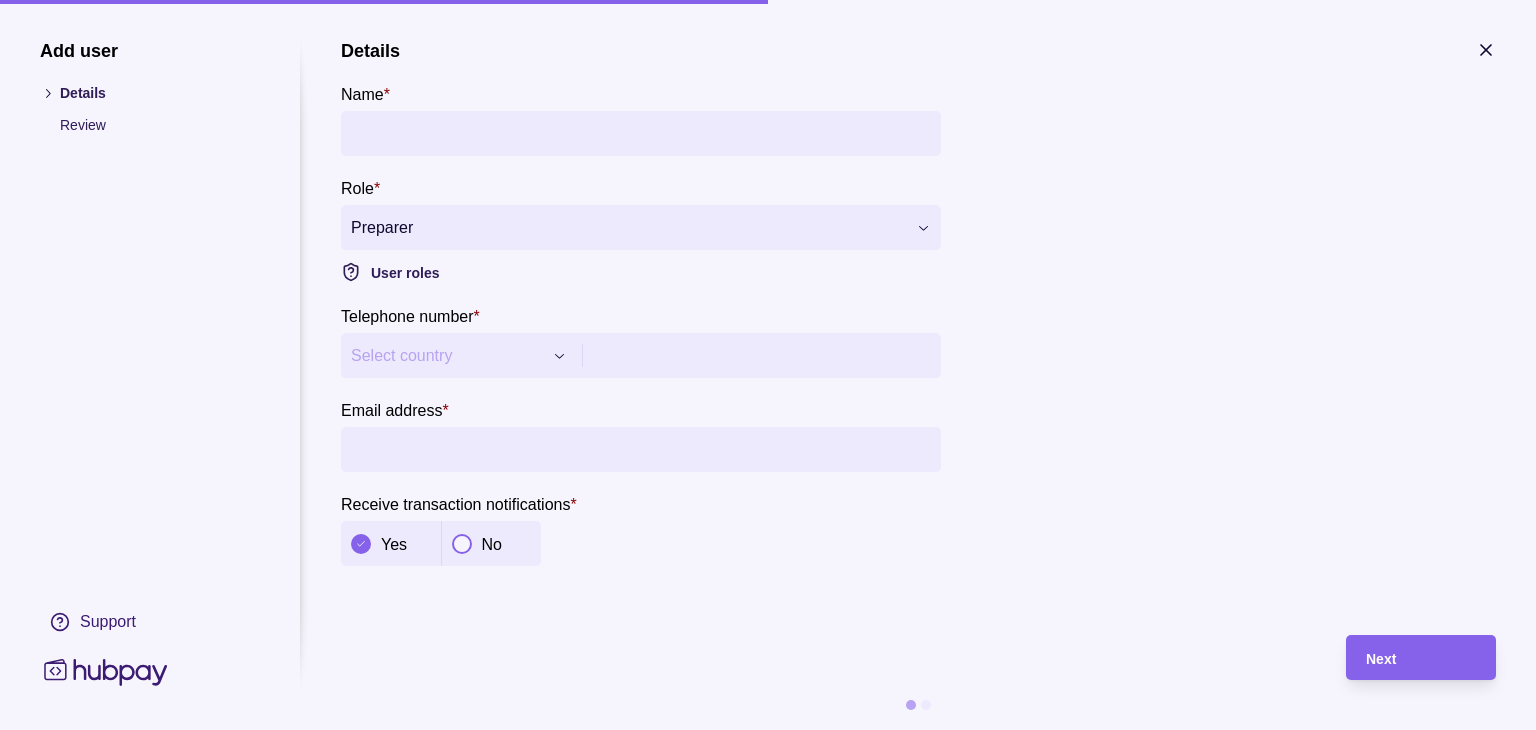 scroll, scrollTop: 0, scrollLeft: 0, axis: both 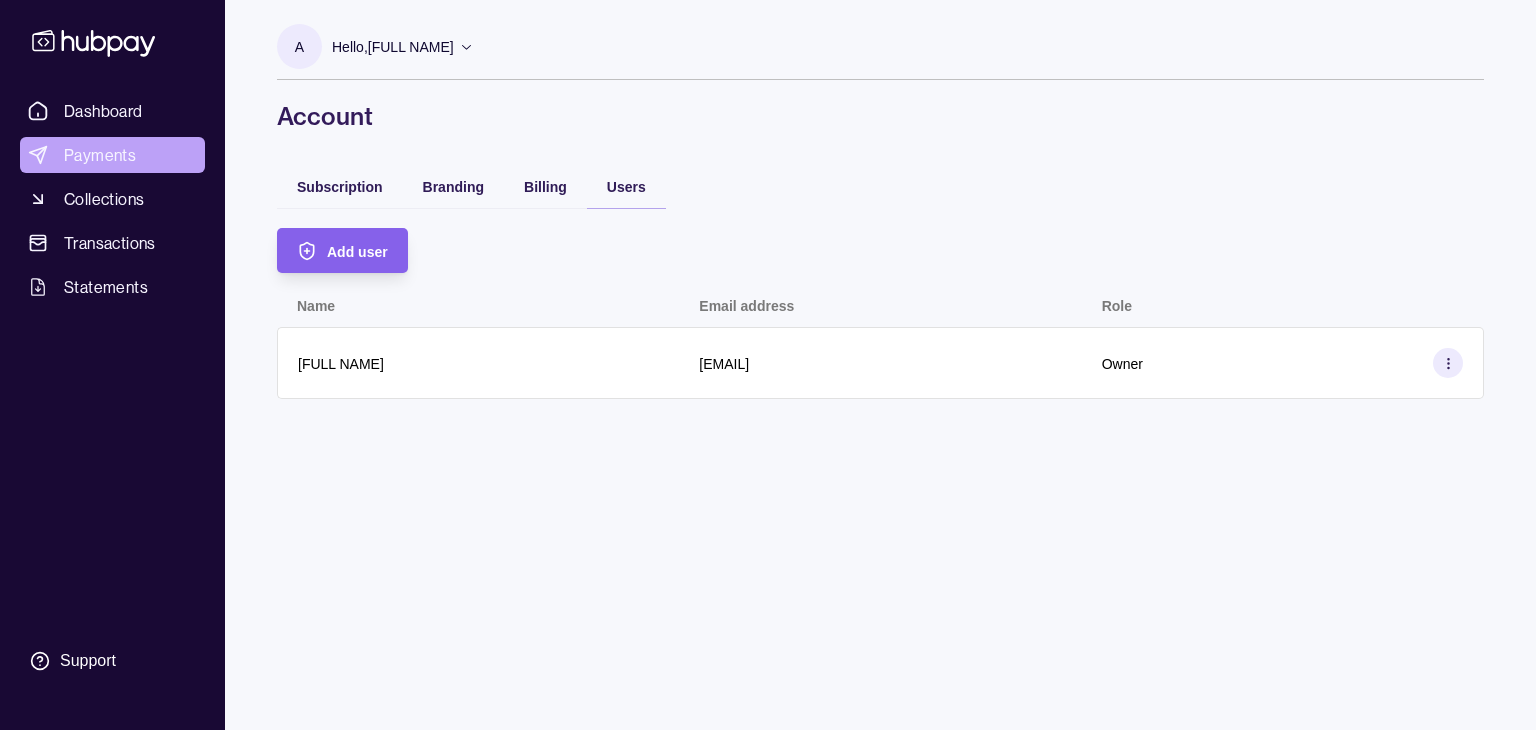 click on "Payments" at bounding box center (100, 155) 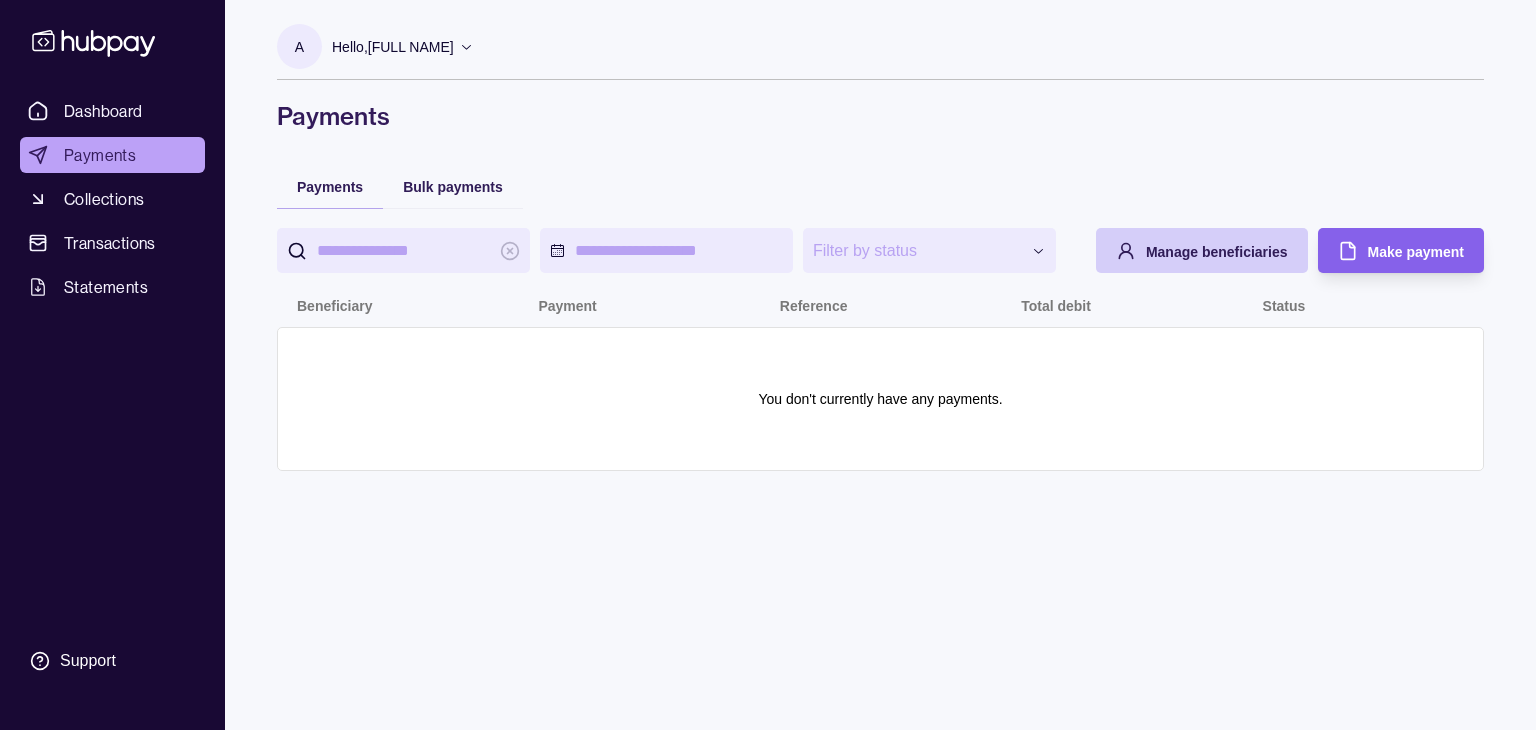 click on "Manage beneficiaries" at bounding box center [1217, 252] 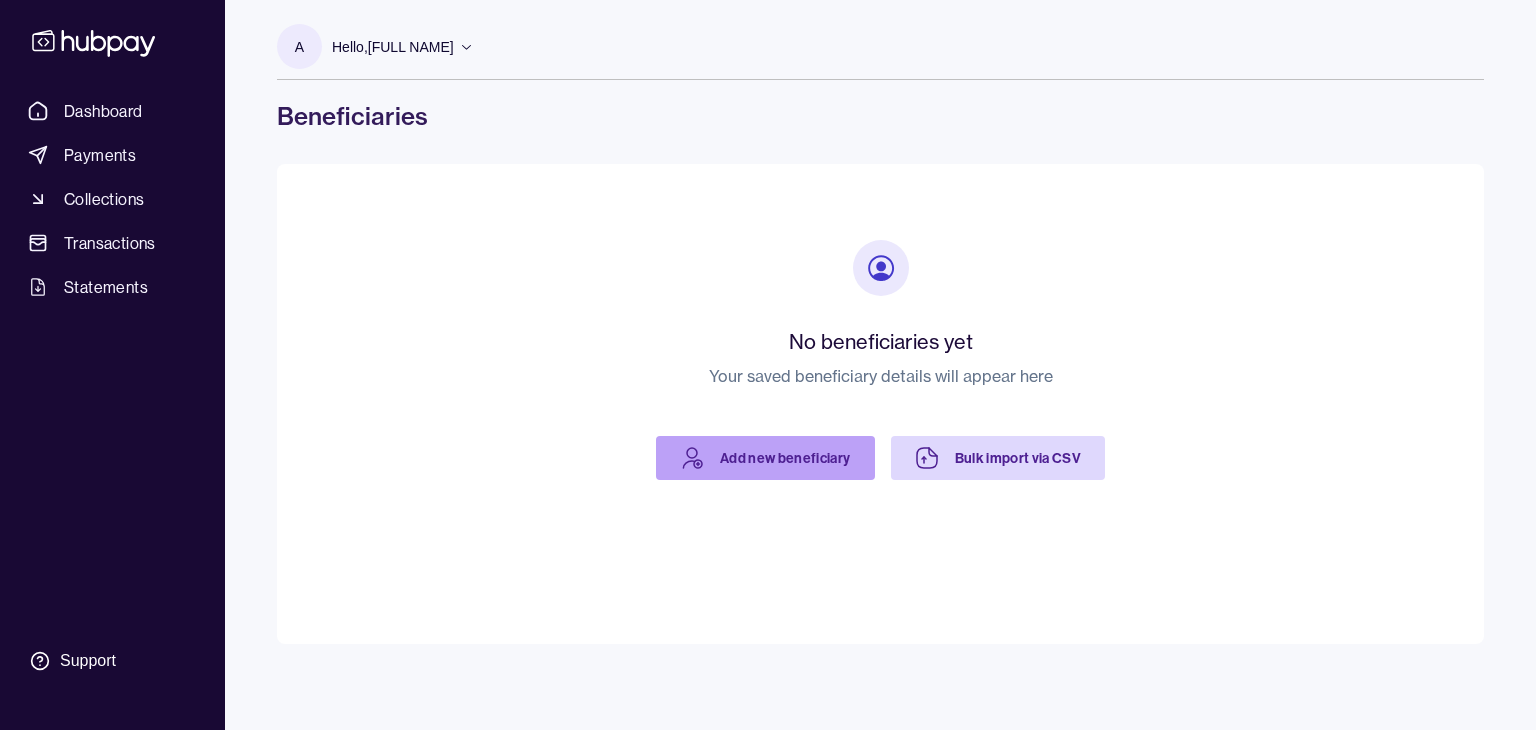 click on "Add new beneficiary" at bounding box center [765, 458] 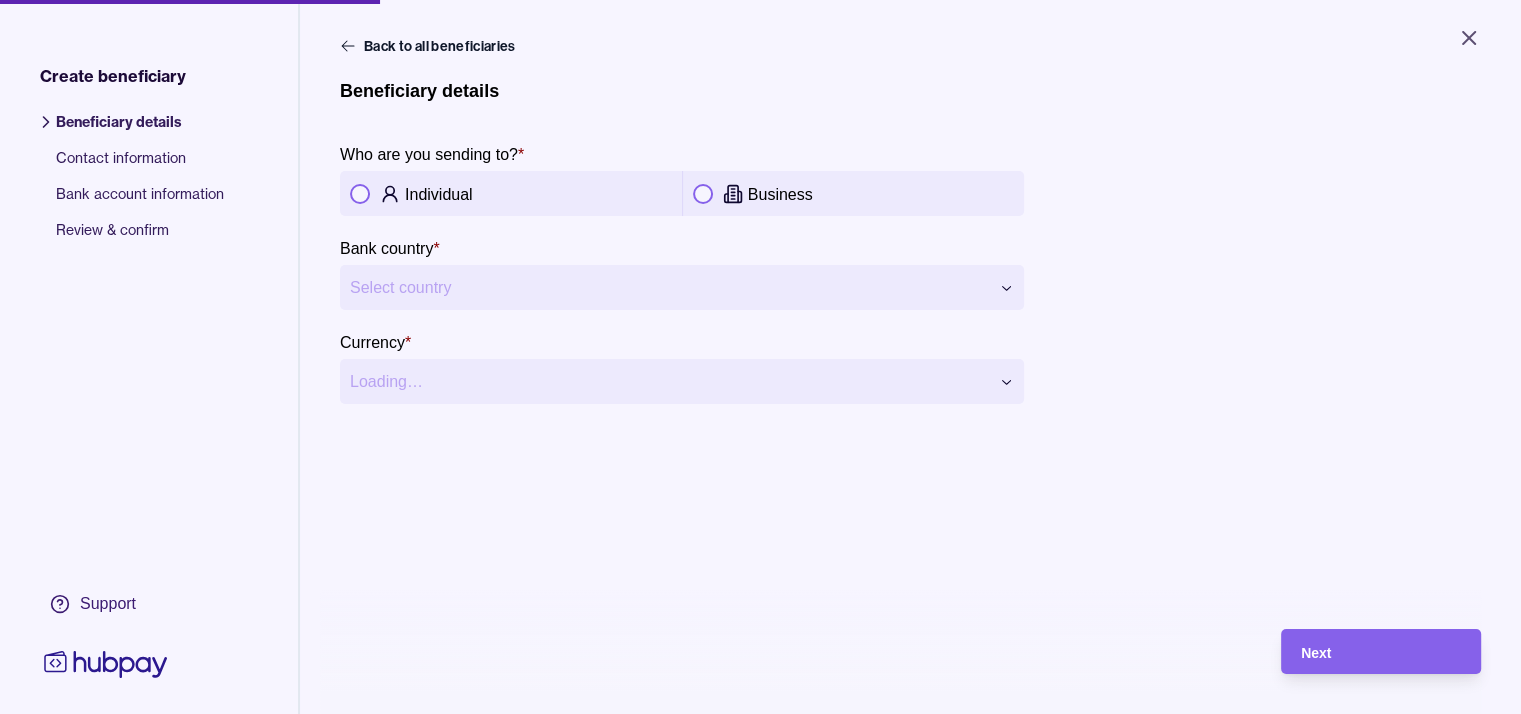 click on "Individual" at bounding box center (538, 194) 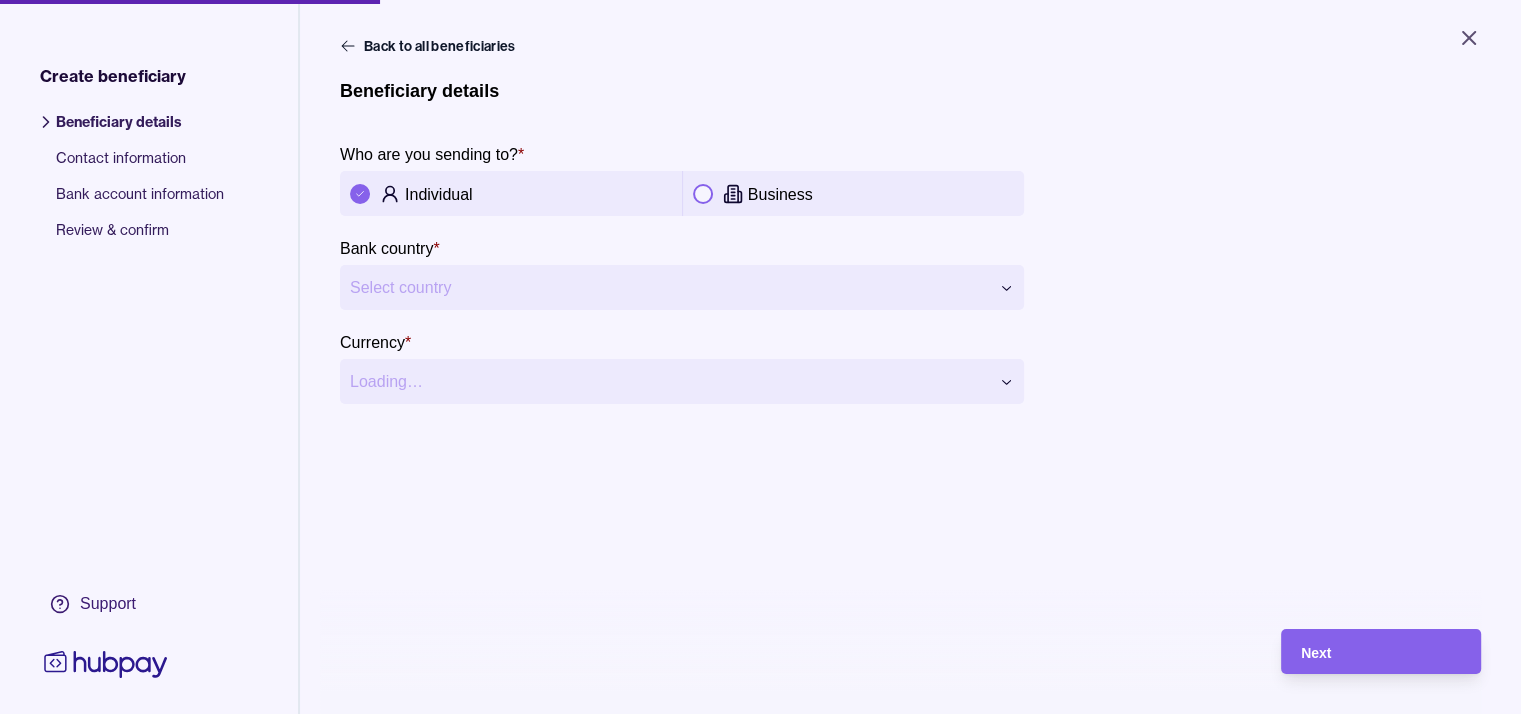 click on "**********" at bounding box center [760, 357] 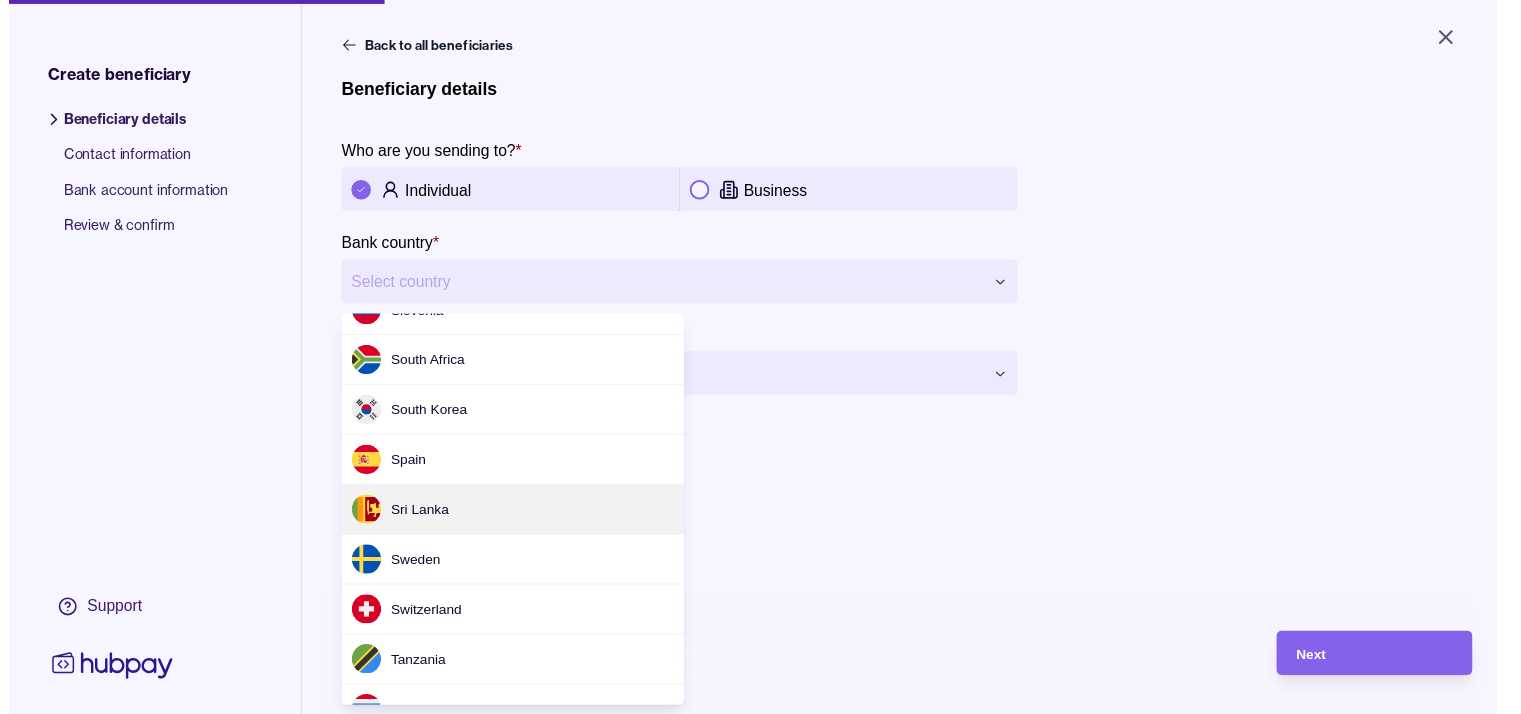scroll, scrollTop: 6255, scrollLeft: 0, axis: vertical 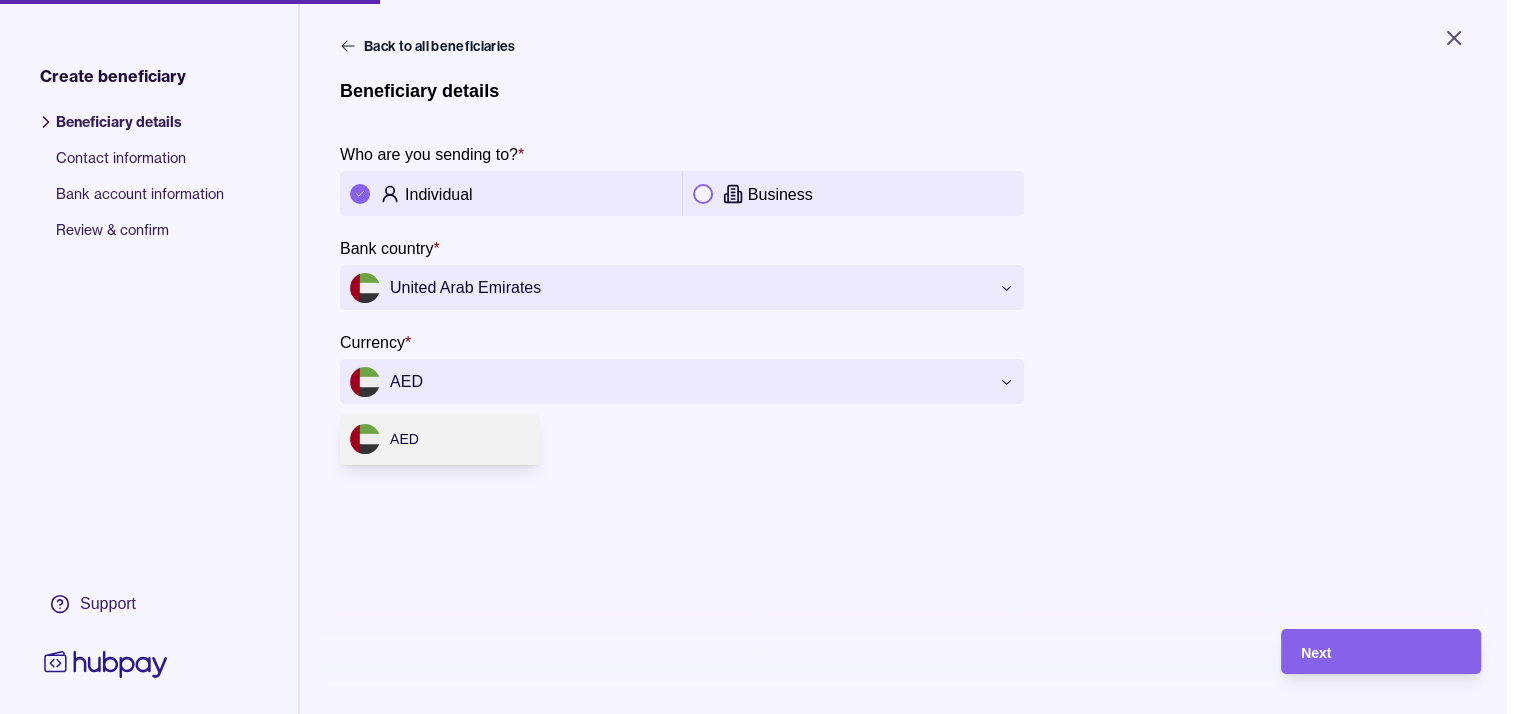 click on "**********" at bounding box center [760, 357] 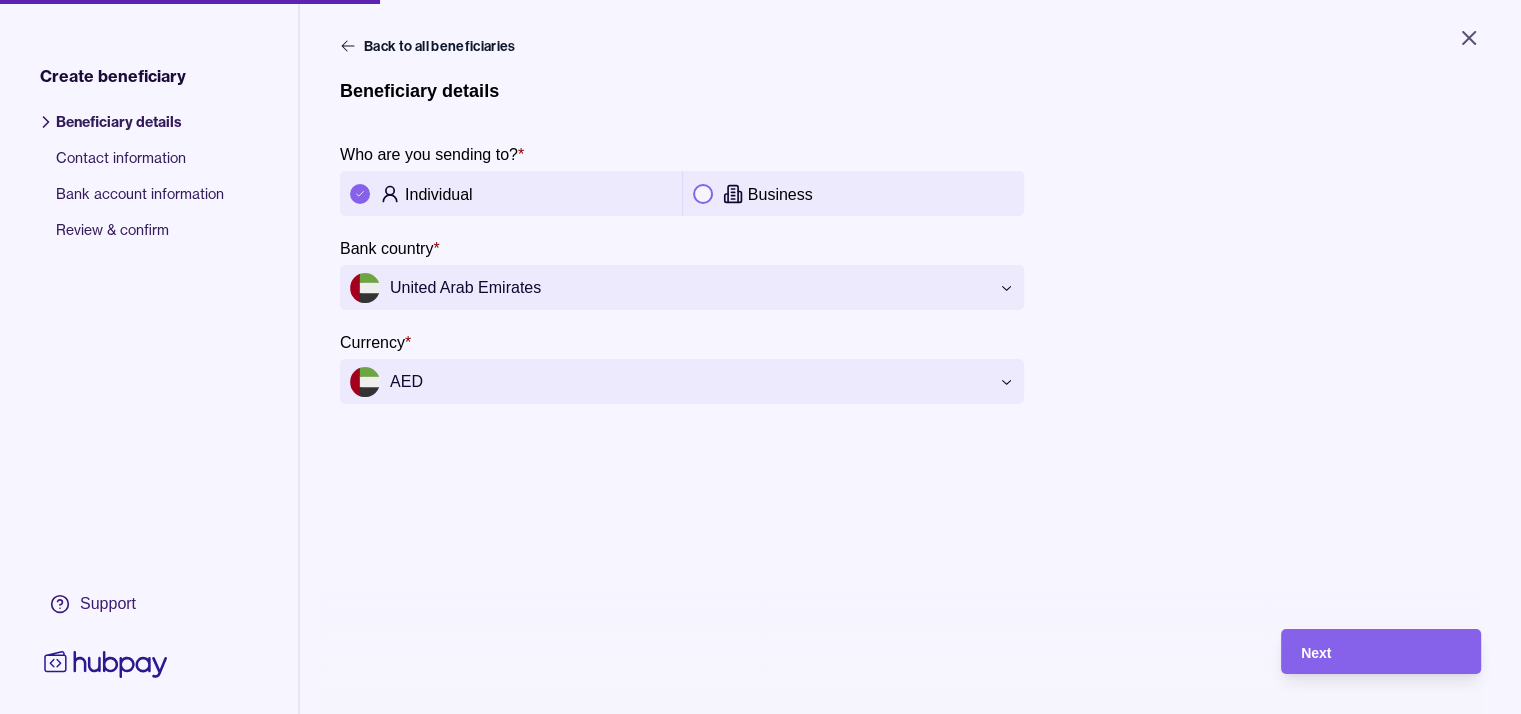 click on "**********" at bounding box center (760, 357) 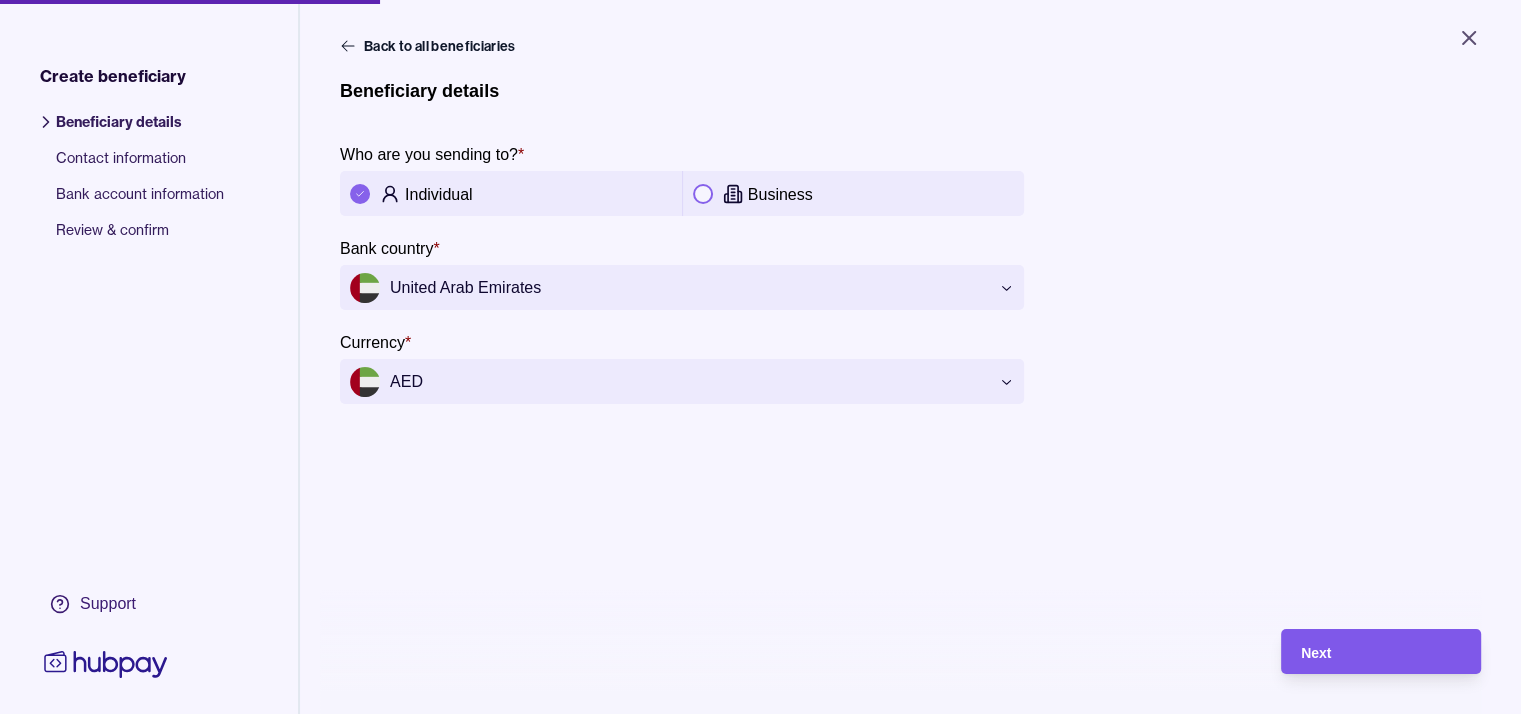 click on "Next" at bounding box center (1366, 651) 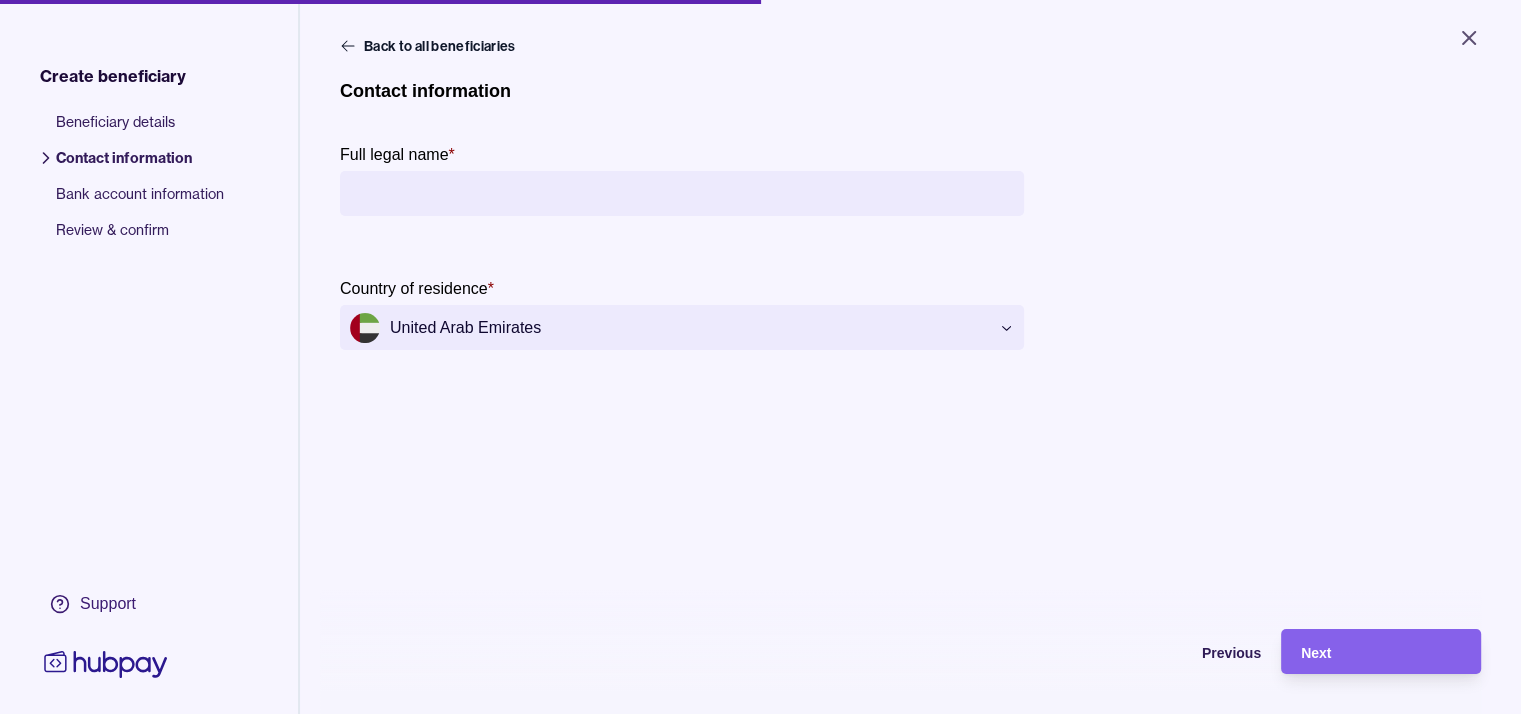 click on "Full legal name  *" at bounding box center [682, 193] 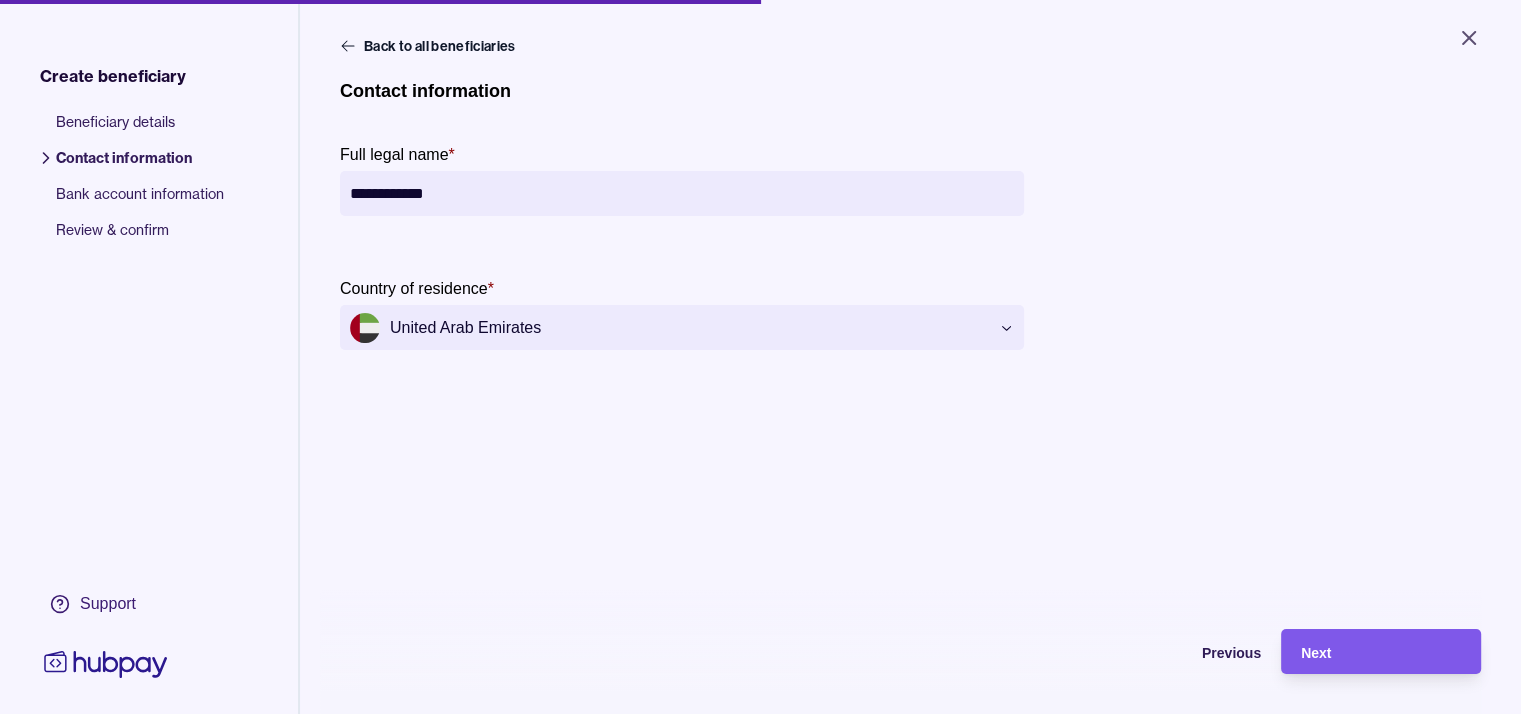 type on "**********" 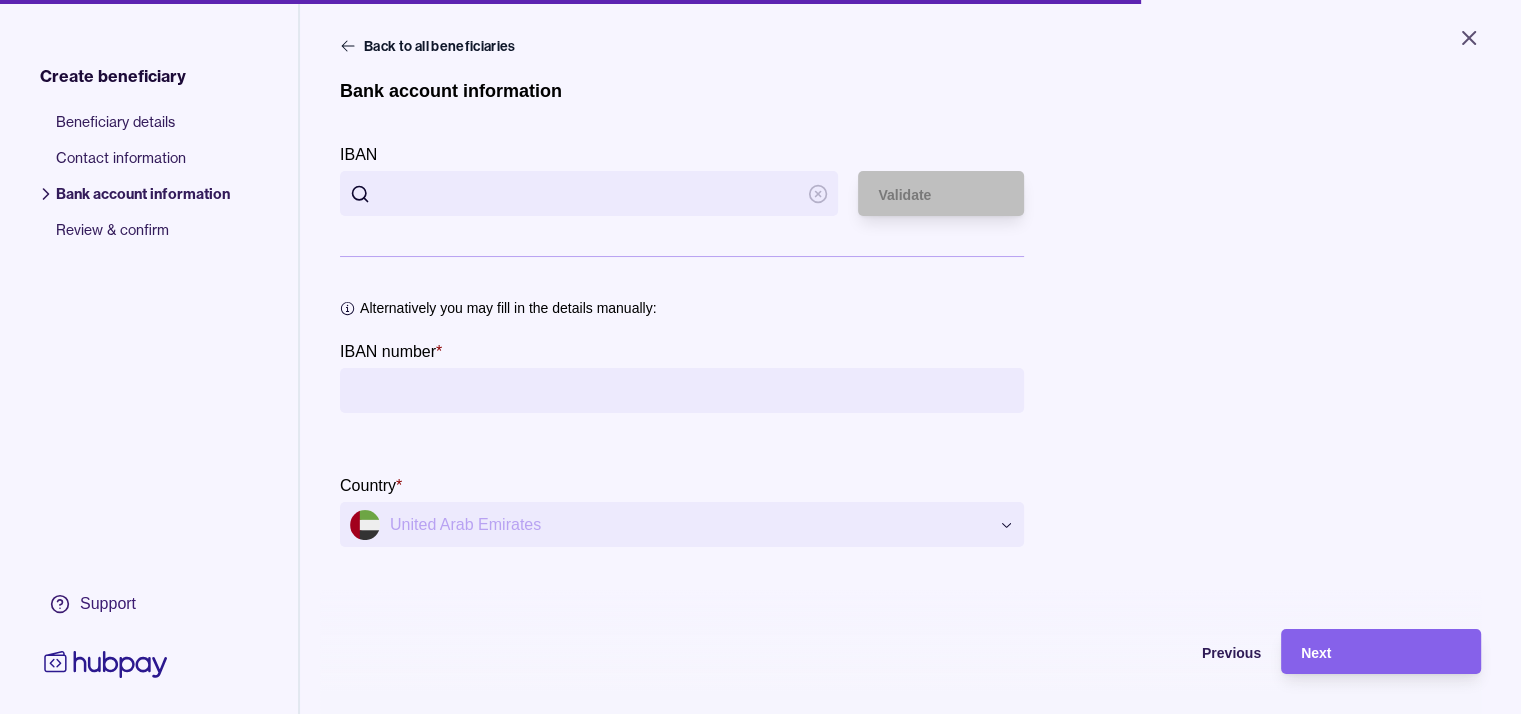 click on "IBAN" at bounding box center [589, 193] 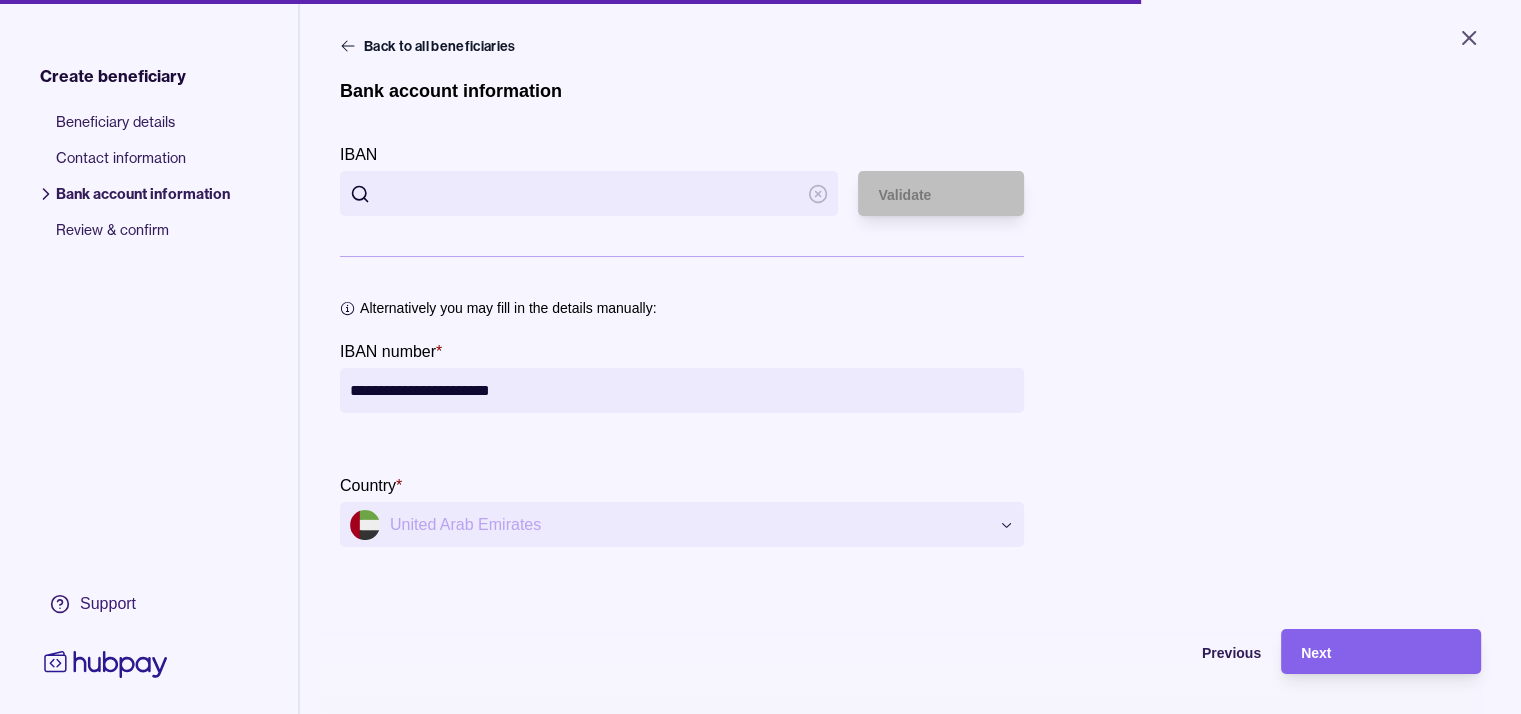 type on "**********" 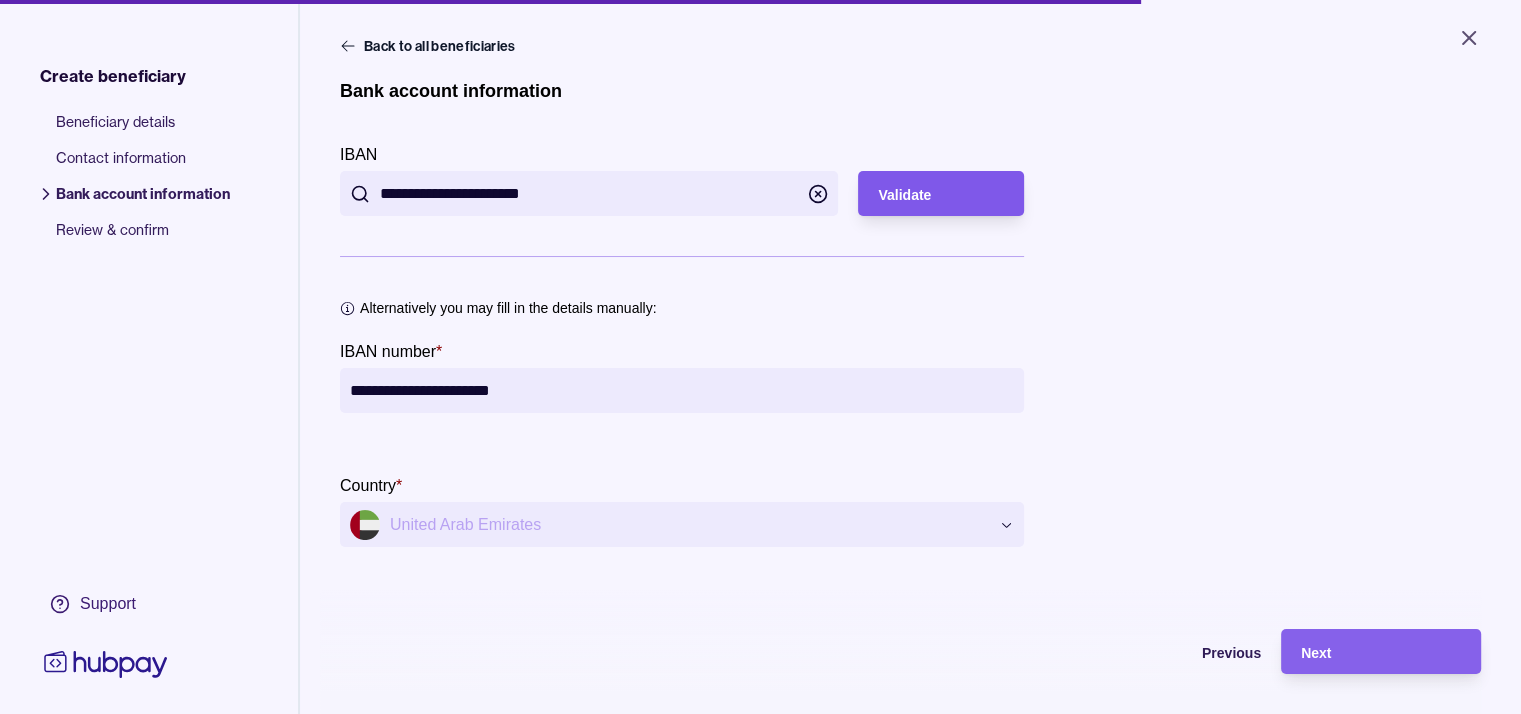 type on "**********" 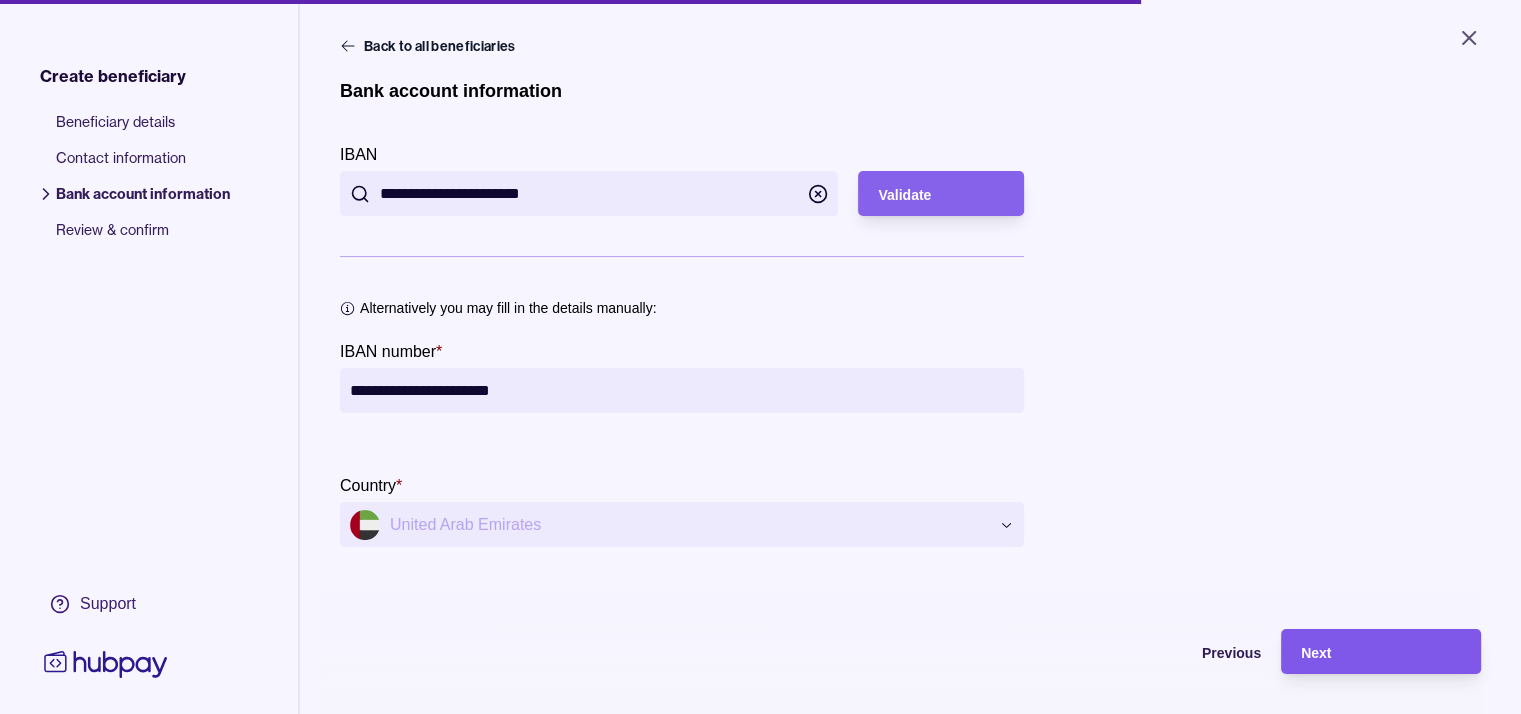 click on "Next" at bounding box center (1316, 653) 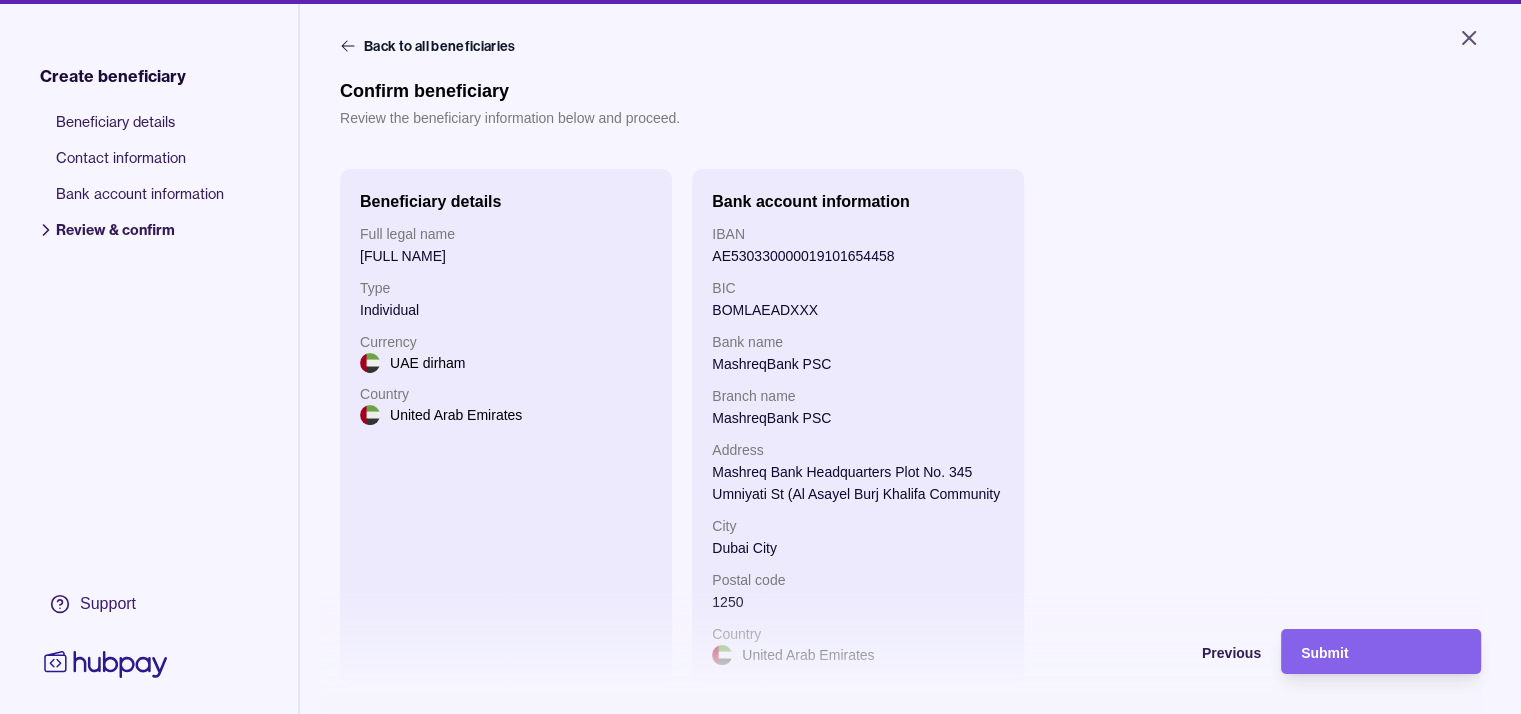 scroll, scrollTop: 171, scrollLeft: 0, axis: vertical 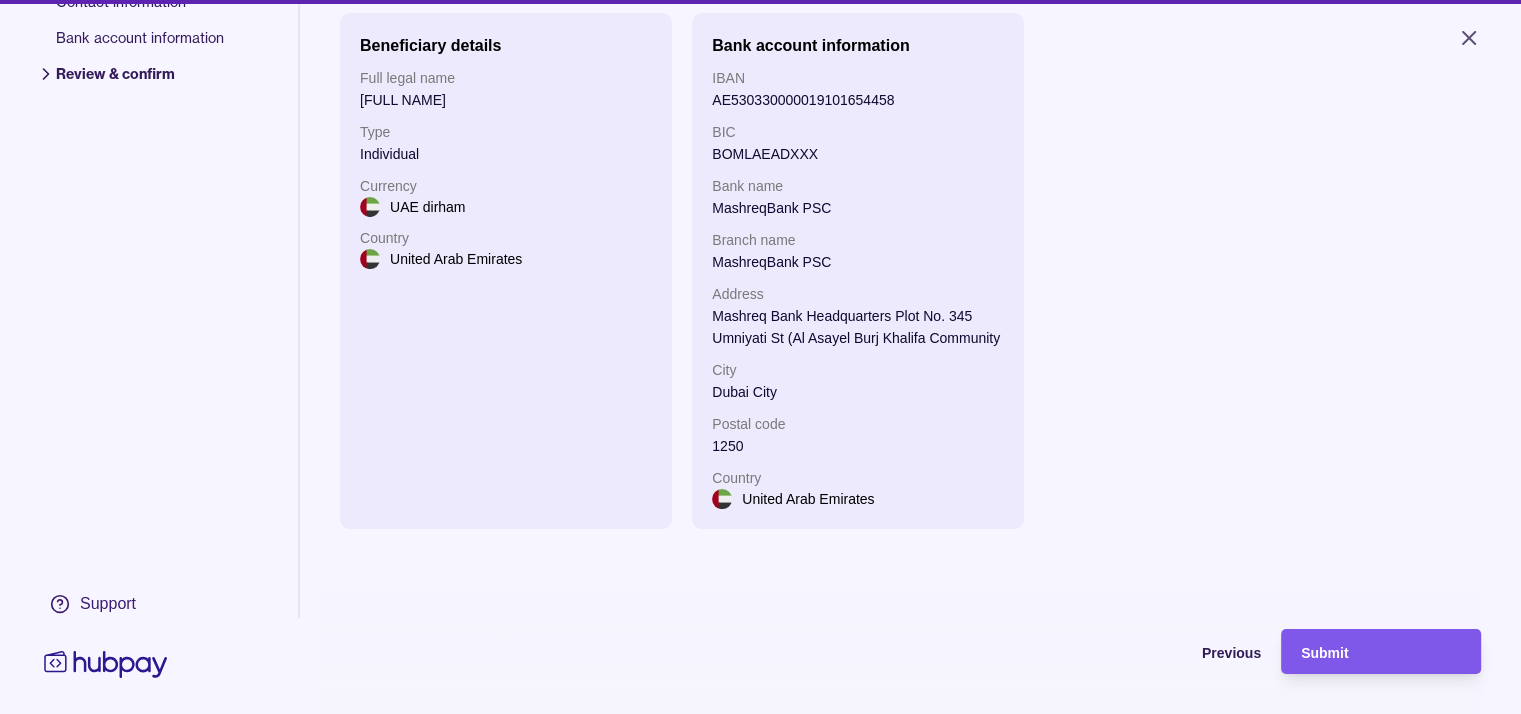 click on "Submit" at bounding box center (1324, 653) 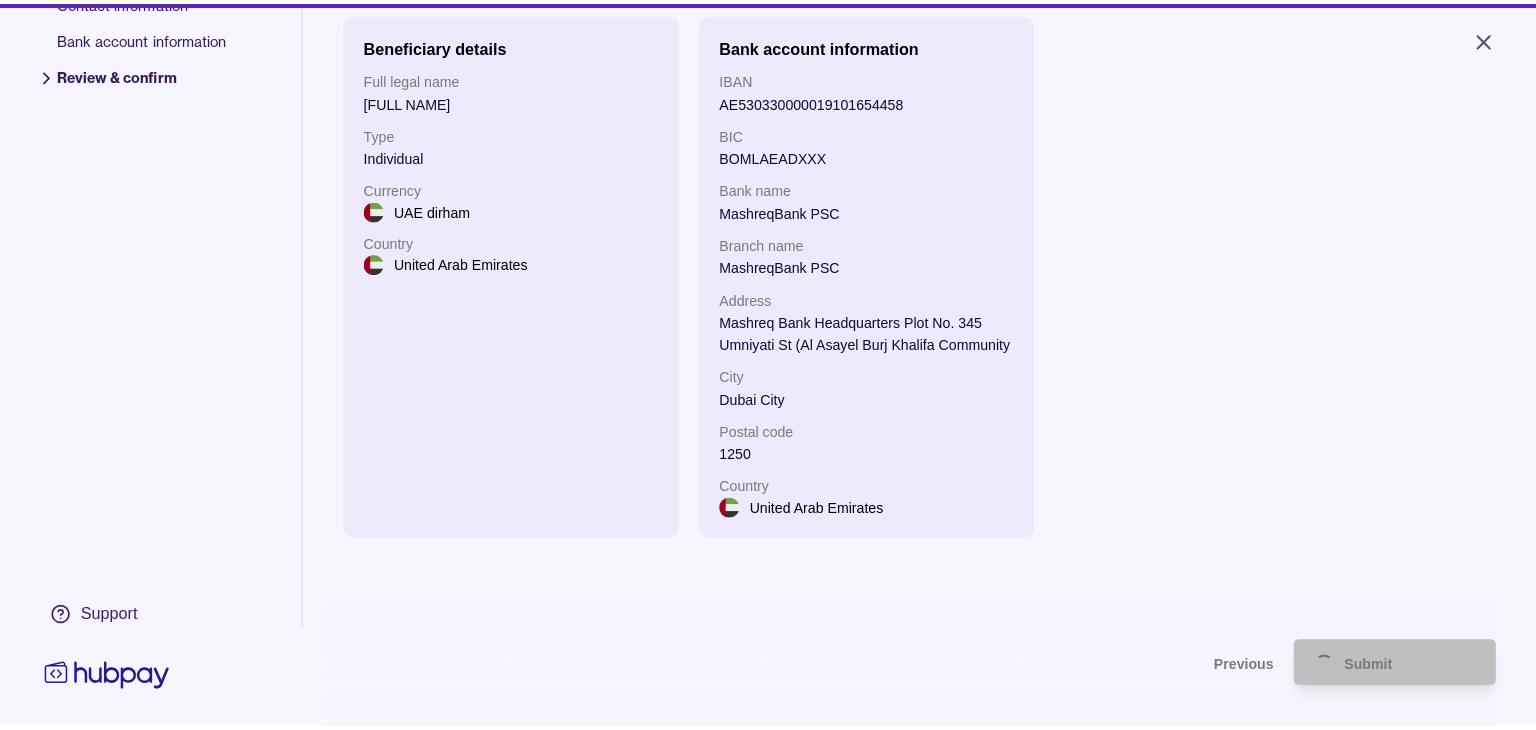 scroll, scrollTop: 0, scrollLeft: 0, axis: both 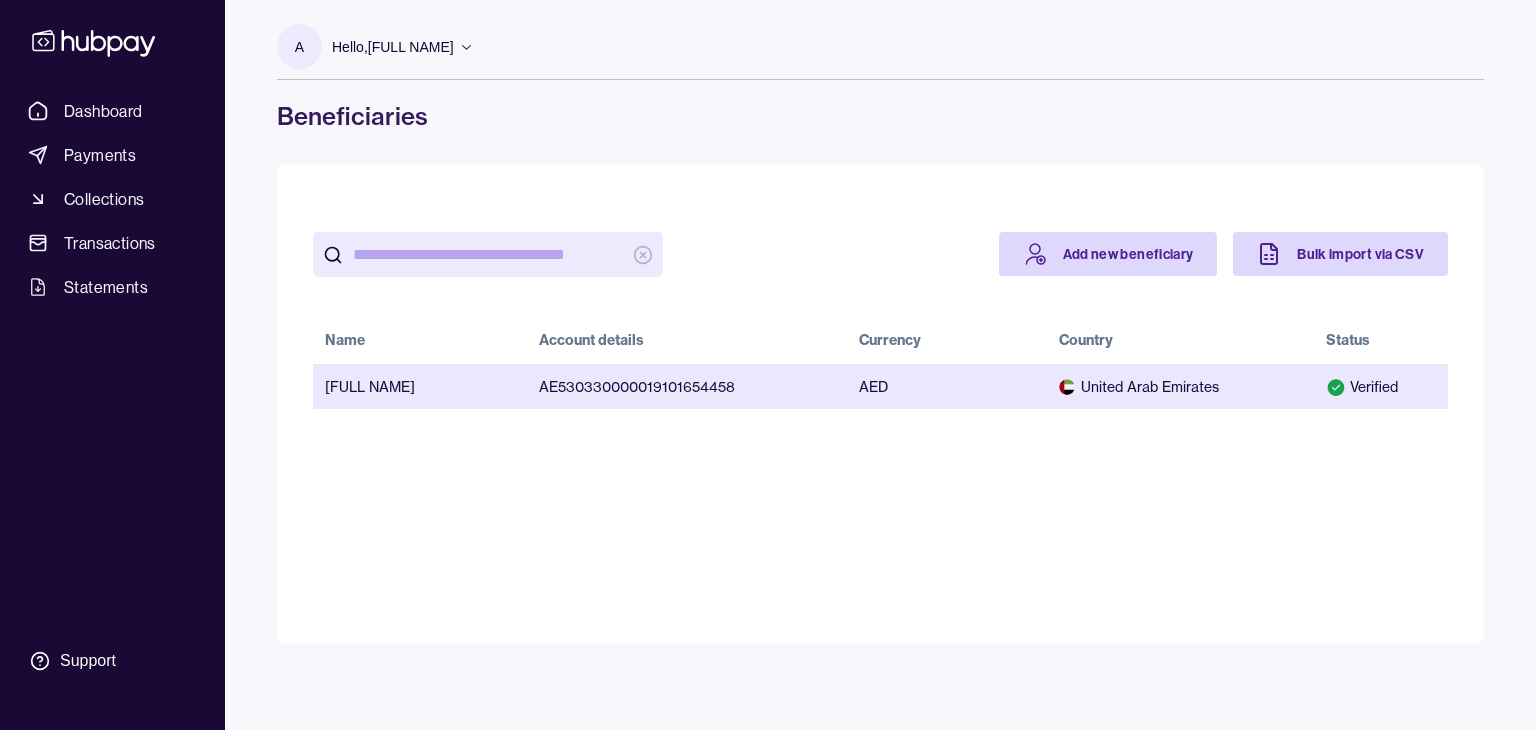 click on "AE530330000019101654458" at bounding box center [687, 386] 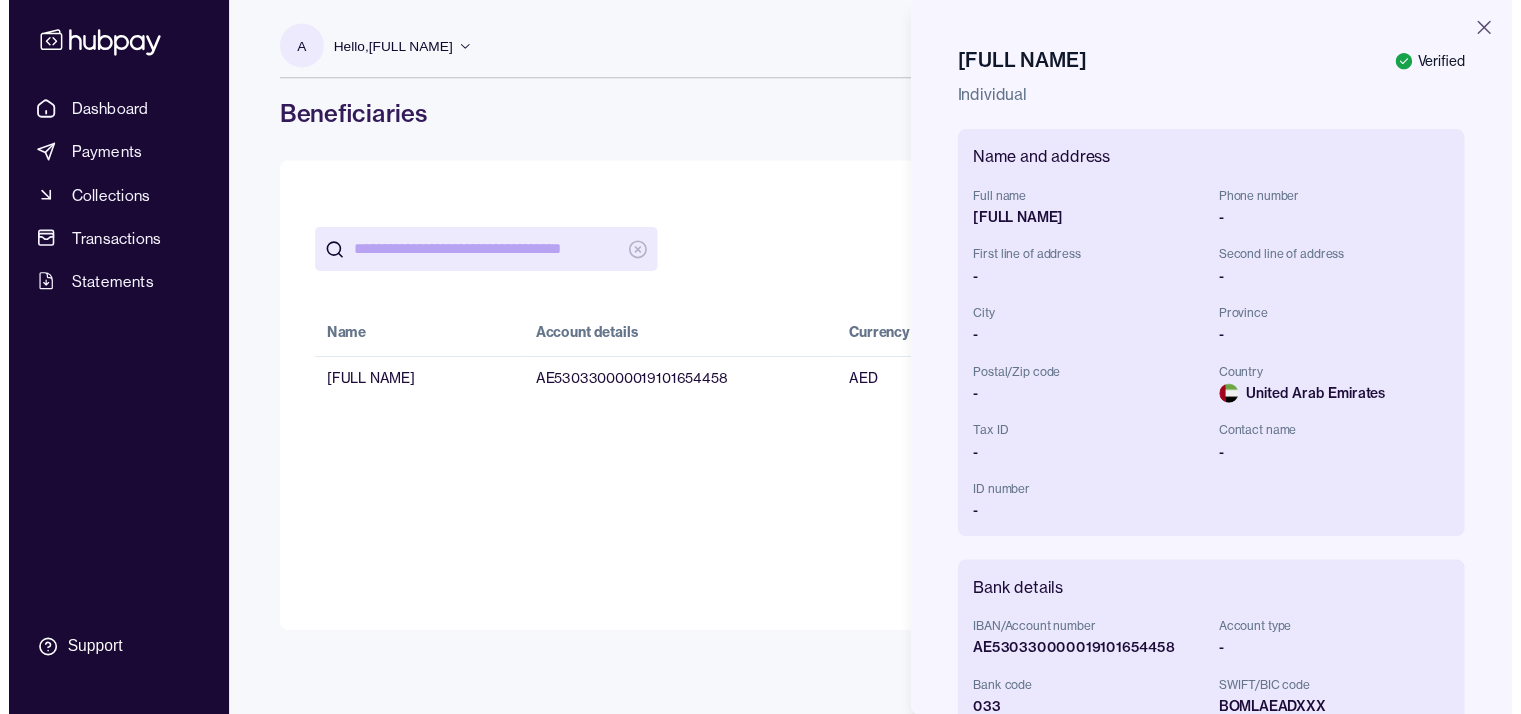 scroll, scrollTop: 506, scrollLeft: 0, axis: vertical 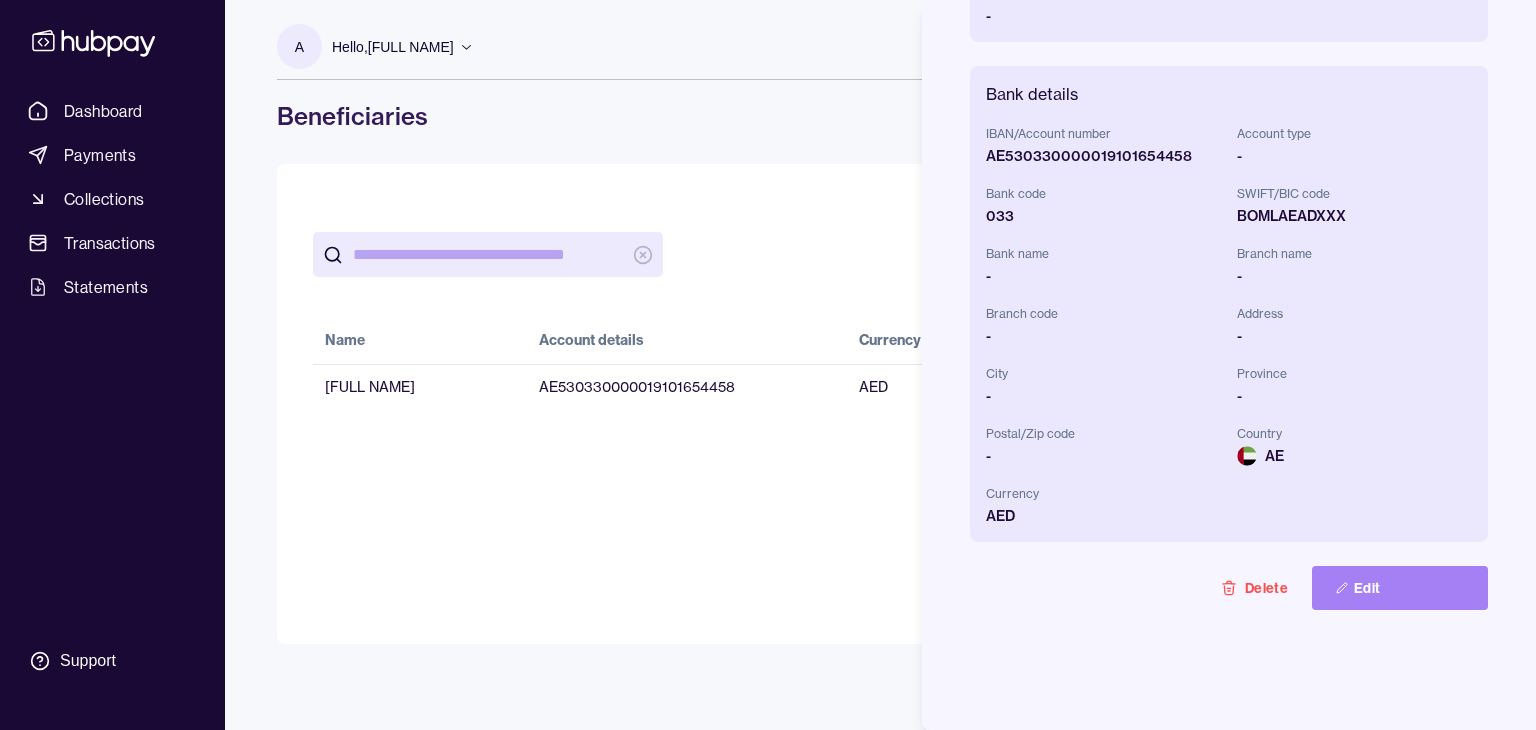 click on "Edit" at bounding box center [1400, 588] 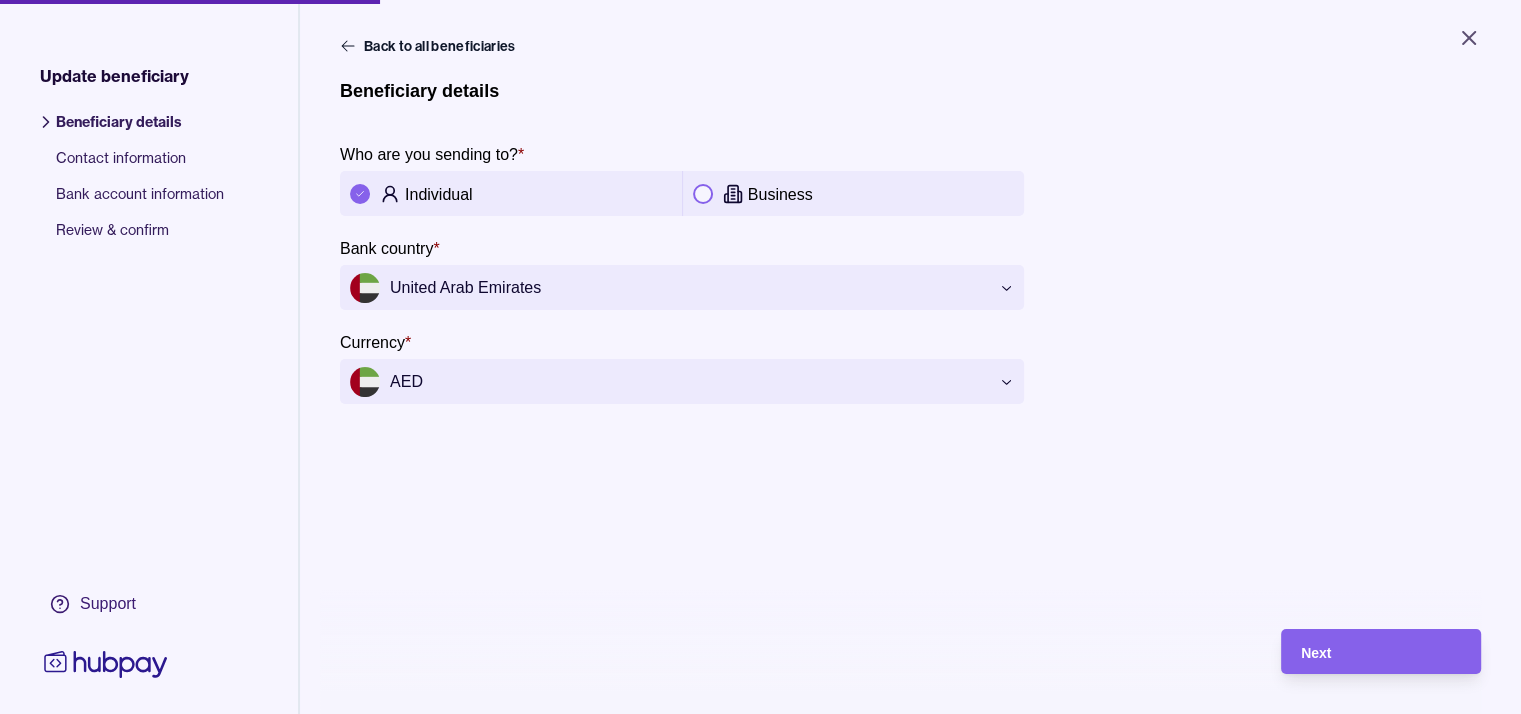 click on "Contact information" at bounding box center (140, 166) 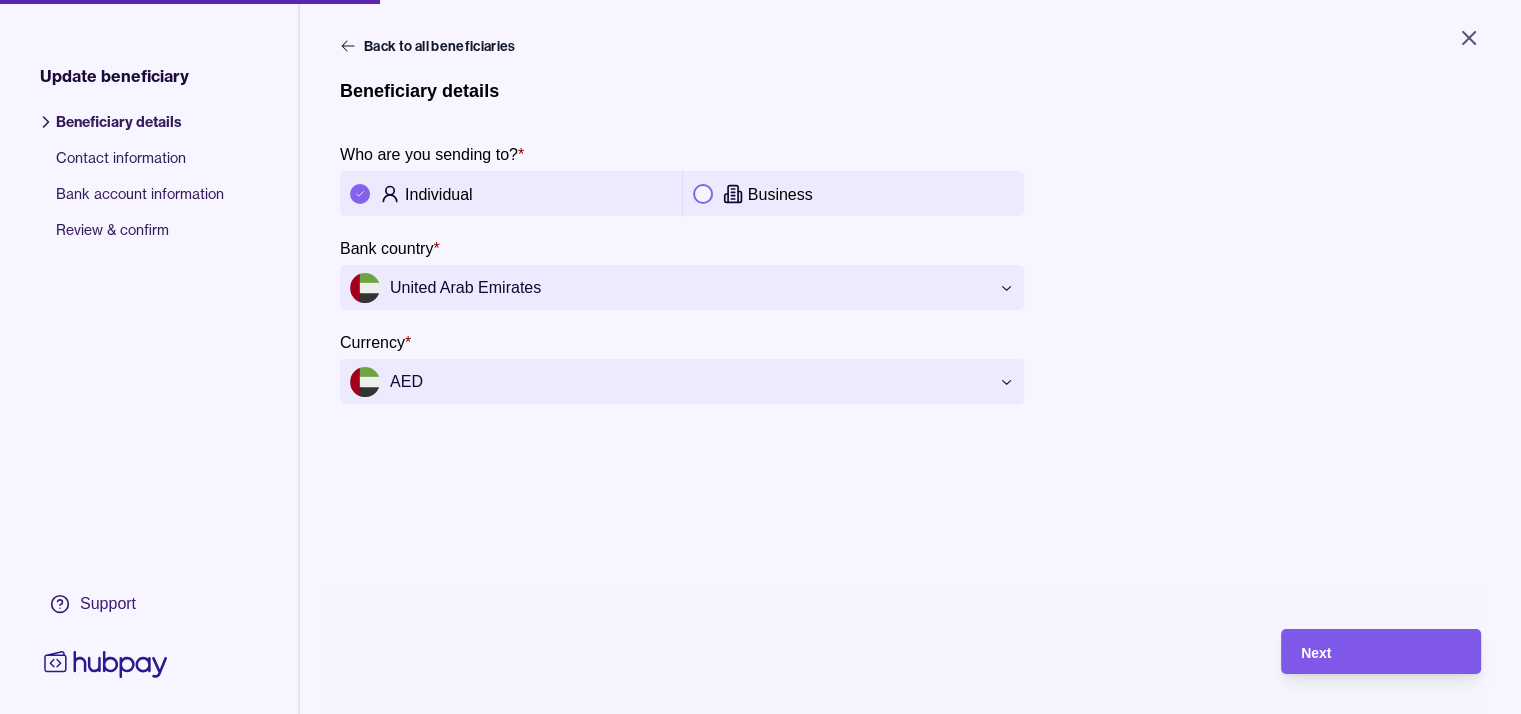 click on "Next" at bounding box center (1381, 652) 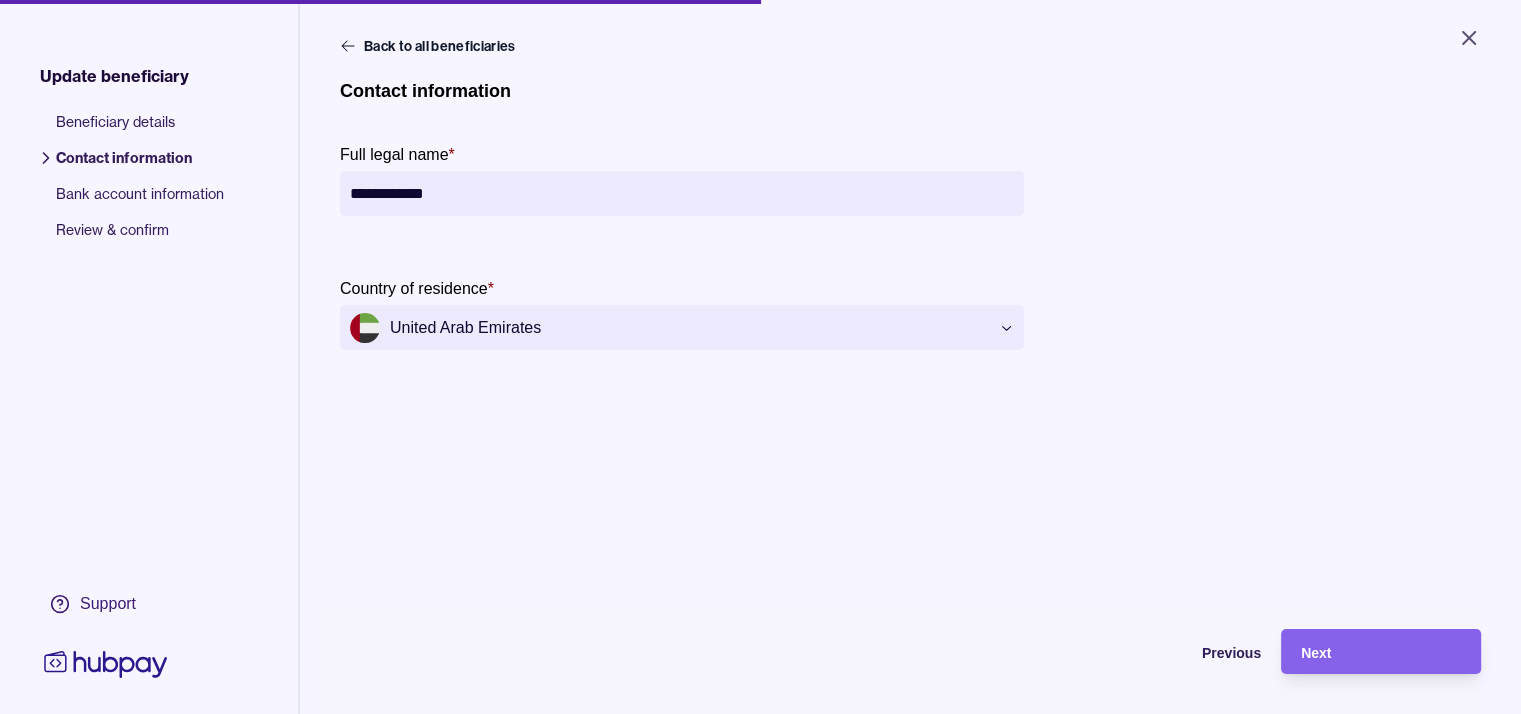 scroll, scrollTop: 171, scrollLeft: 0, axis: vertical 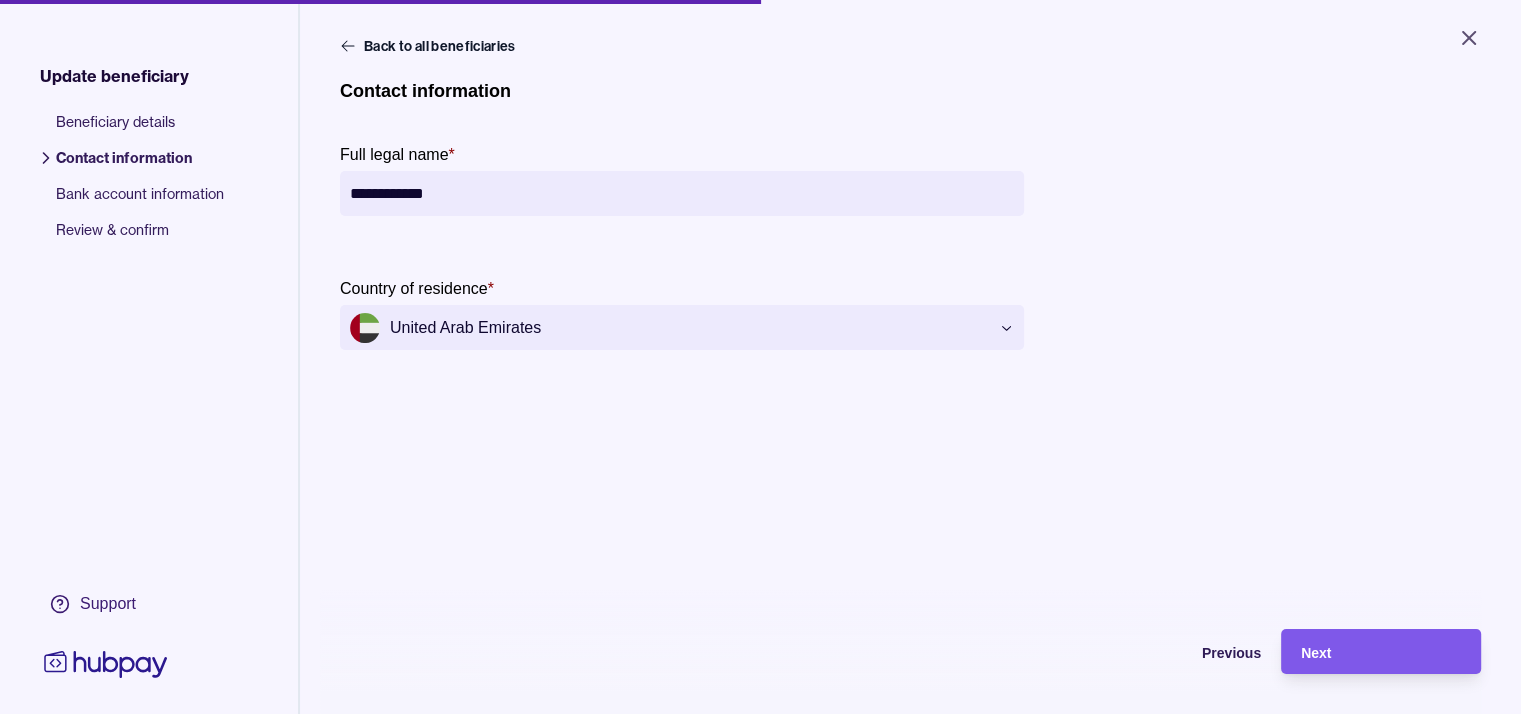 click on "Next" at bounding box center (1366, 651) 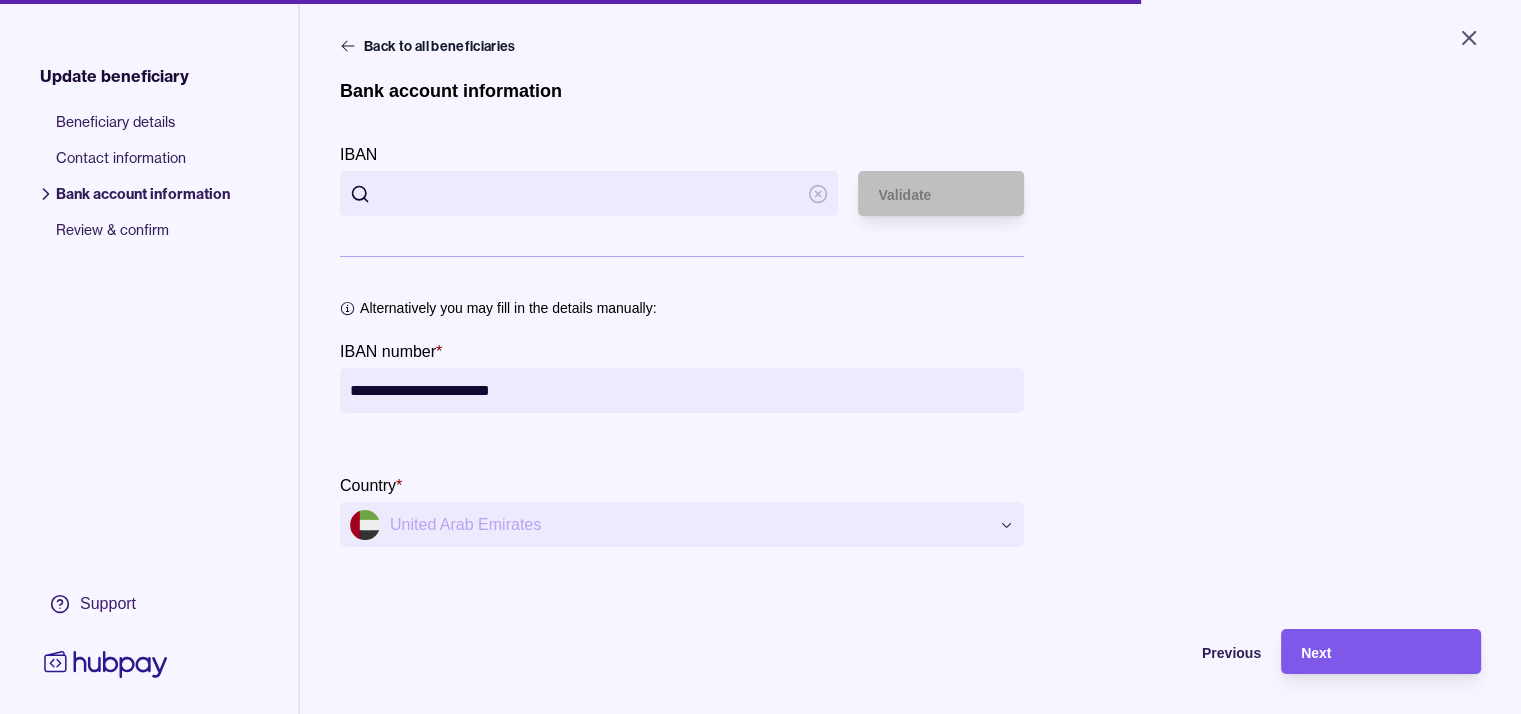 click on "Next" at bounding box center [1381, 652] 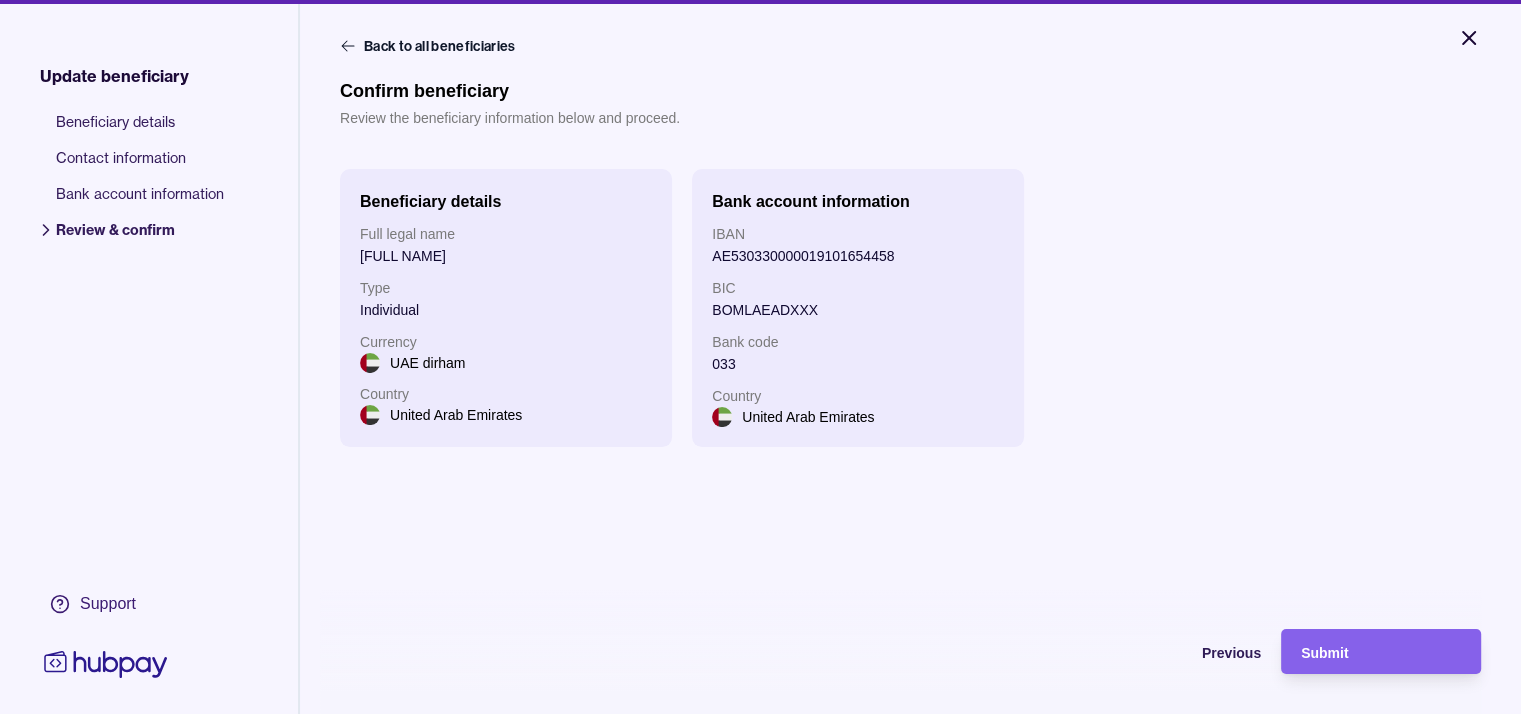click 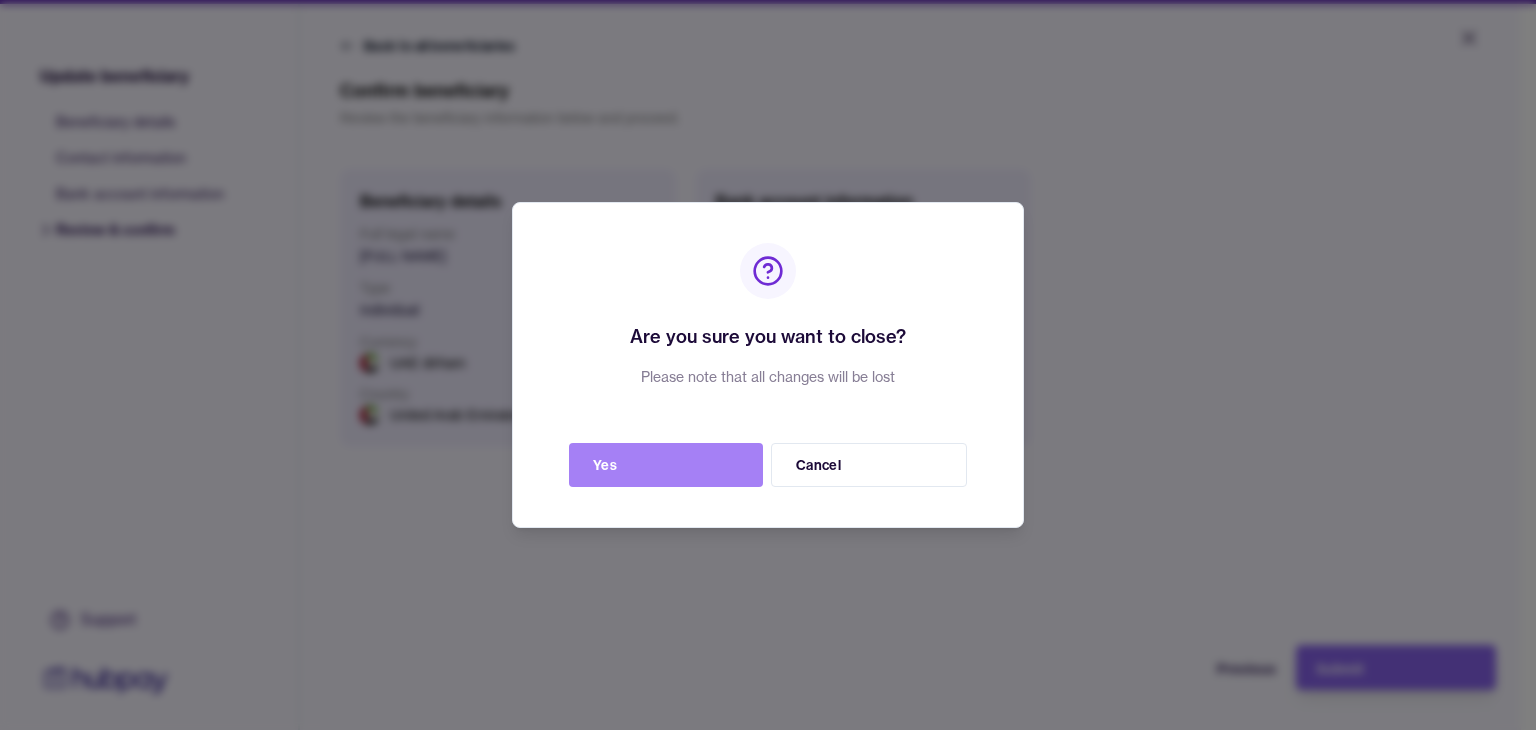 click on "Yes" at bounding box center [666, 465] 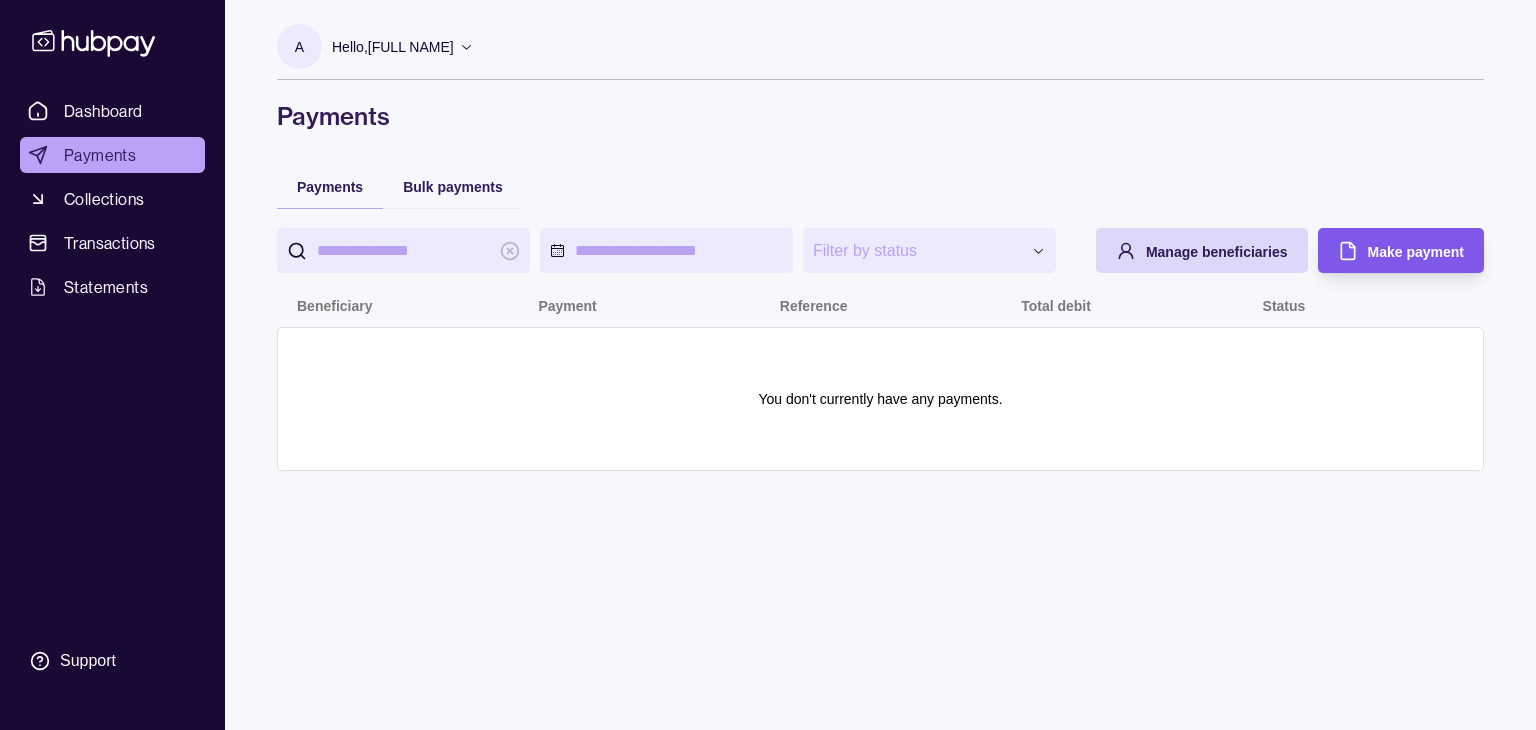 click on "Make payment" at bounding box center (1416, 252) 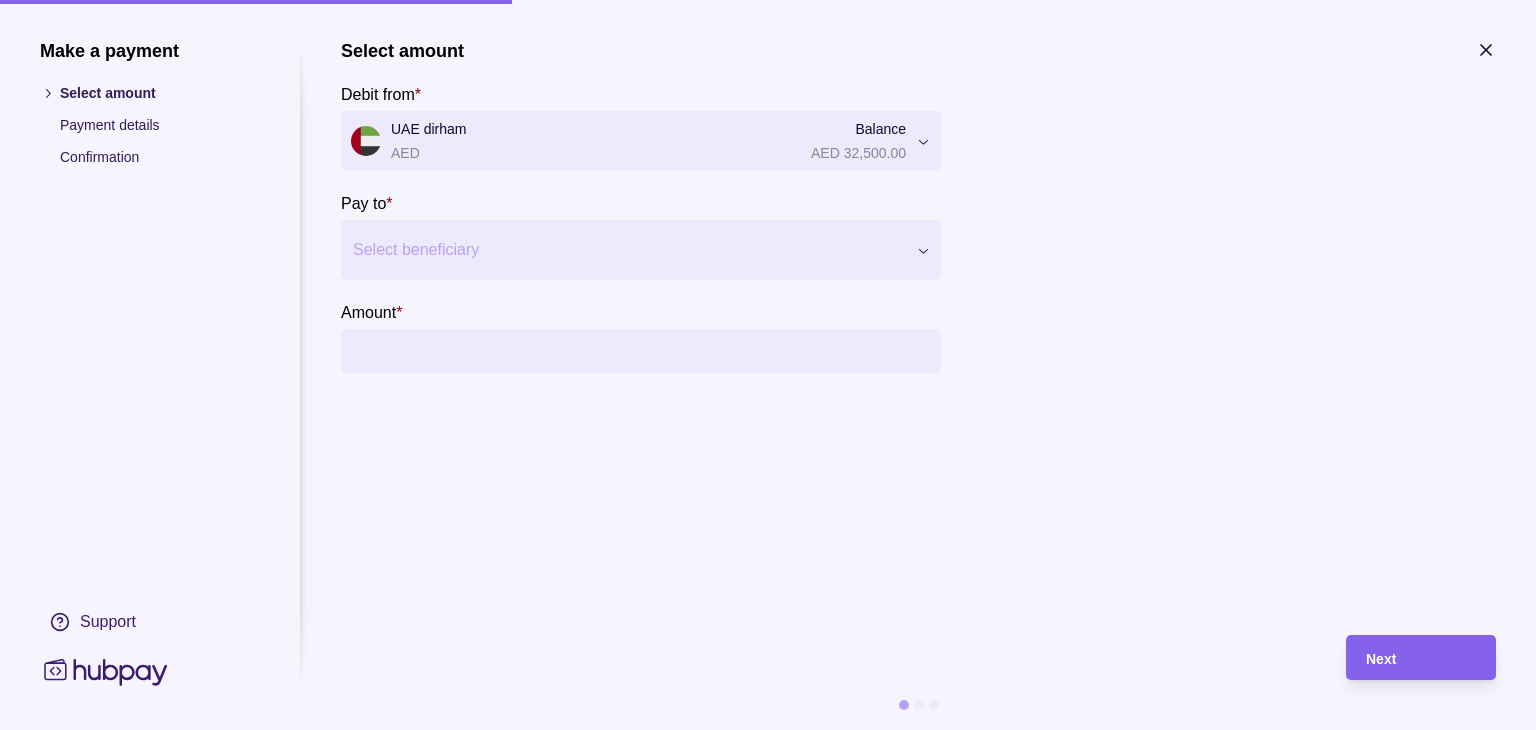 click at bounding box center [628, 250] 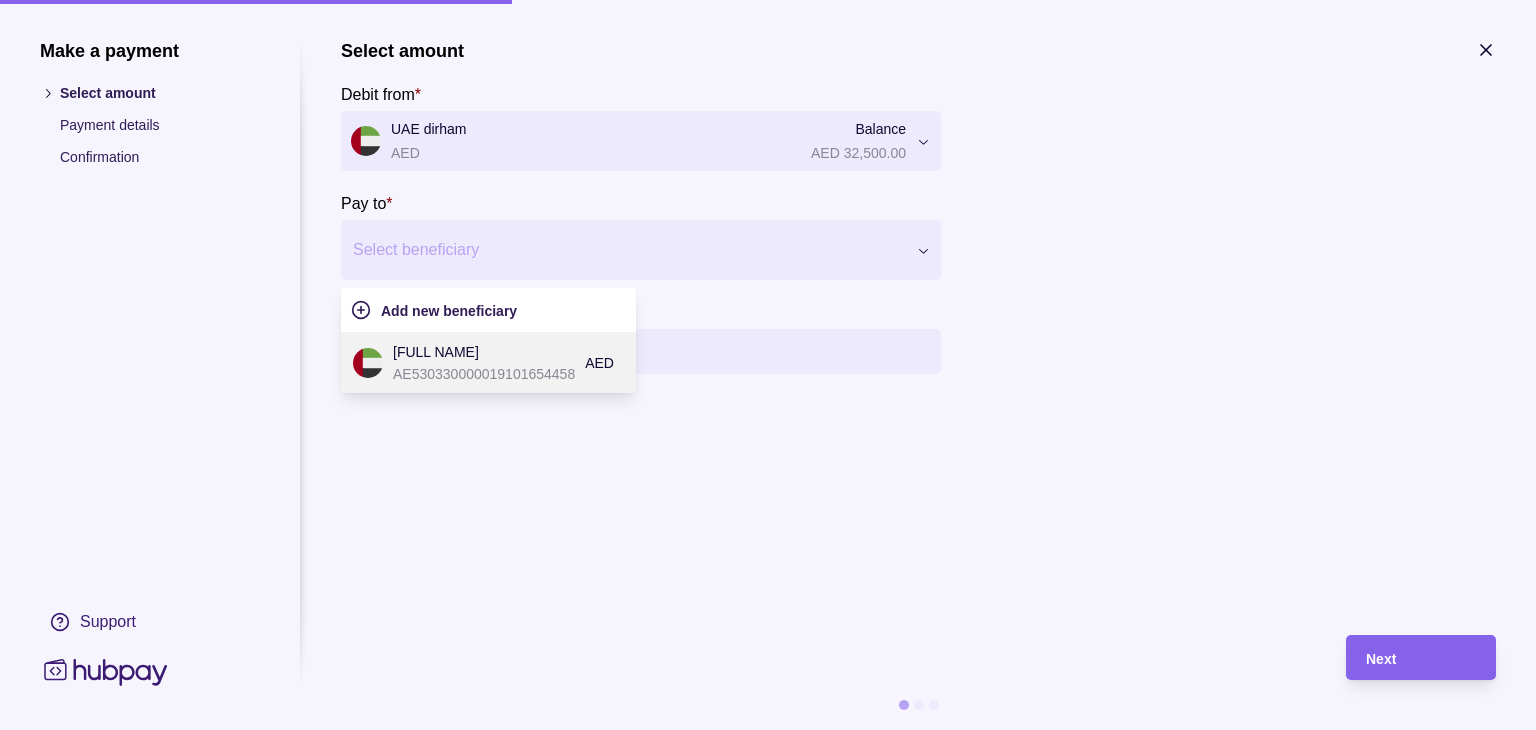 click on "AE530330000019101654458" at bounding box center (484, 374) 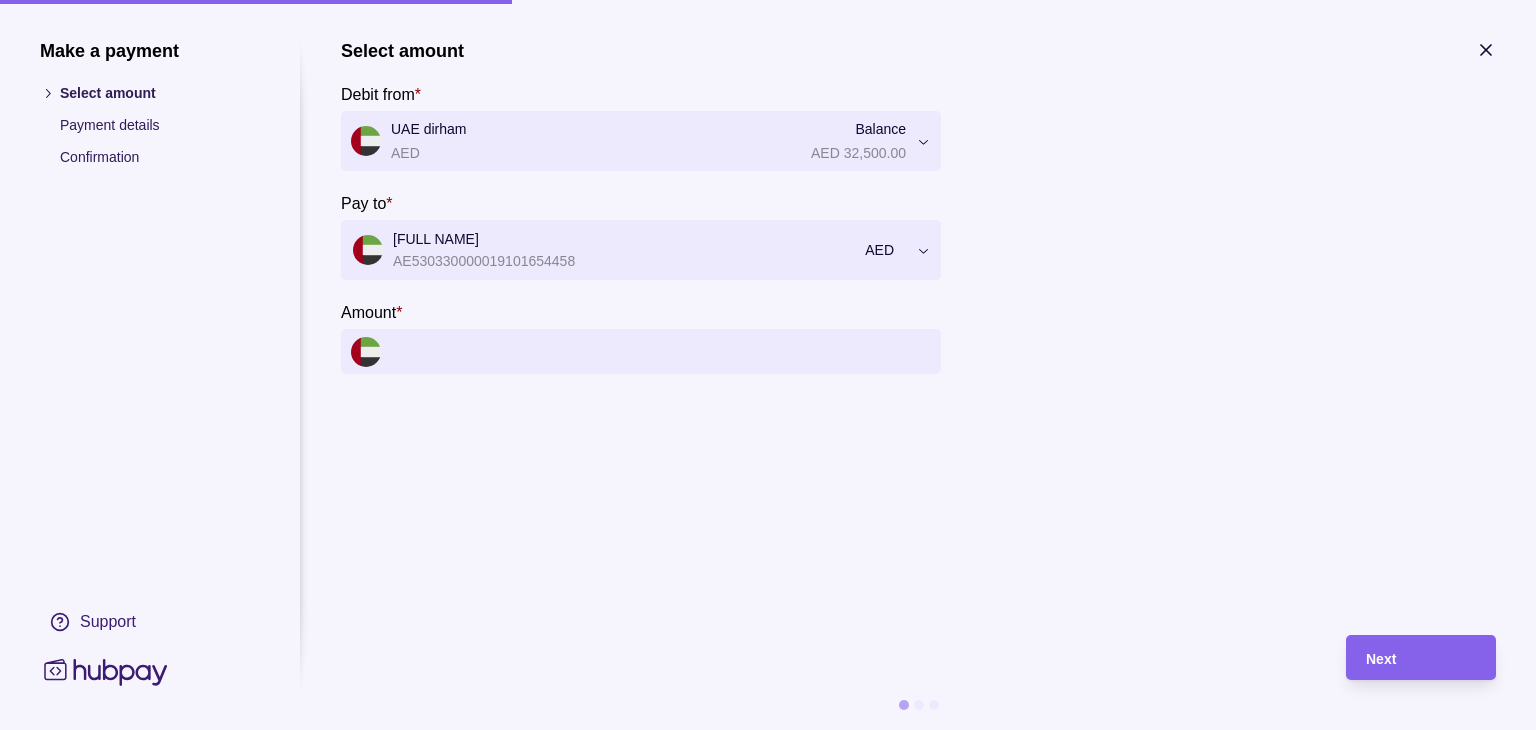 click on "Amount  *" at bounding box center [661, 351] 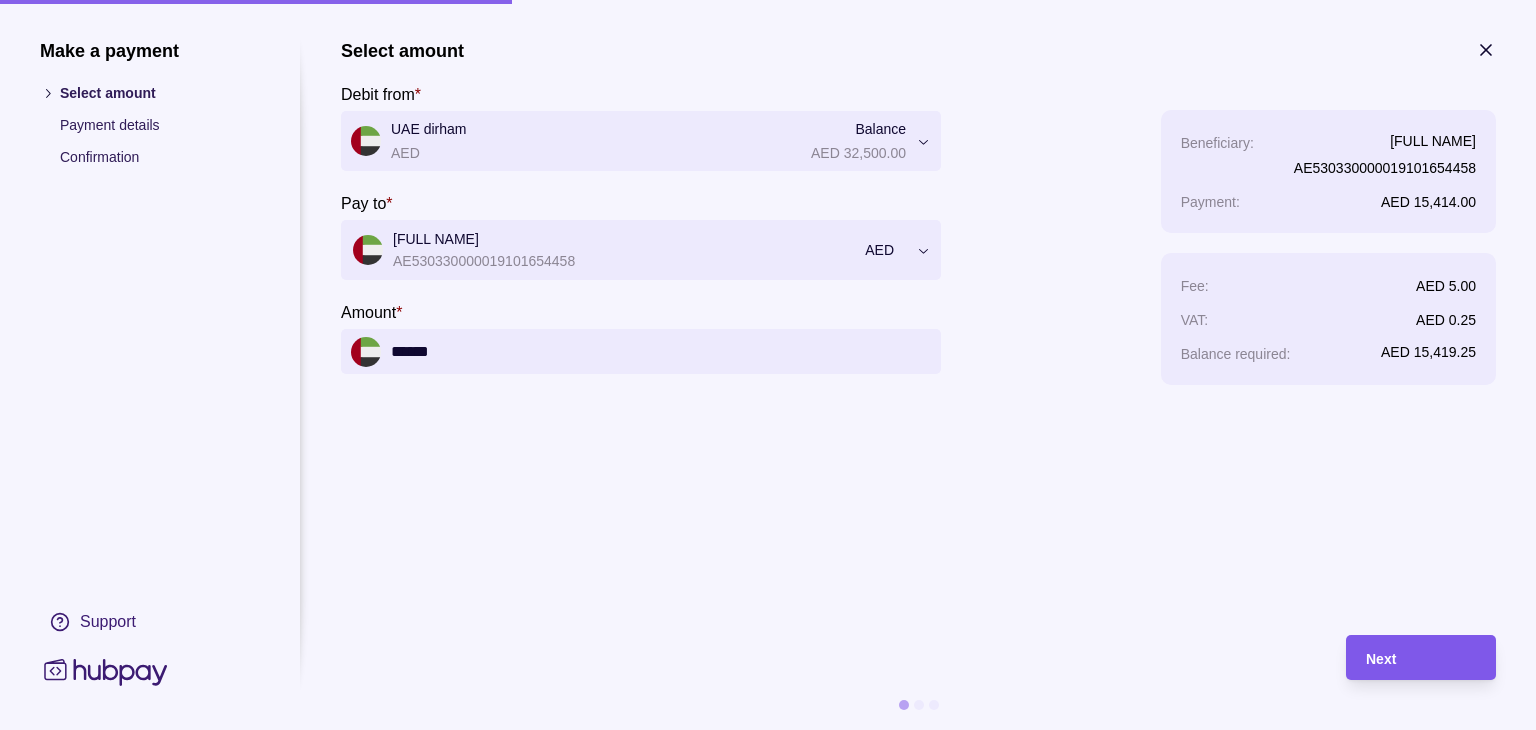 type on "******" 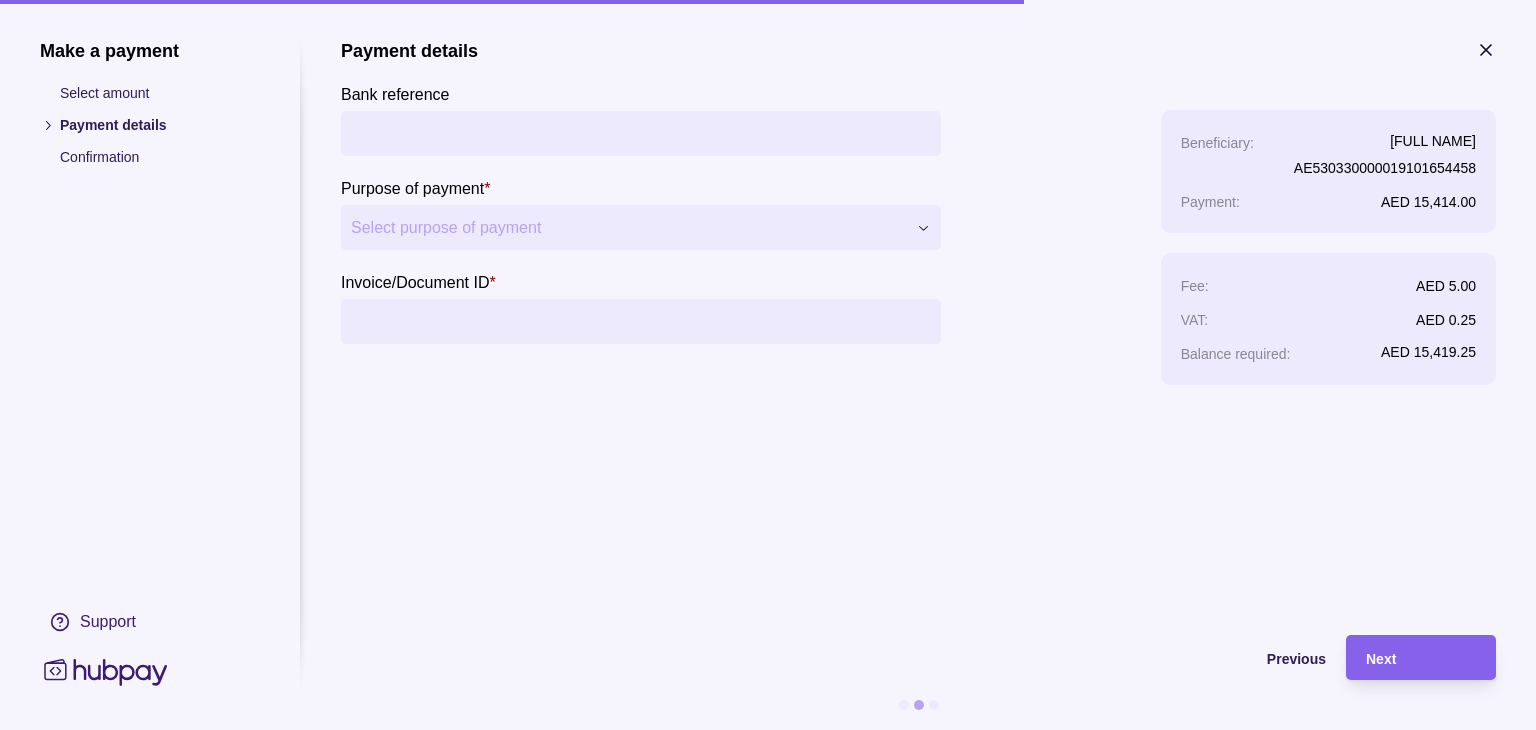 click on "Bank reference" at bounding box center (641, 133) 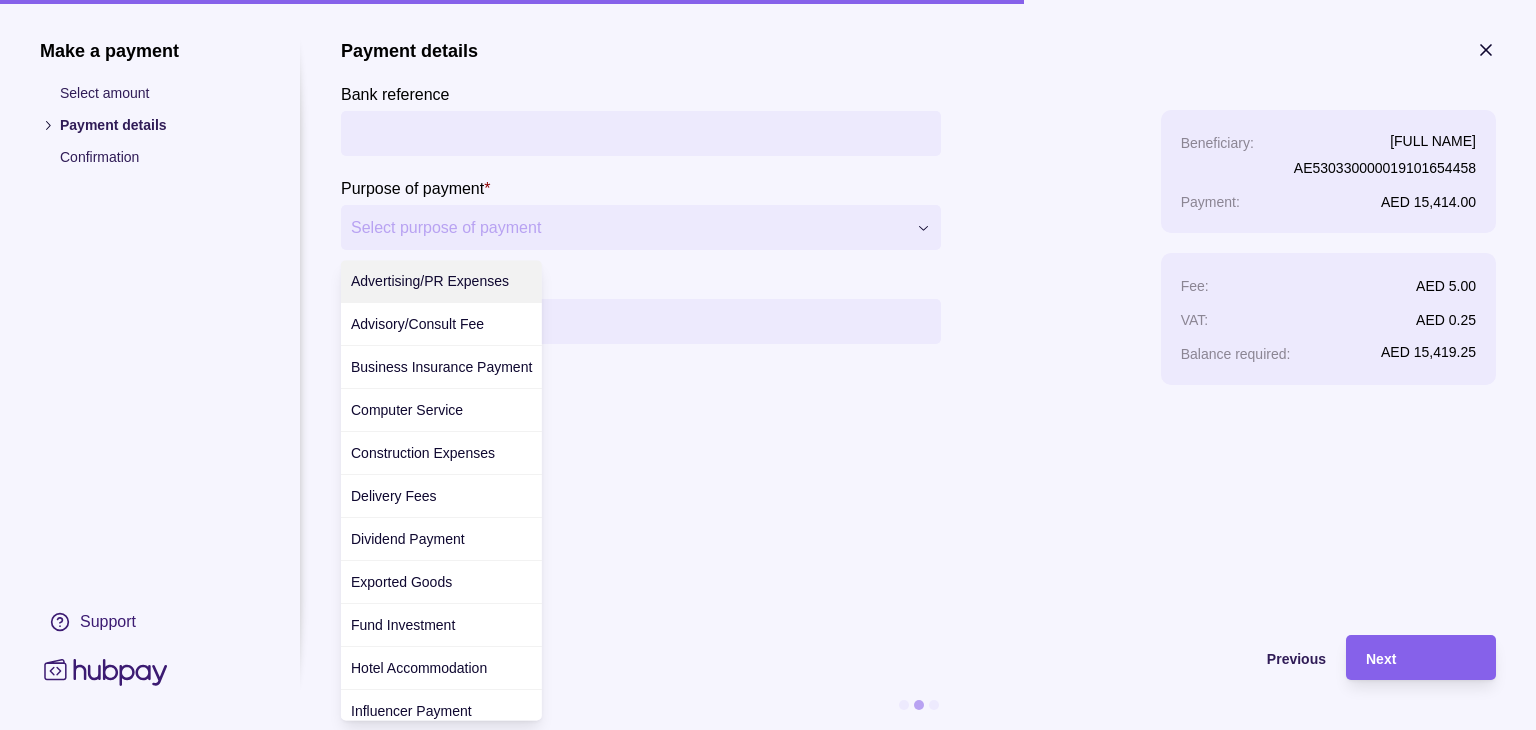 click on "**********" at bounding box center (768, 730) 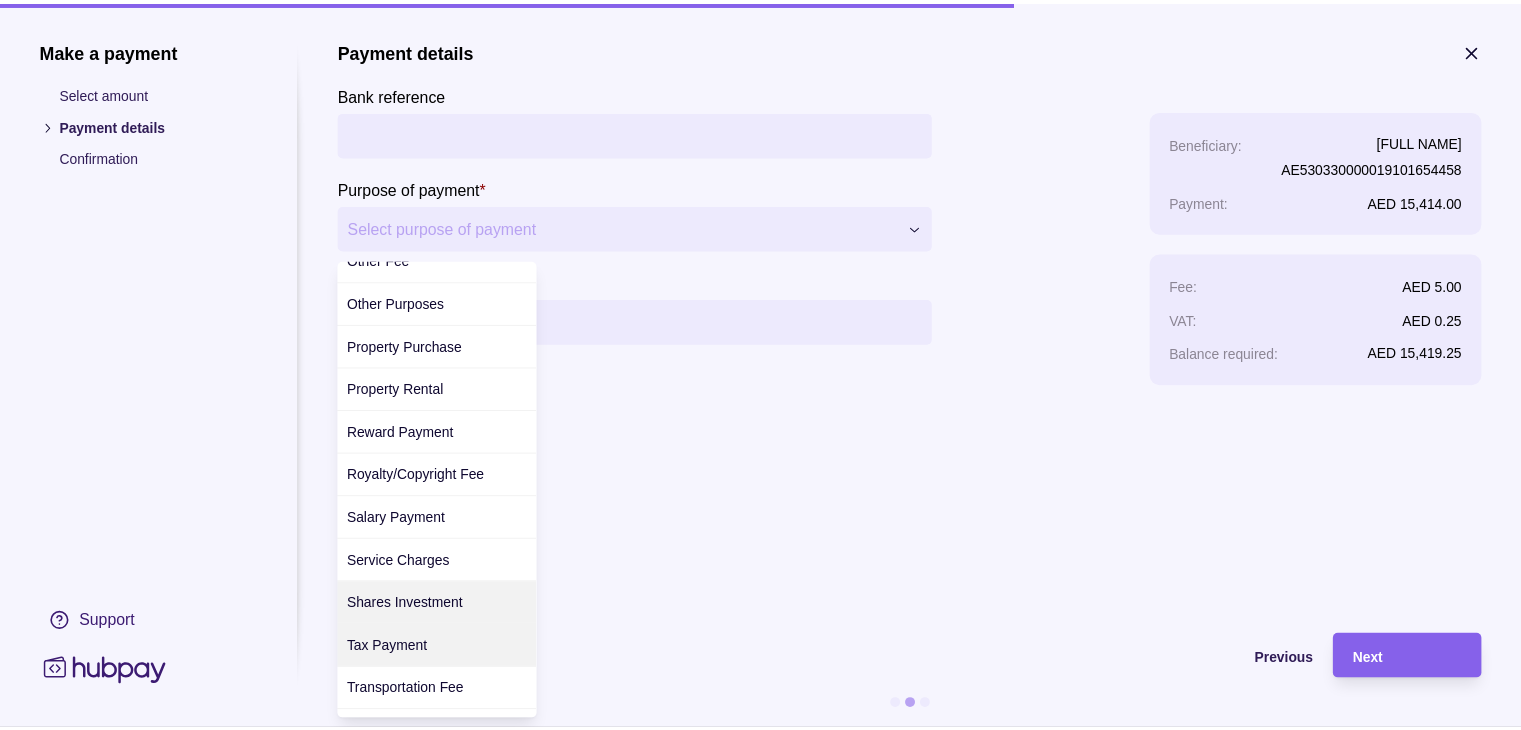 scroll, scrollTop: 738, scrollLeft: 0, axis: vertical 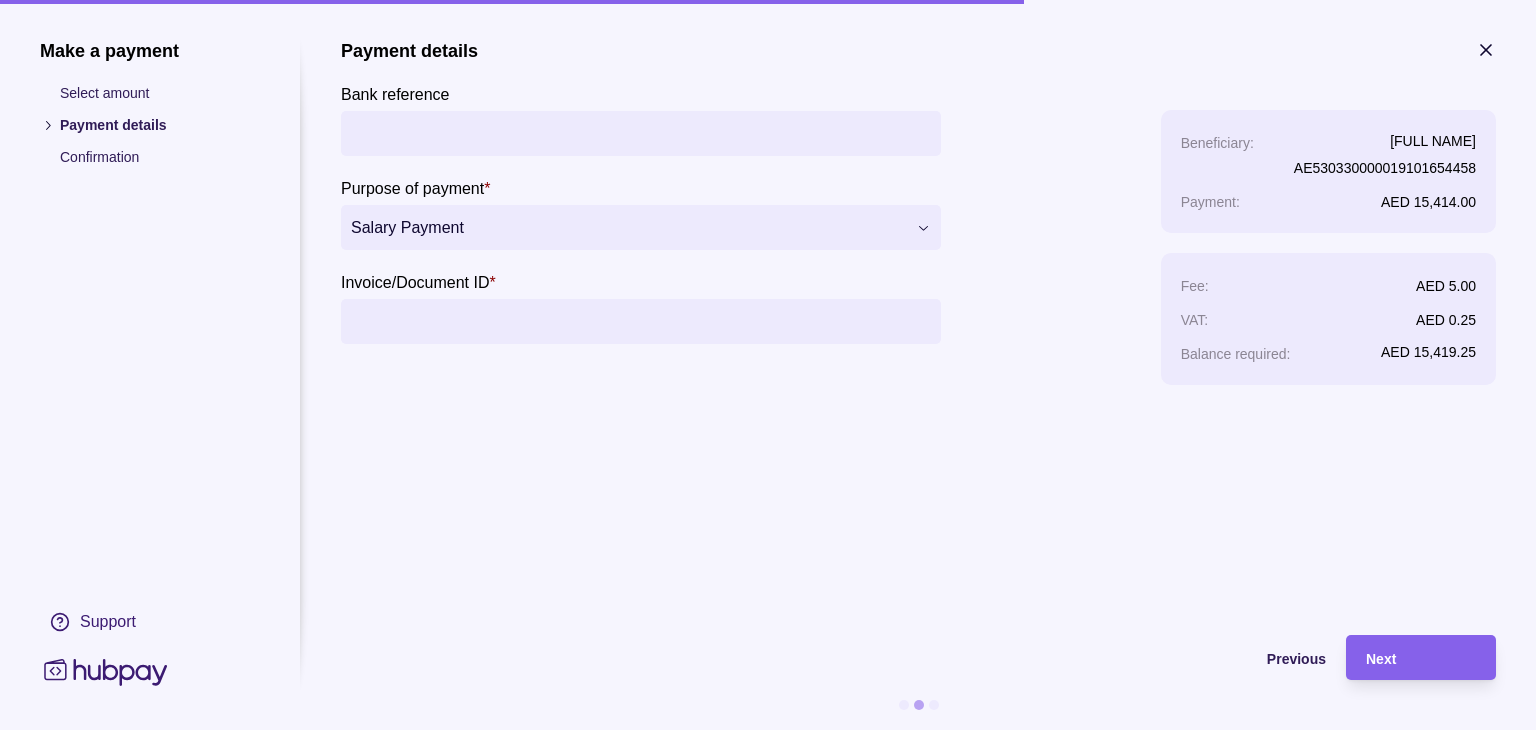 click on "Invoice/Document ID  *" at bounding box center [641, 321] 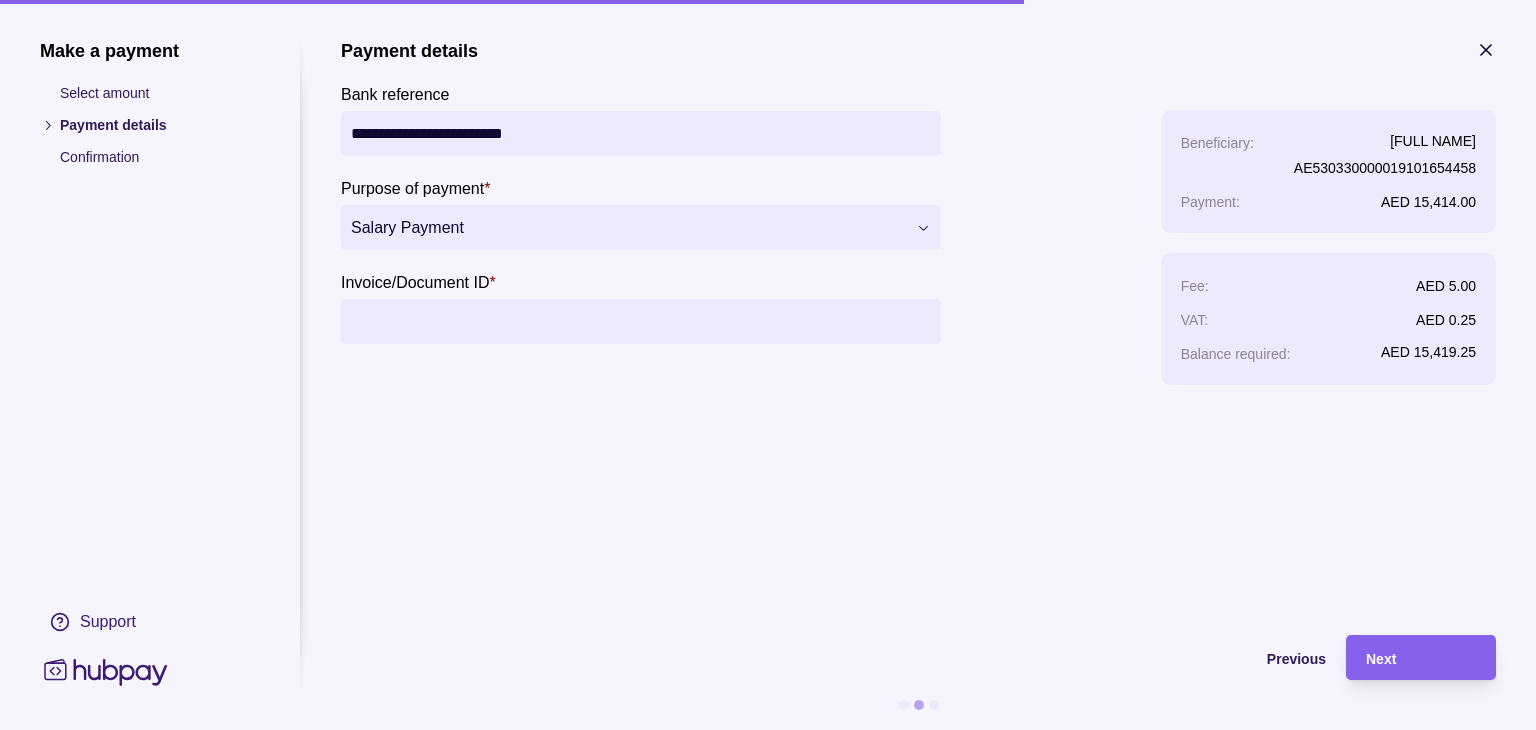 type on "**********" 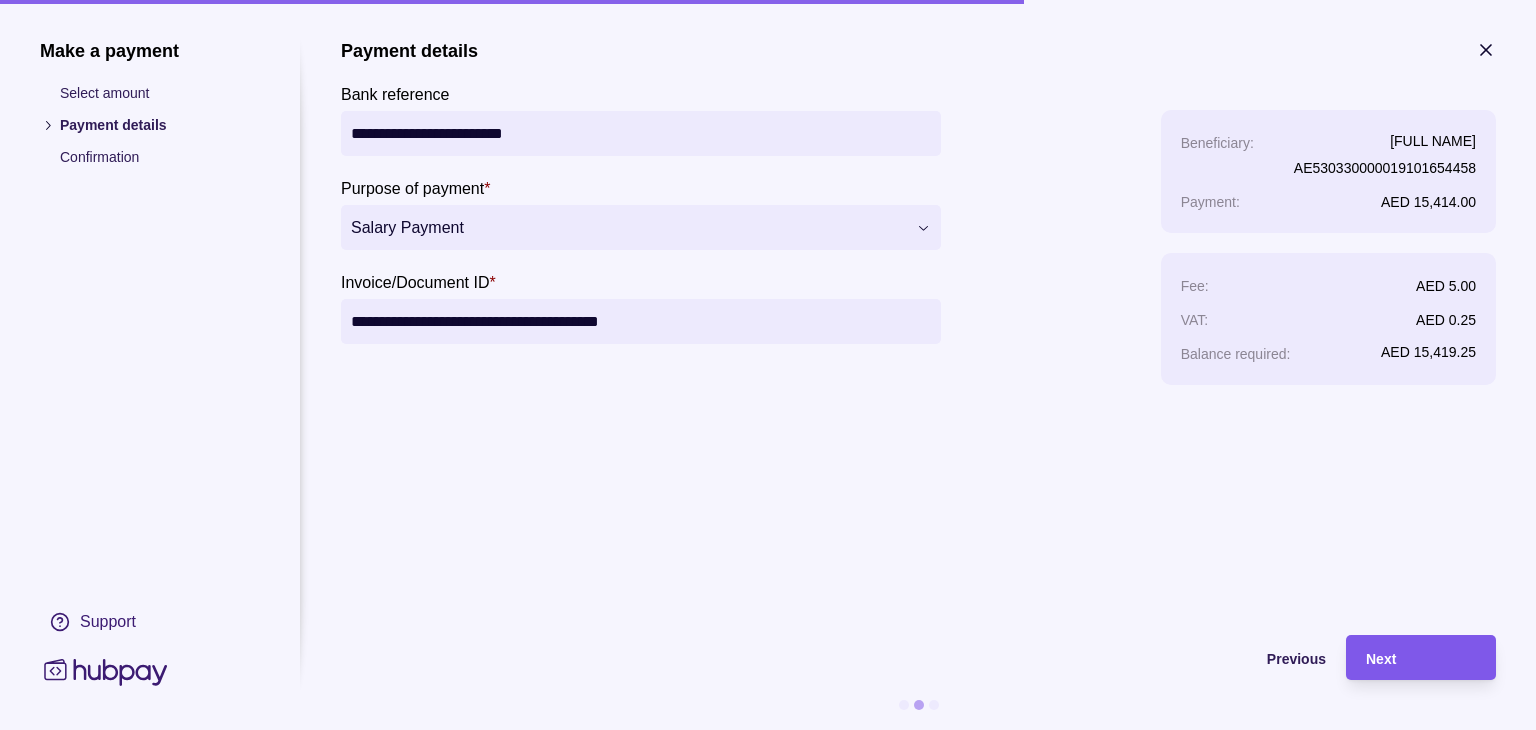 click on "Next" at bounding box center [1421, 658] 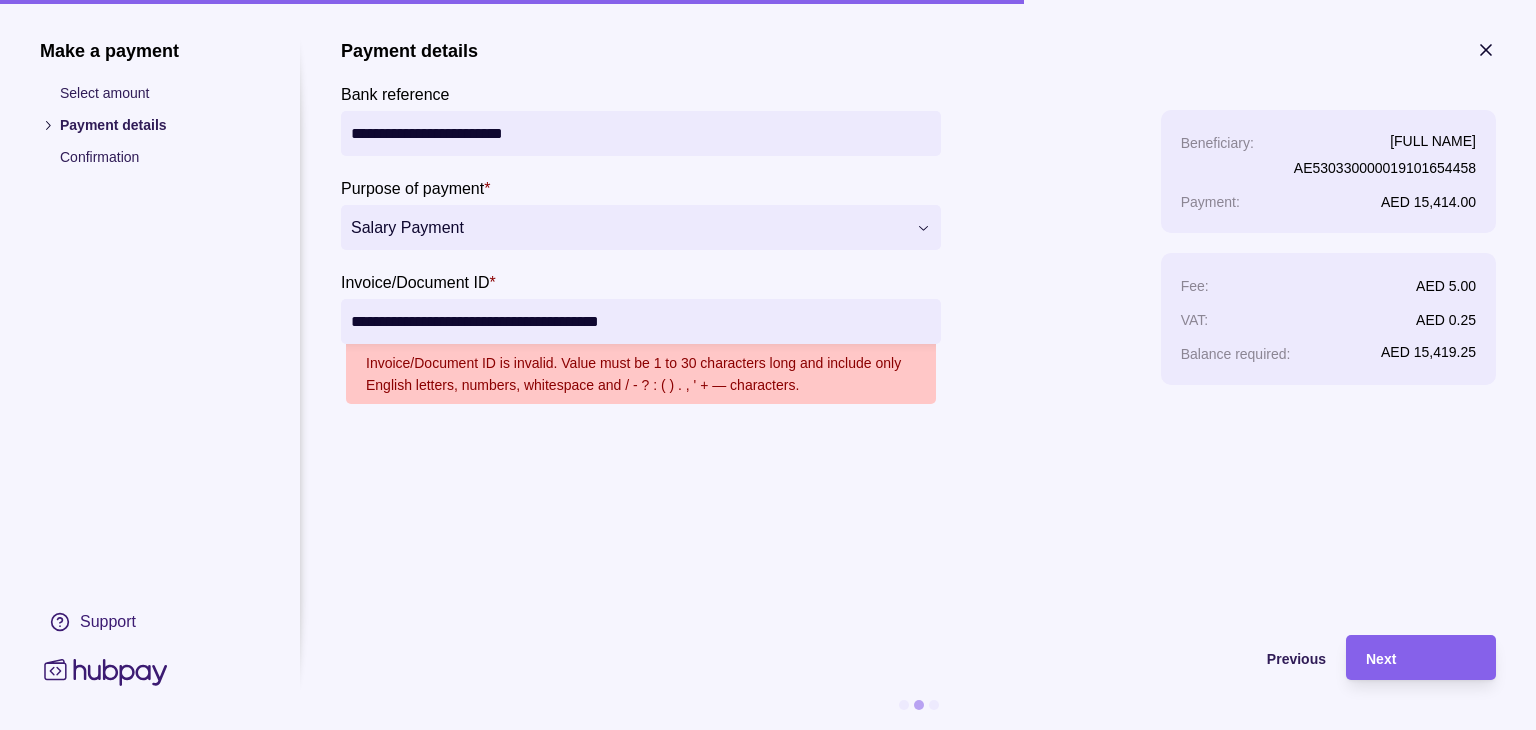 click on "**********" at bounding box center [641, 321] 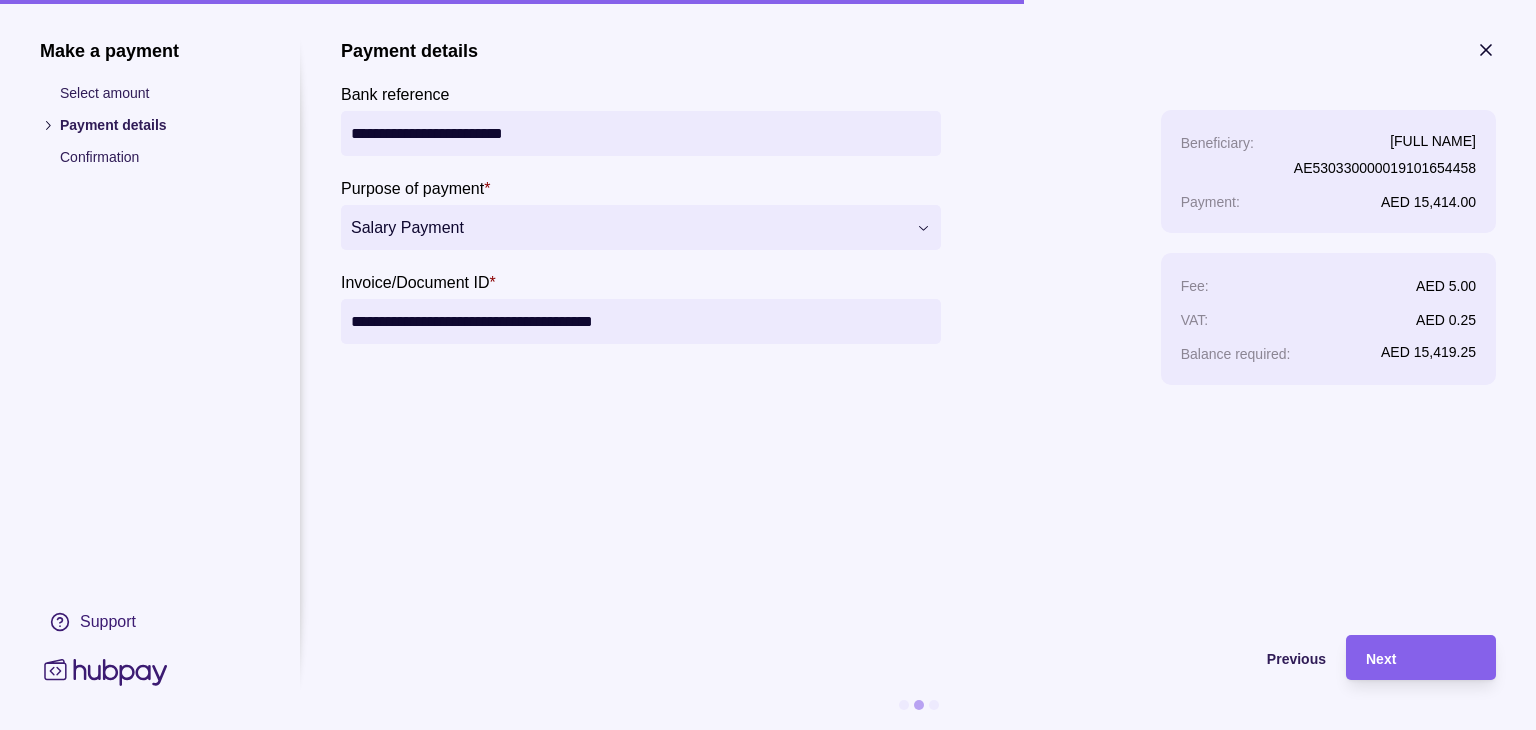 click on "**********" at bounding box center (641, 321) 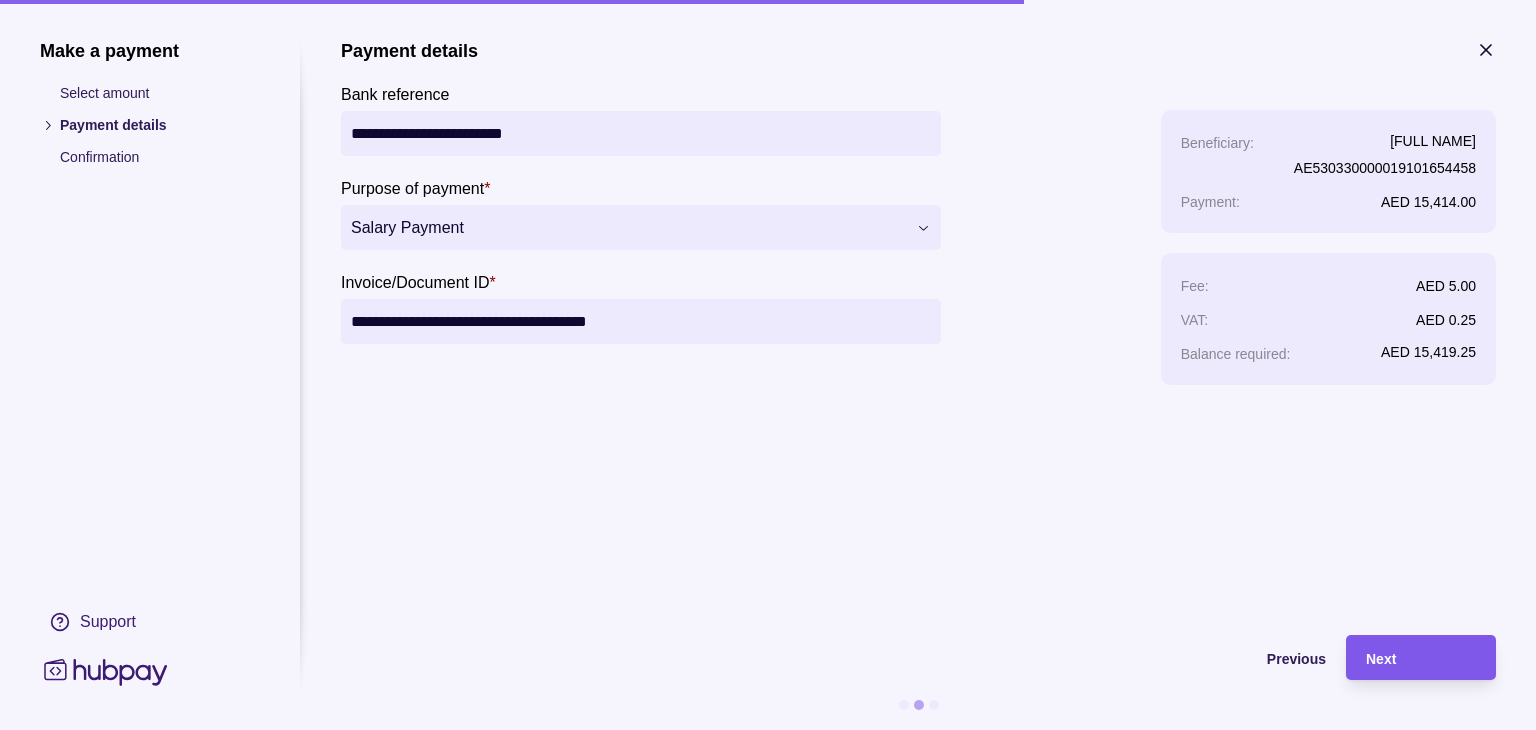 click on "Next" at bounding box center [1421, 658] 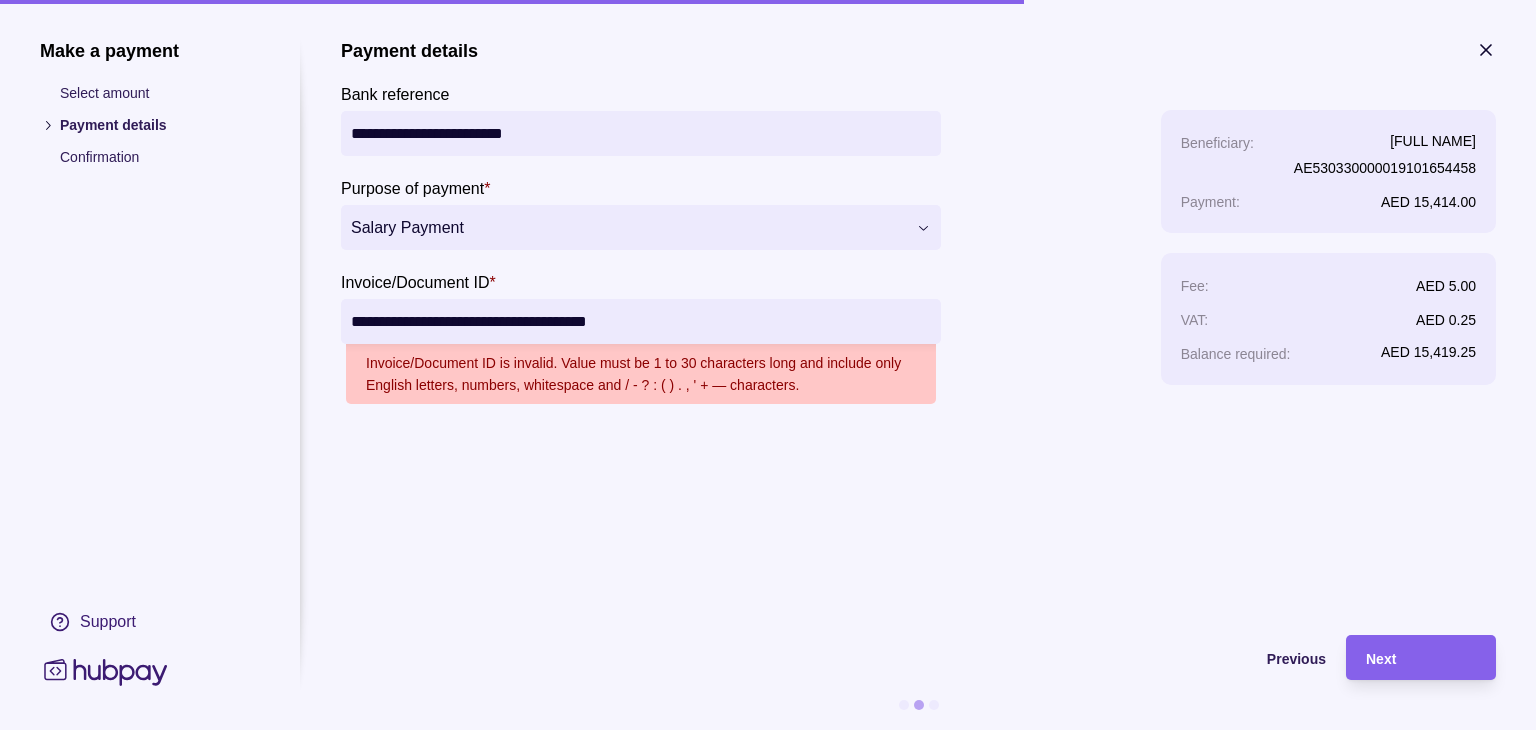 click on "**********" at bounding box center [641, 321] 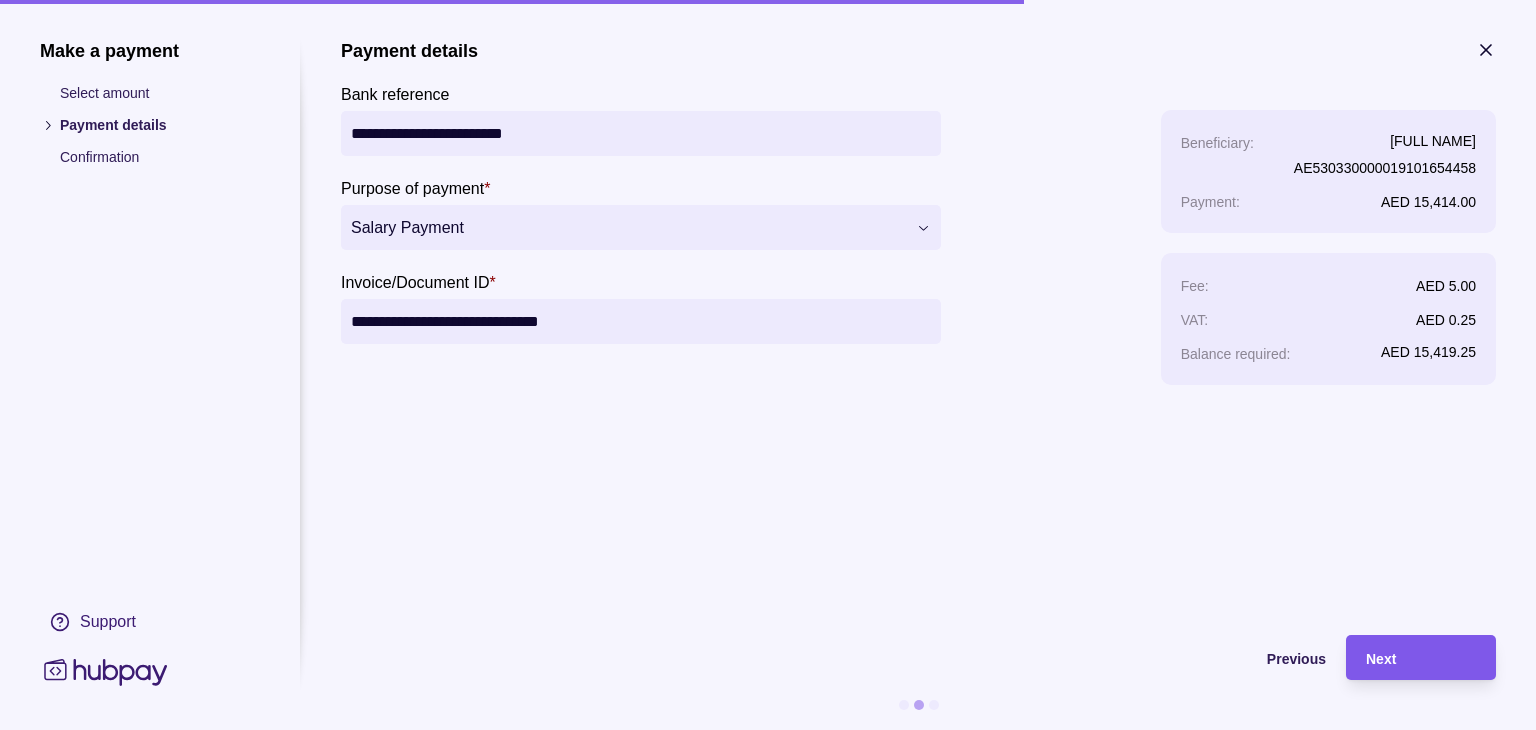 click on "Next" at bounding box center [1421, 658] 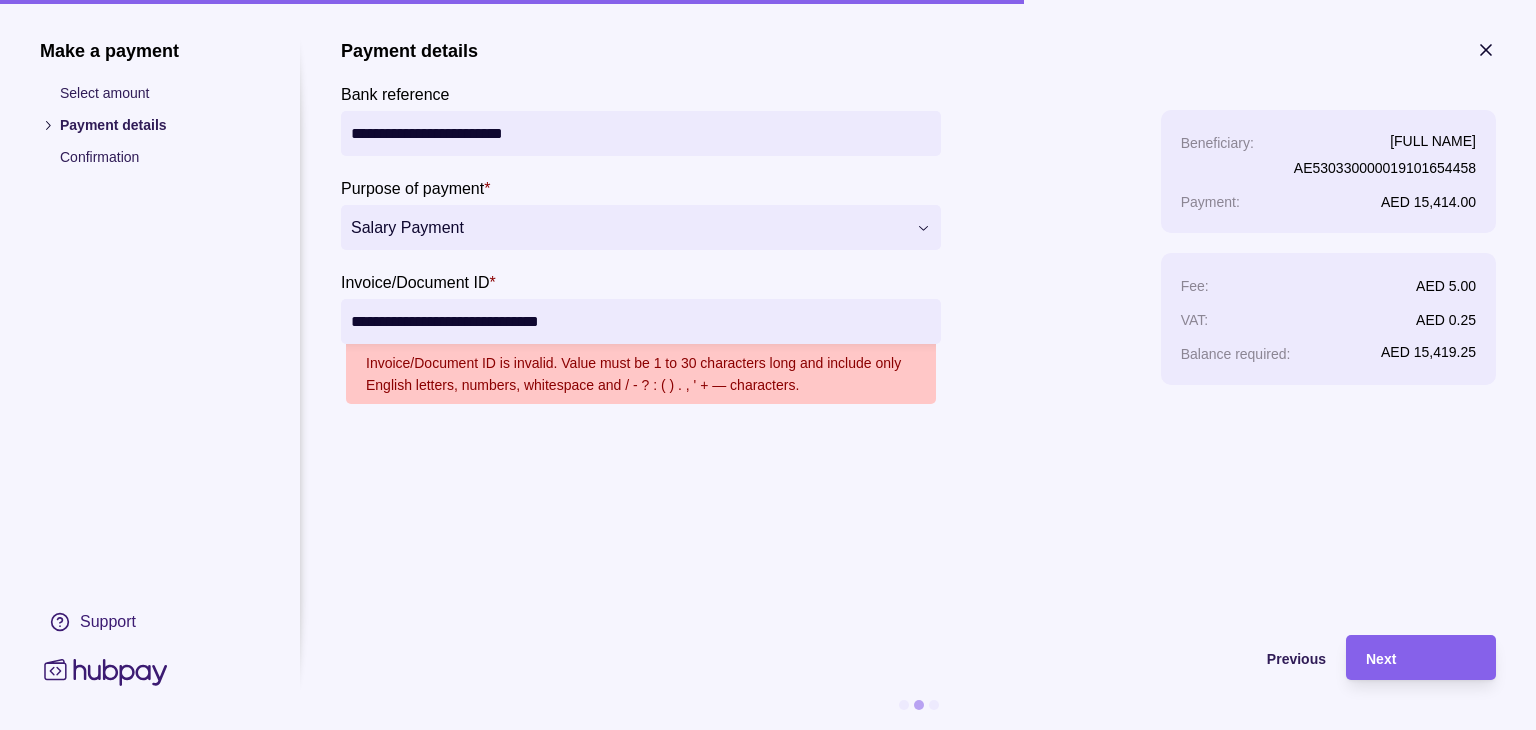 drag, startPoint x: 612, startPoint y: 315, endPoint x: 602, endPoint y: 316, distance: 10.049875 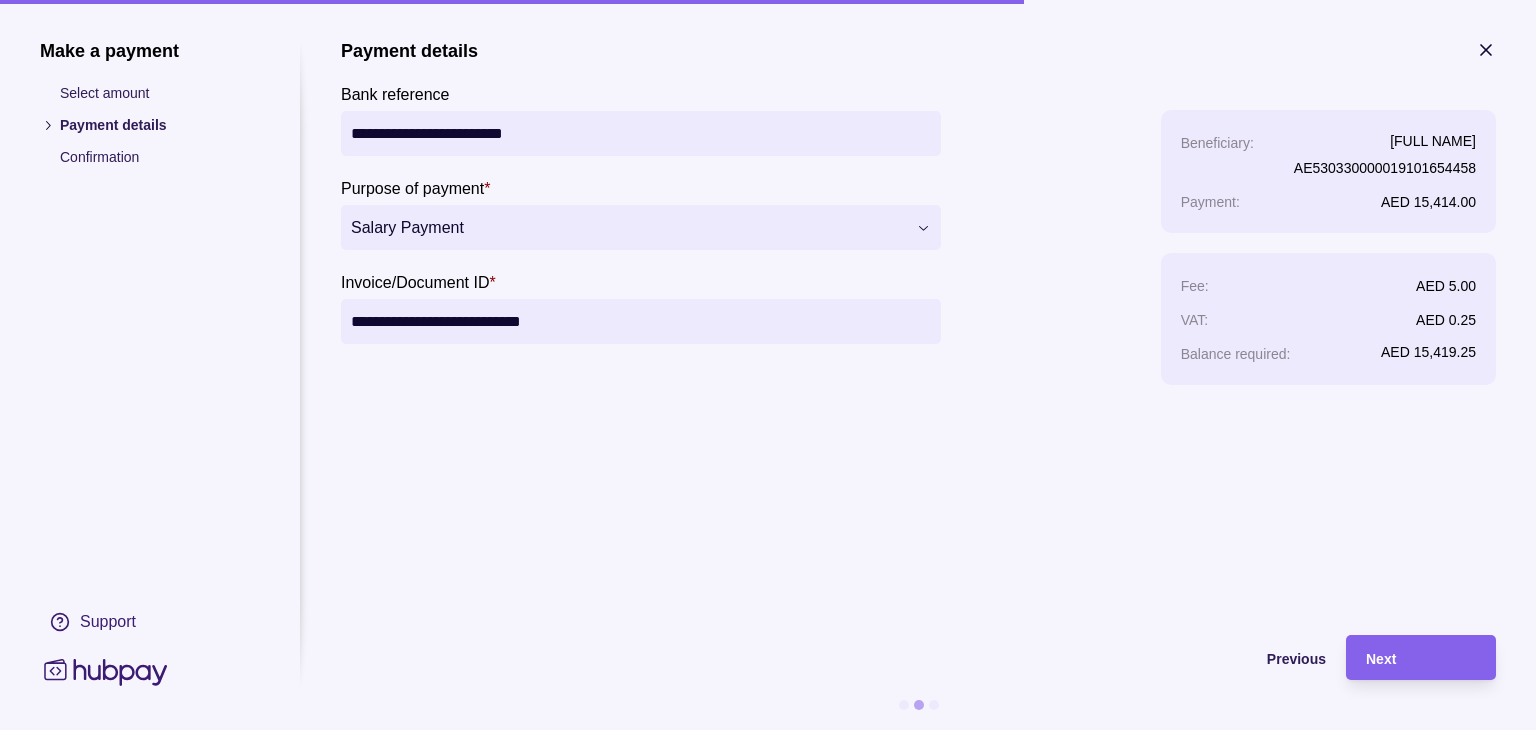 click on "**********" at bounding box center (641, 321) 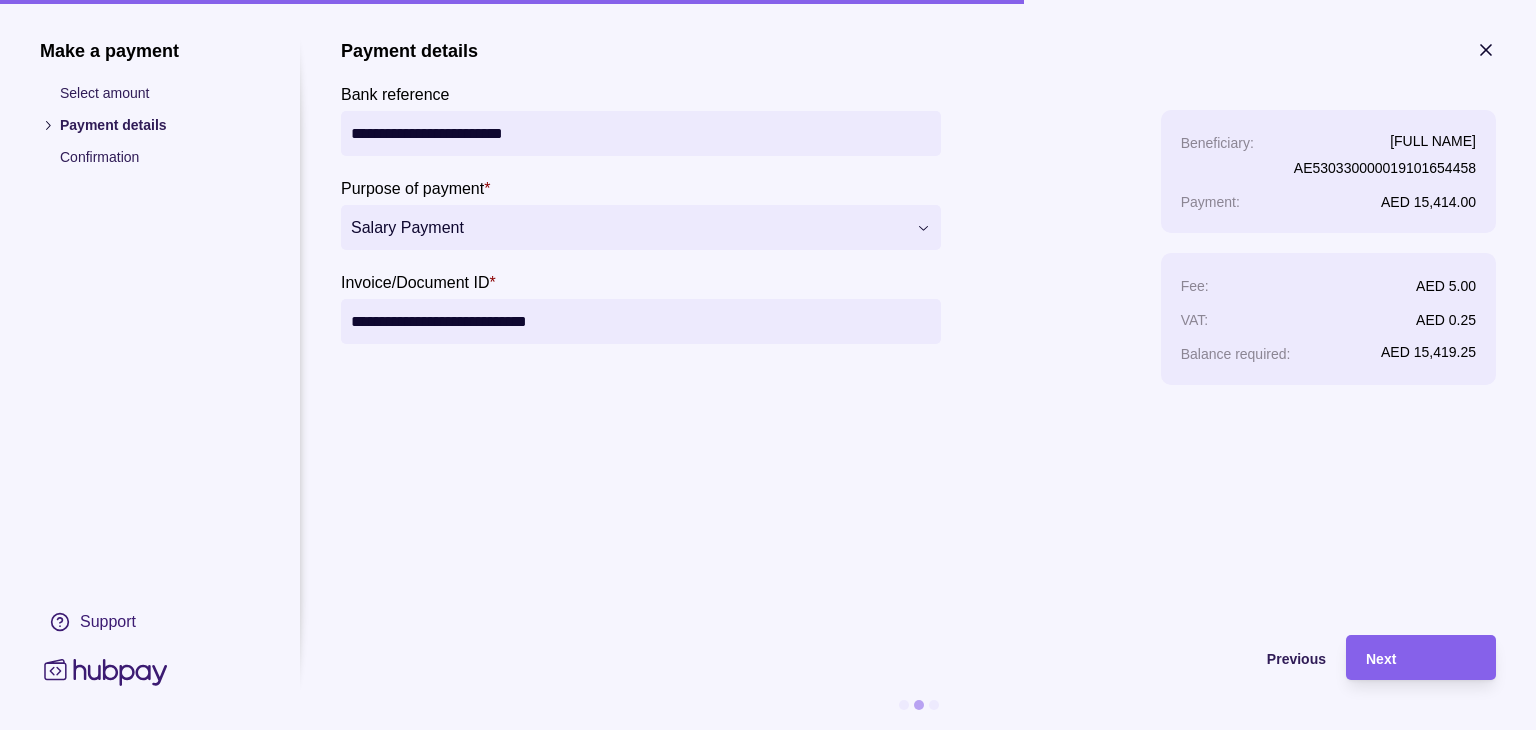 click on "**********" at bounding box center [641, 321] 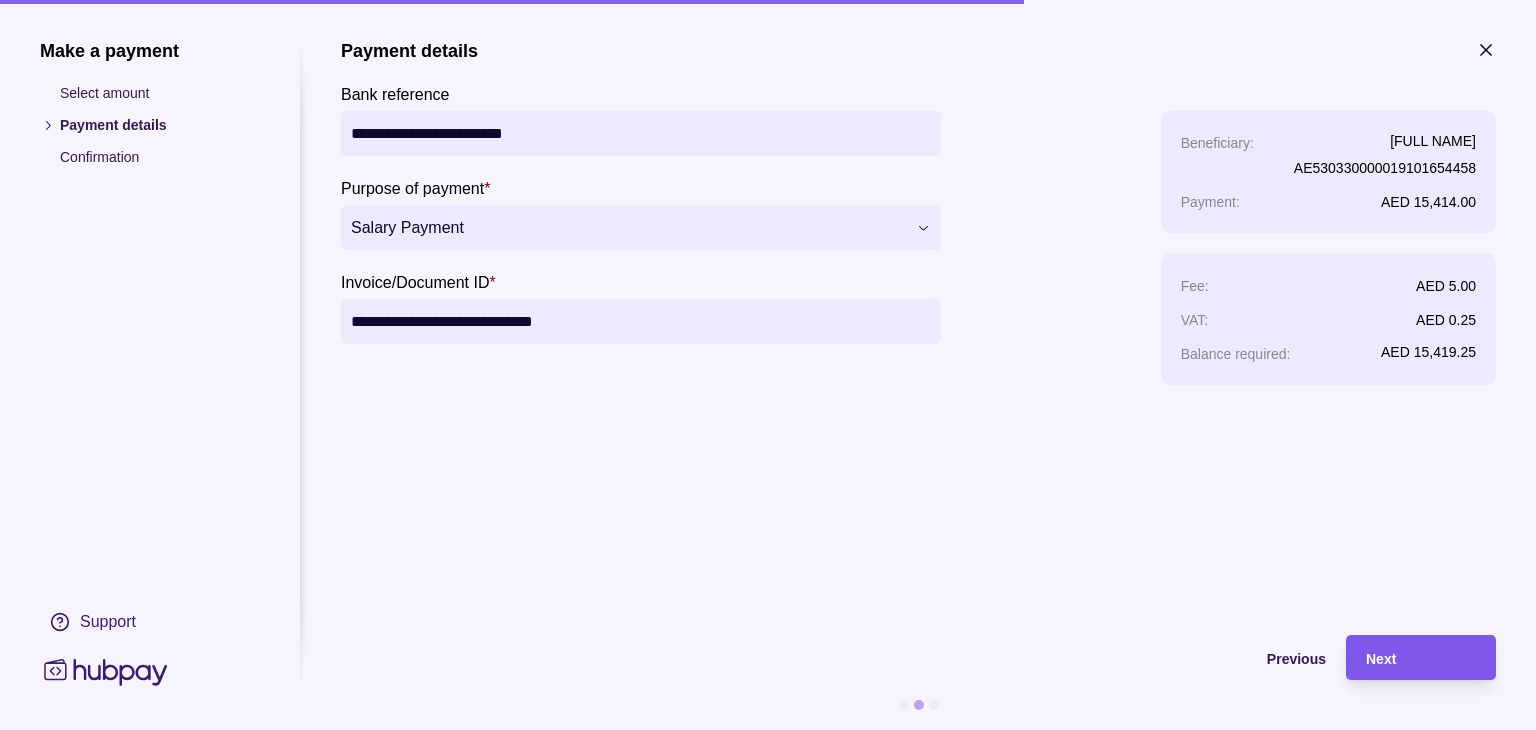 type on "**********" 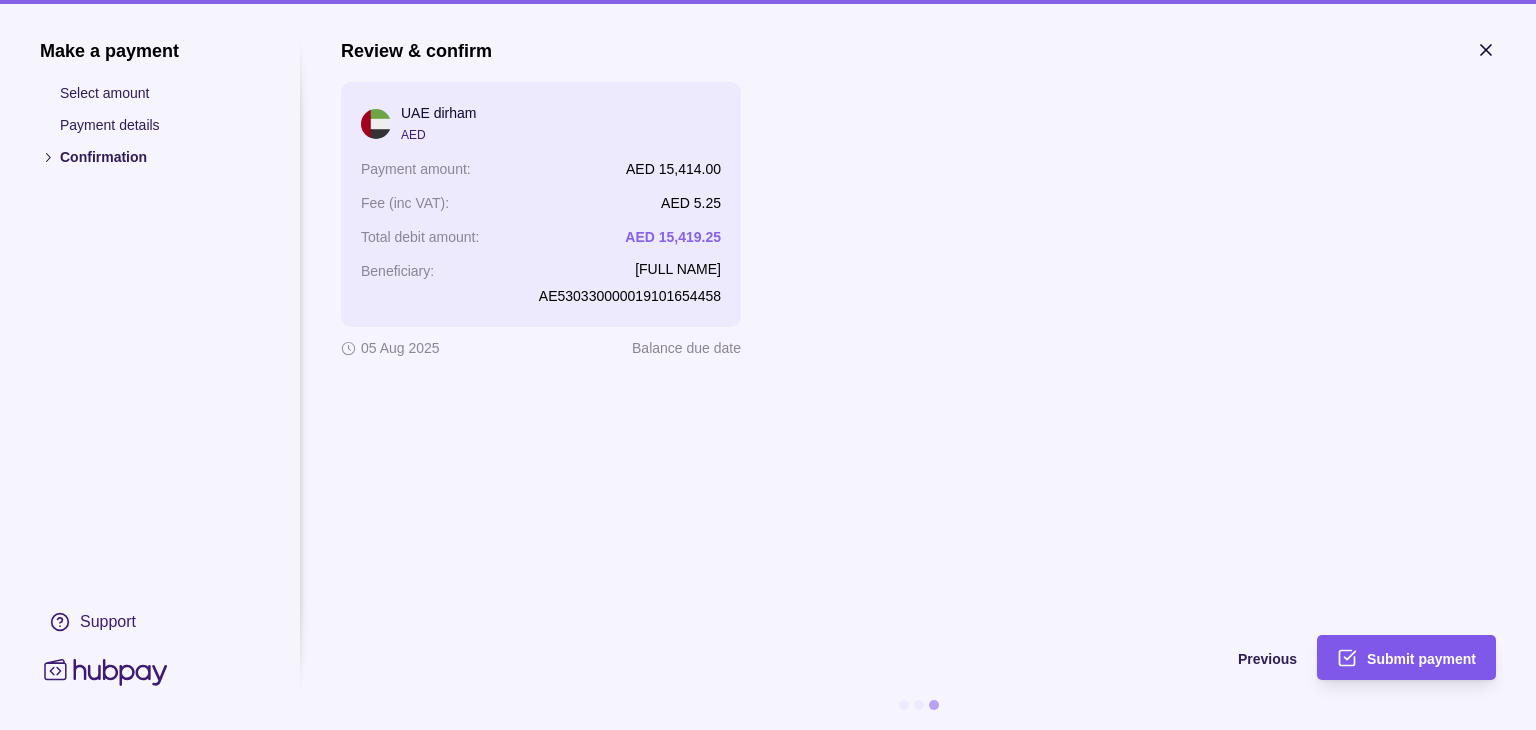 click on "Submit payment" at bounding box center (1421, 659) 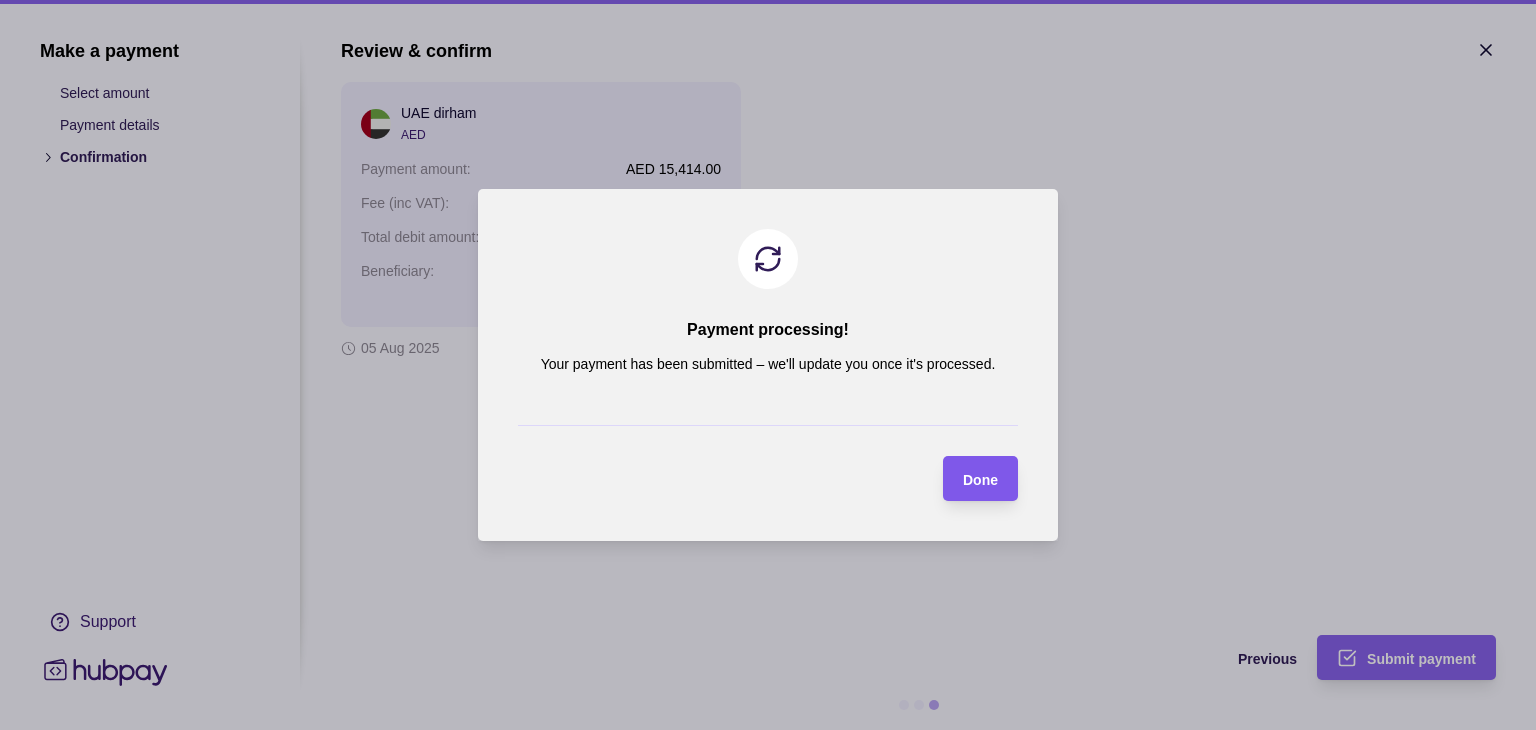 click on "Done" at bounding box center (980, 479) 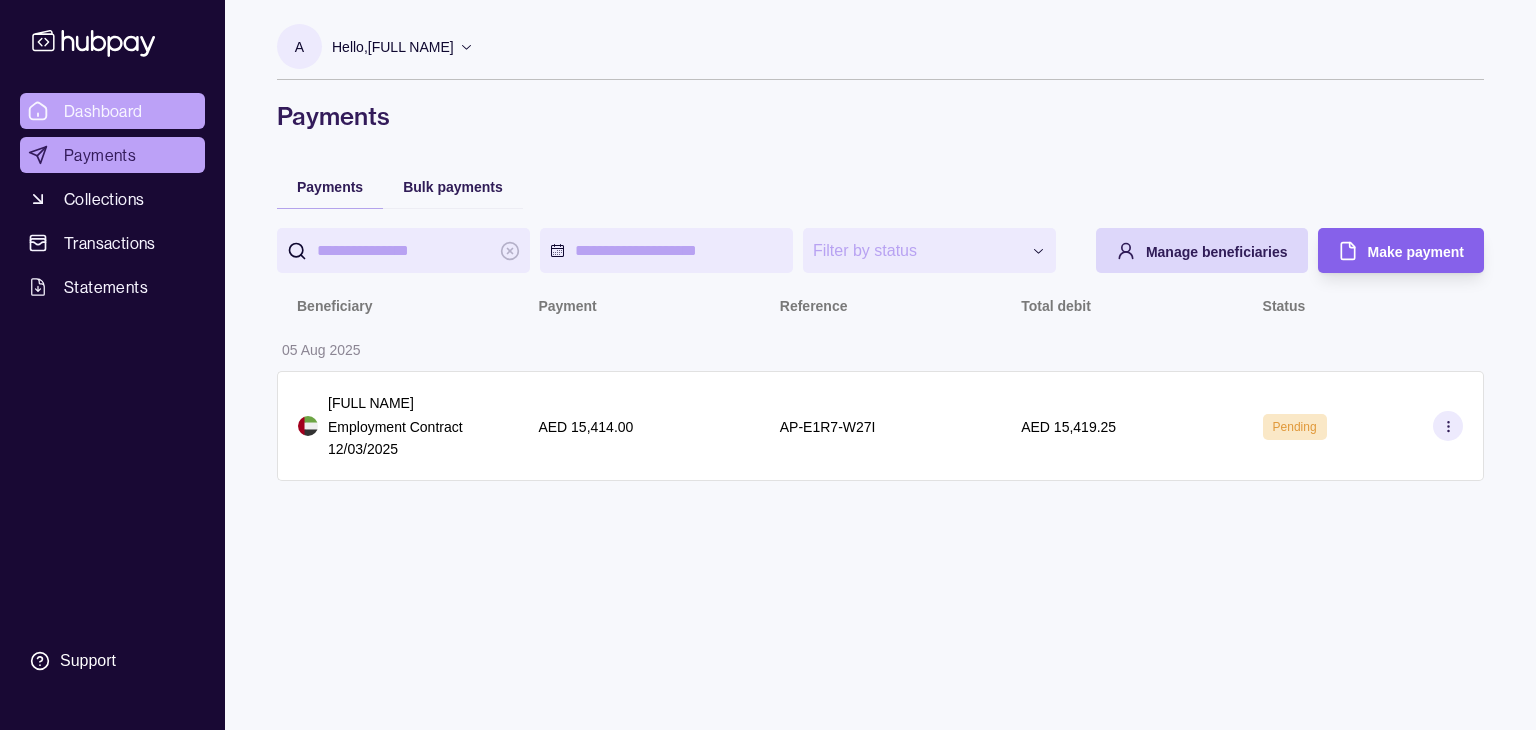 click on "Dashboard" at bounding box center [112, 111] 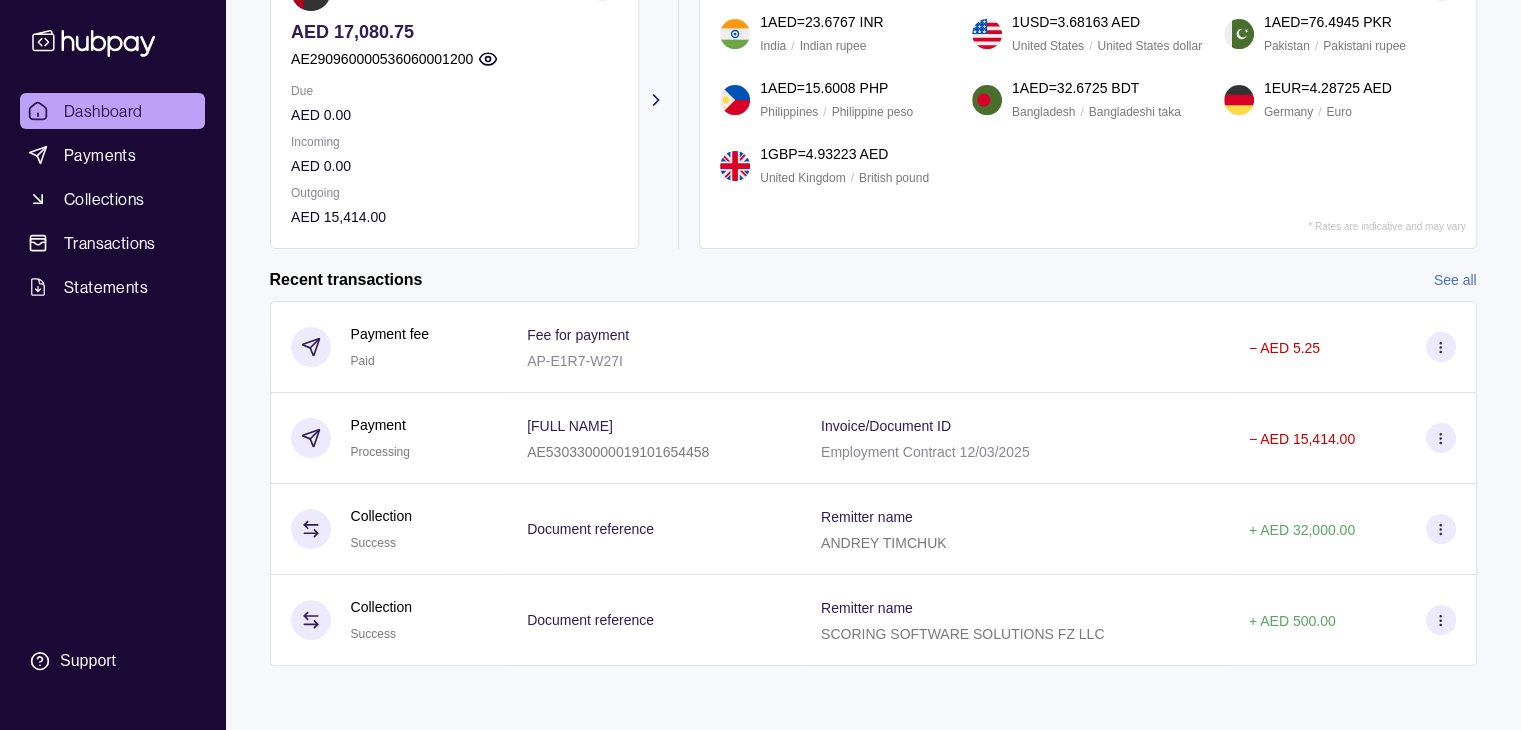 scroll, scrollTop: 40, scrollLeft: 0, axis: vertical 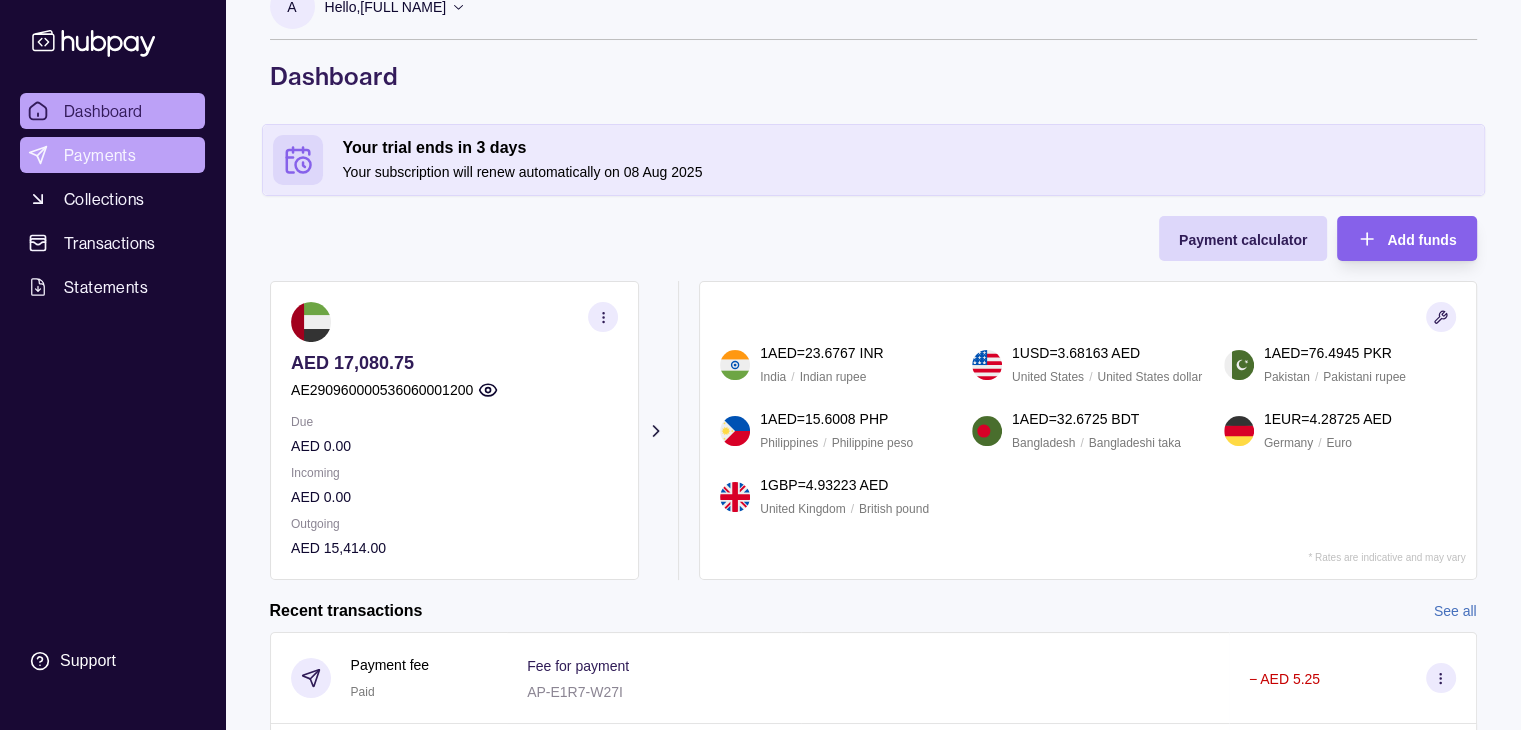 click on "Payments" at bounding box center (100, 155) 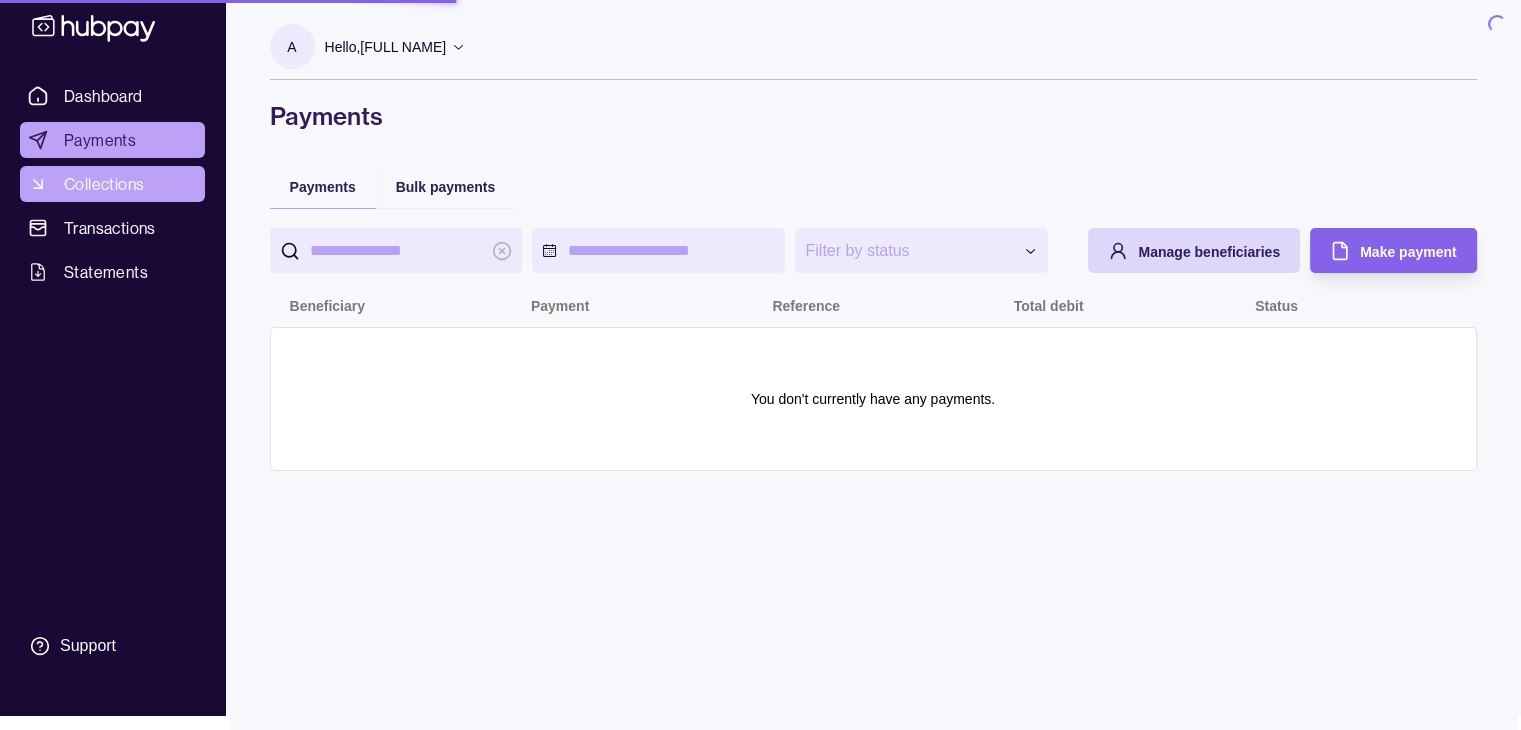 scroll, scrollTop: 0, scrollLeft: 0, axis: both 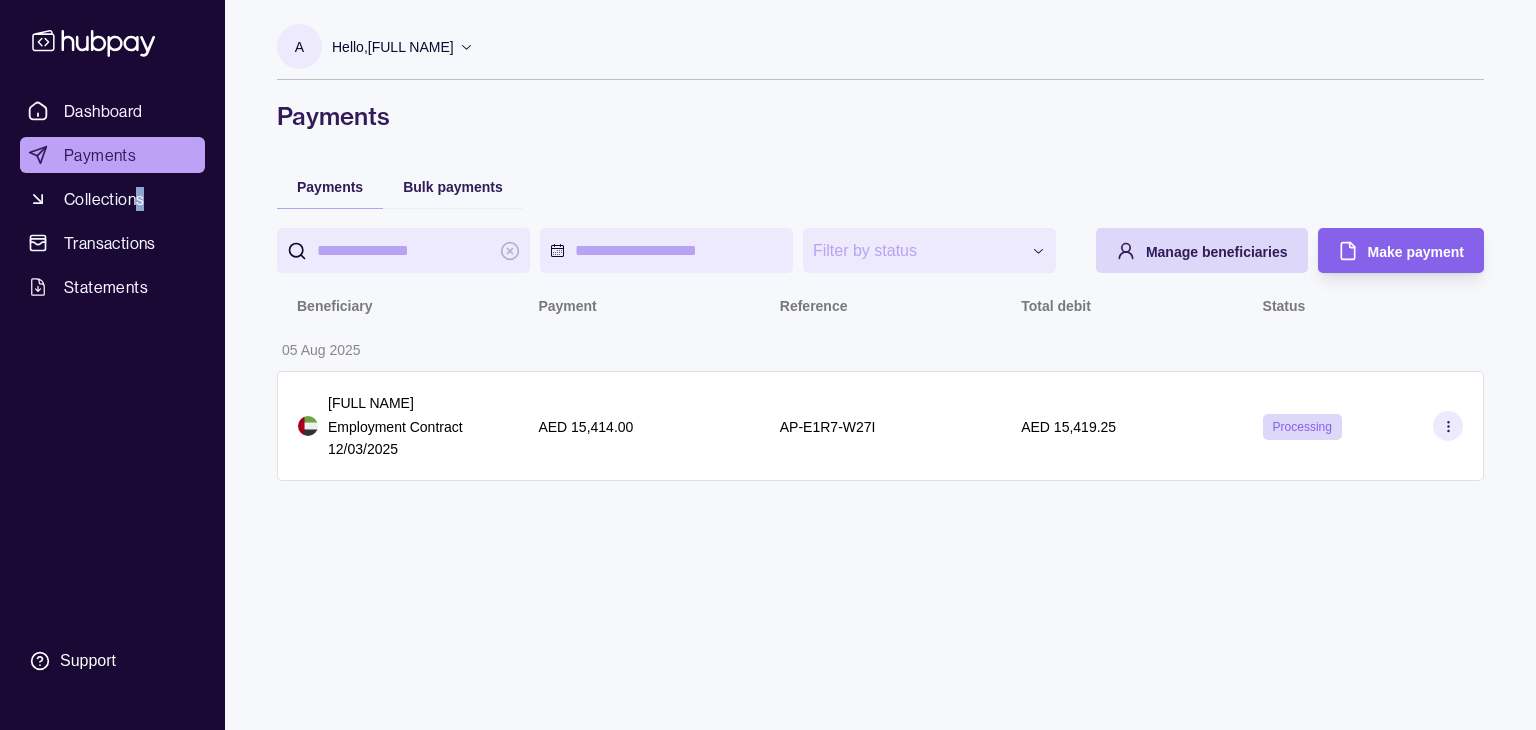 click on "Dashboard Payments Collections Transactions Statements" at bounding box center [112, 199] 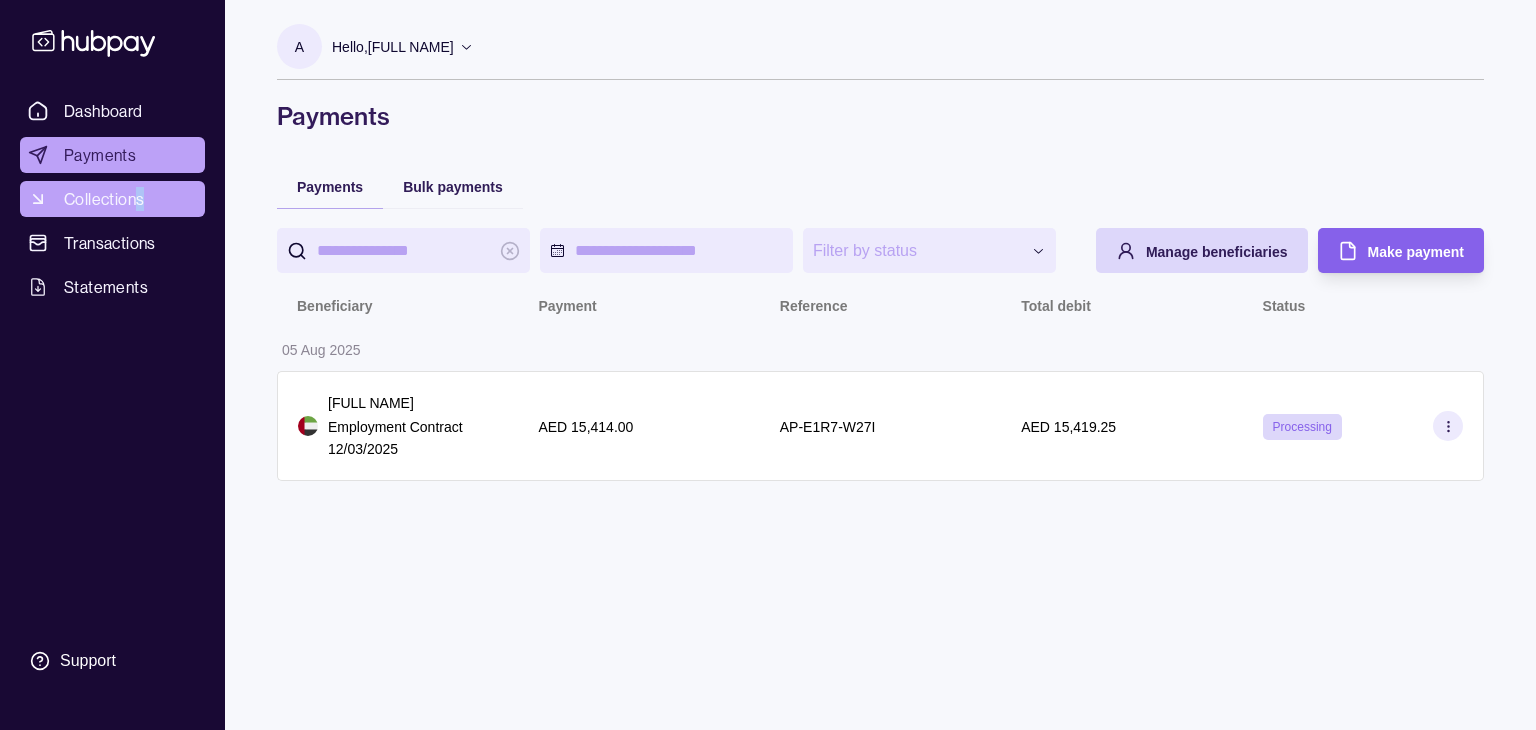 click on "Collections" at bounding box center [112, 199] 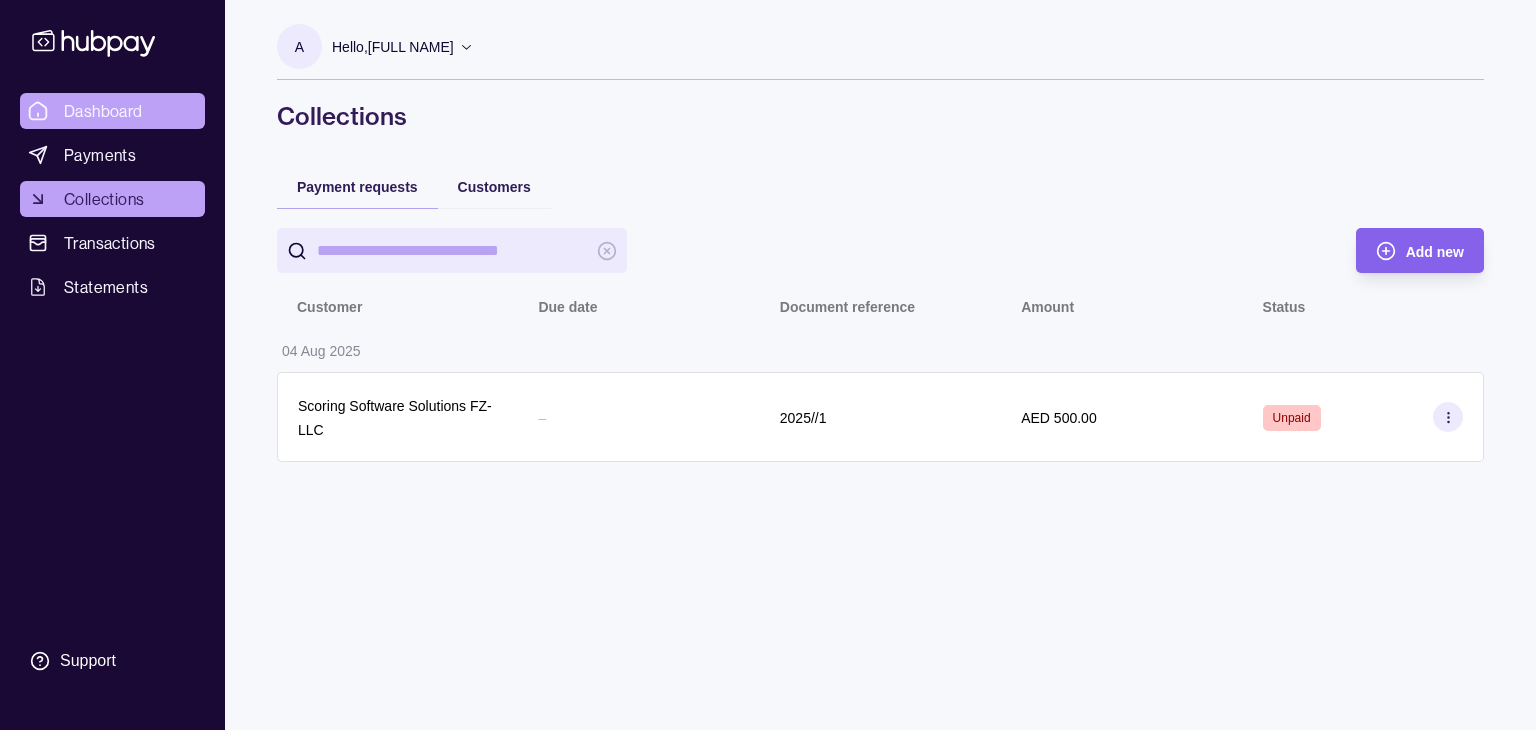 click on "Dashboard" at bounding box center [112, 111] 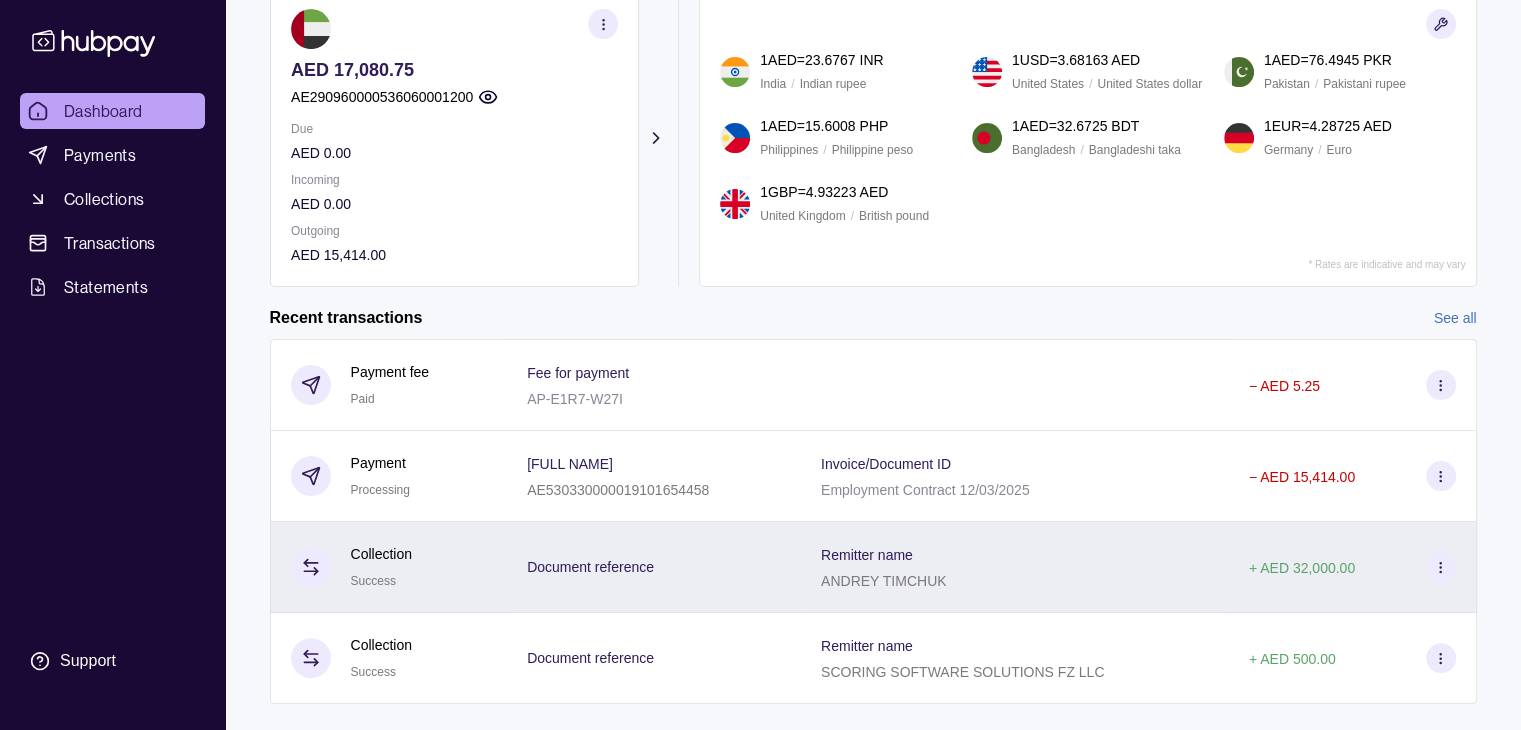 scroll, scrollTop: 373, scrollLeft: 0, axis: vertical 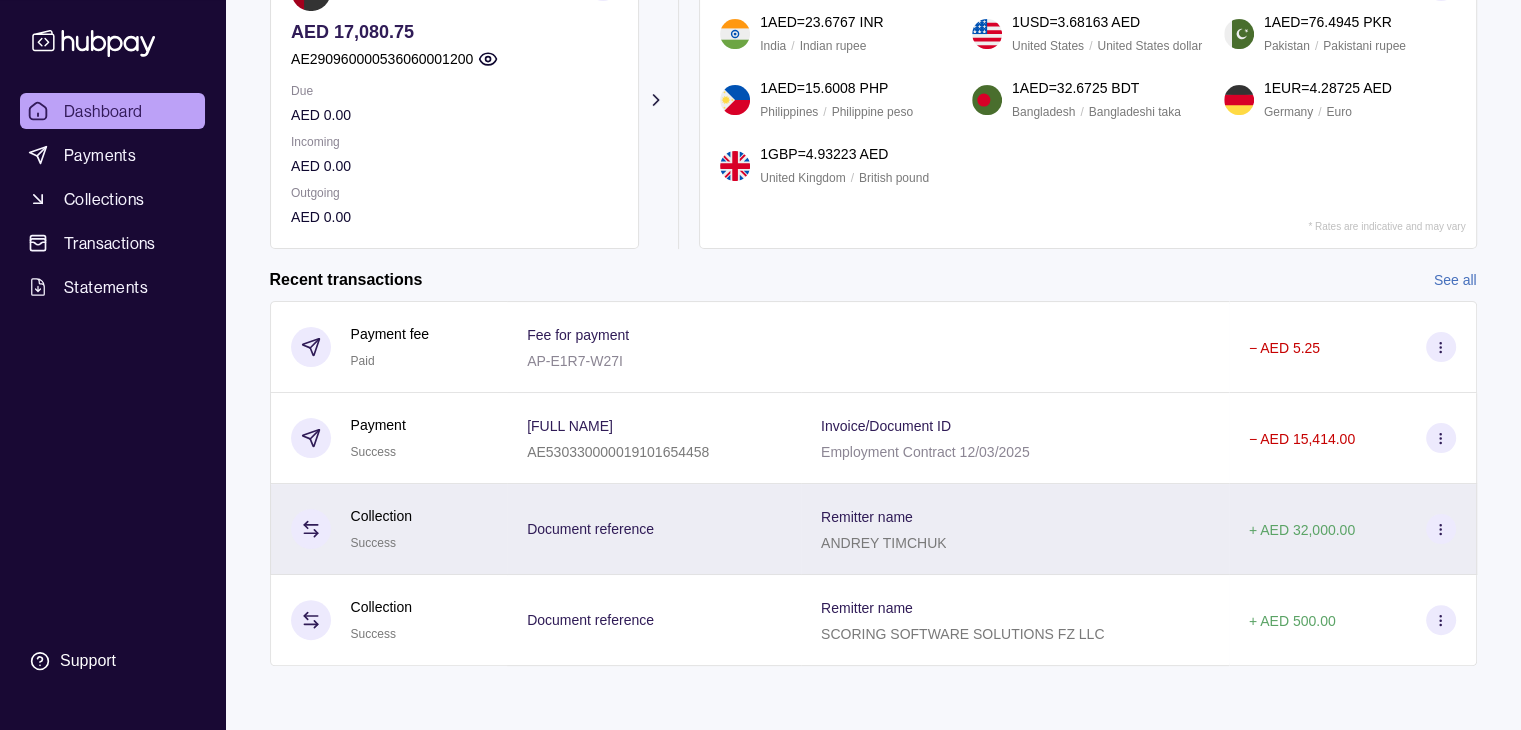 click on "Collection Success" at bounding box center [389, 529] 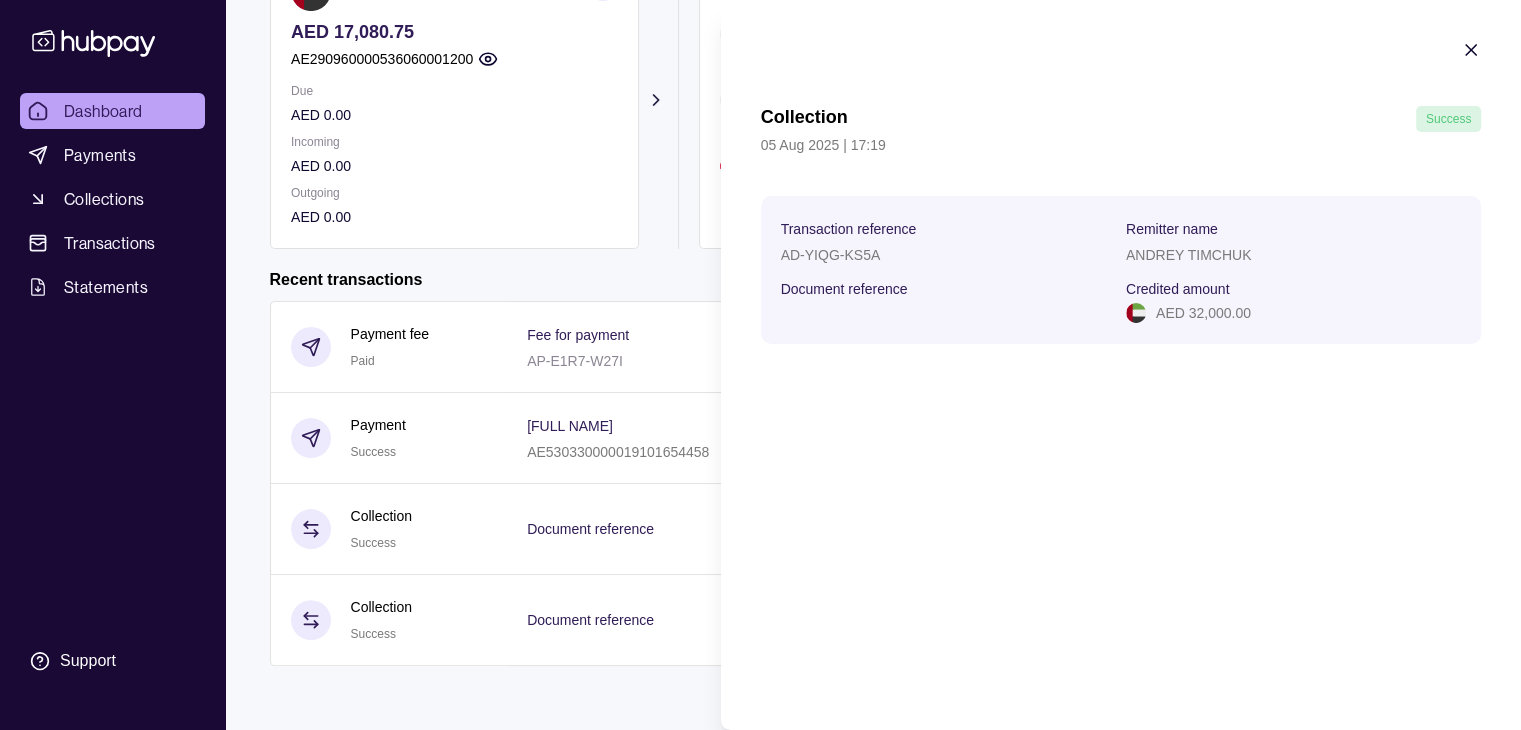 click 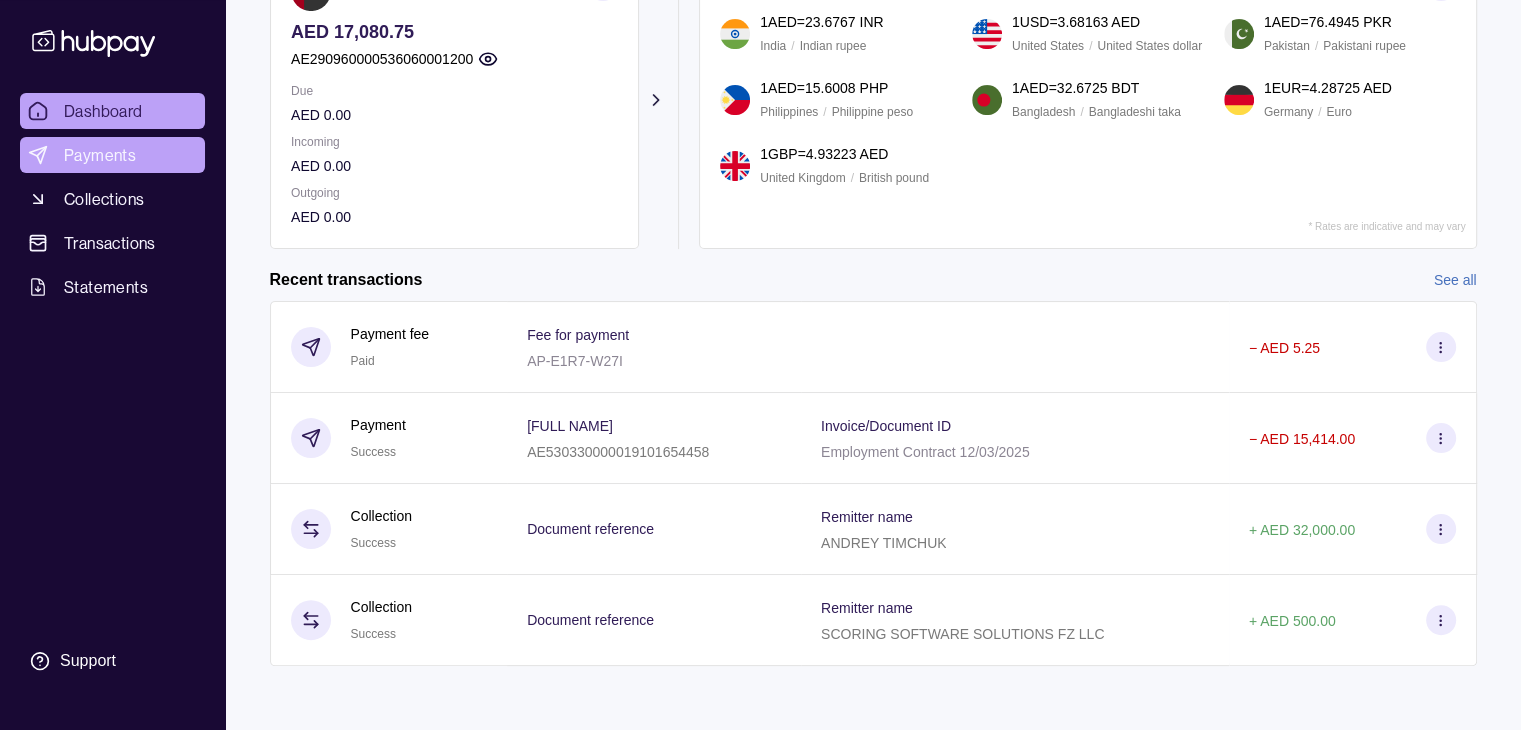 click on "Payments" at bounding box center [100, 155] 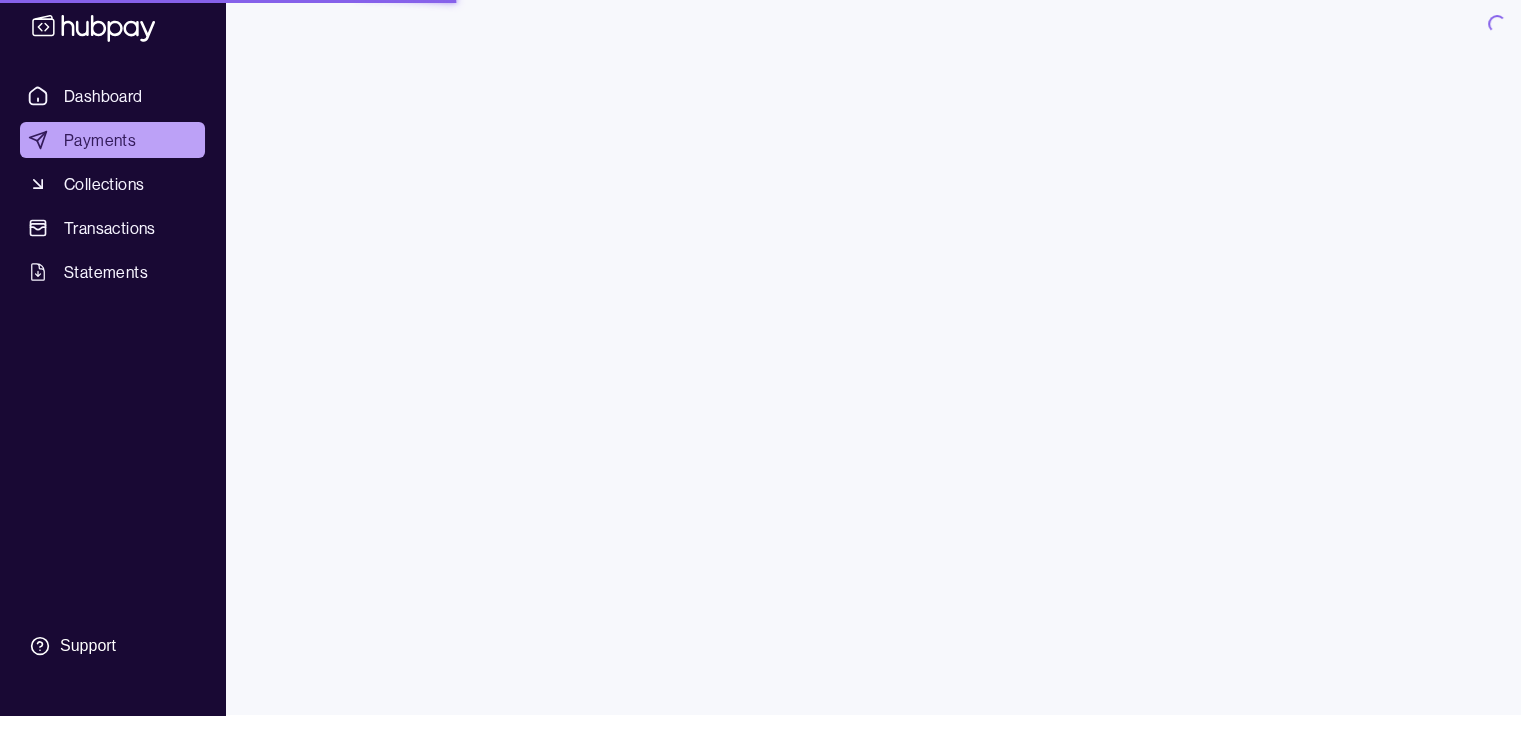 scroll, scrollTop: 0, scrollLeft: 0, axis: both 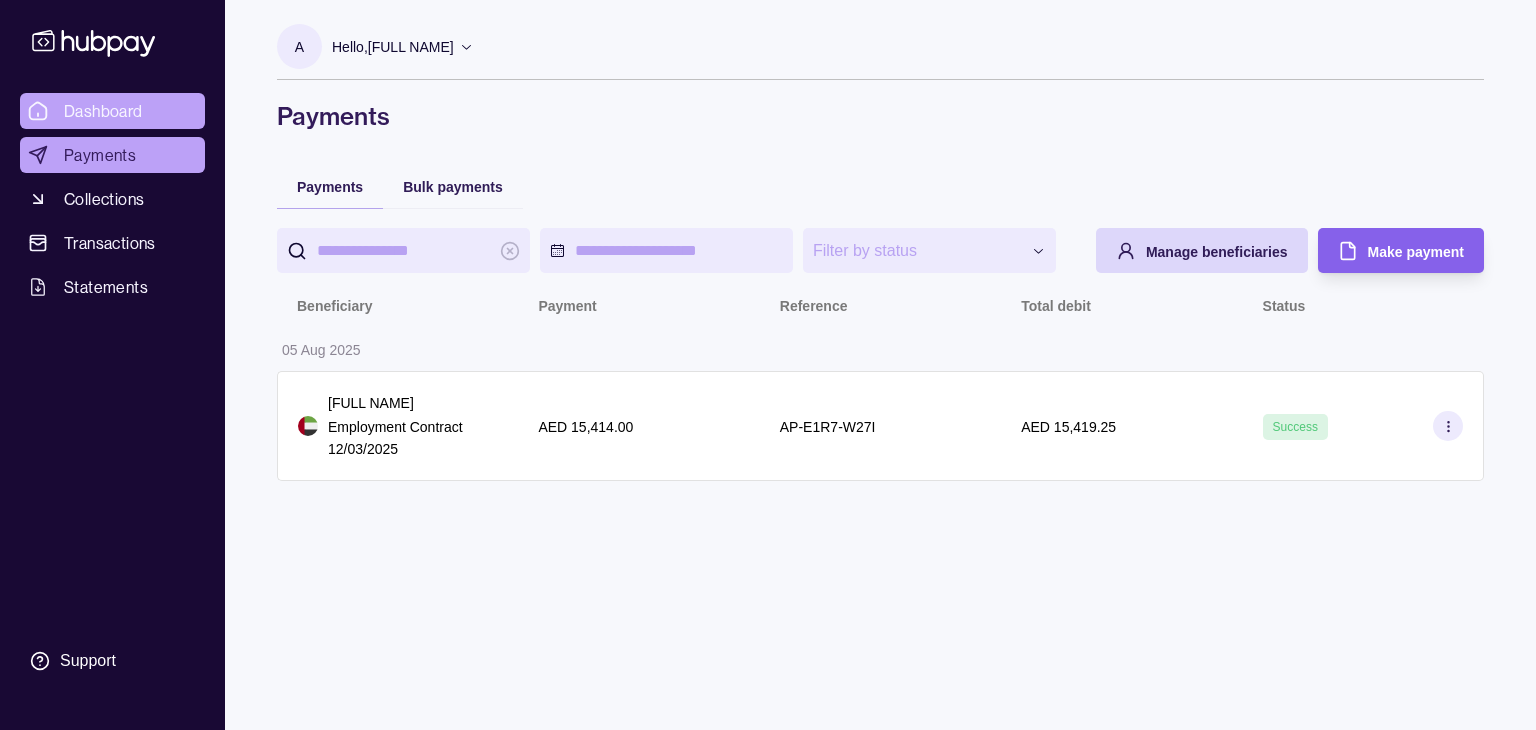 click on "Dashboard" at bounding box center [103, 111] 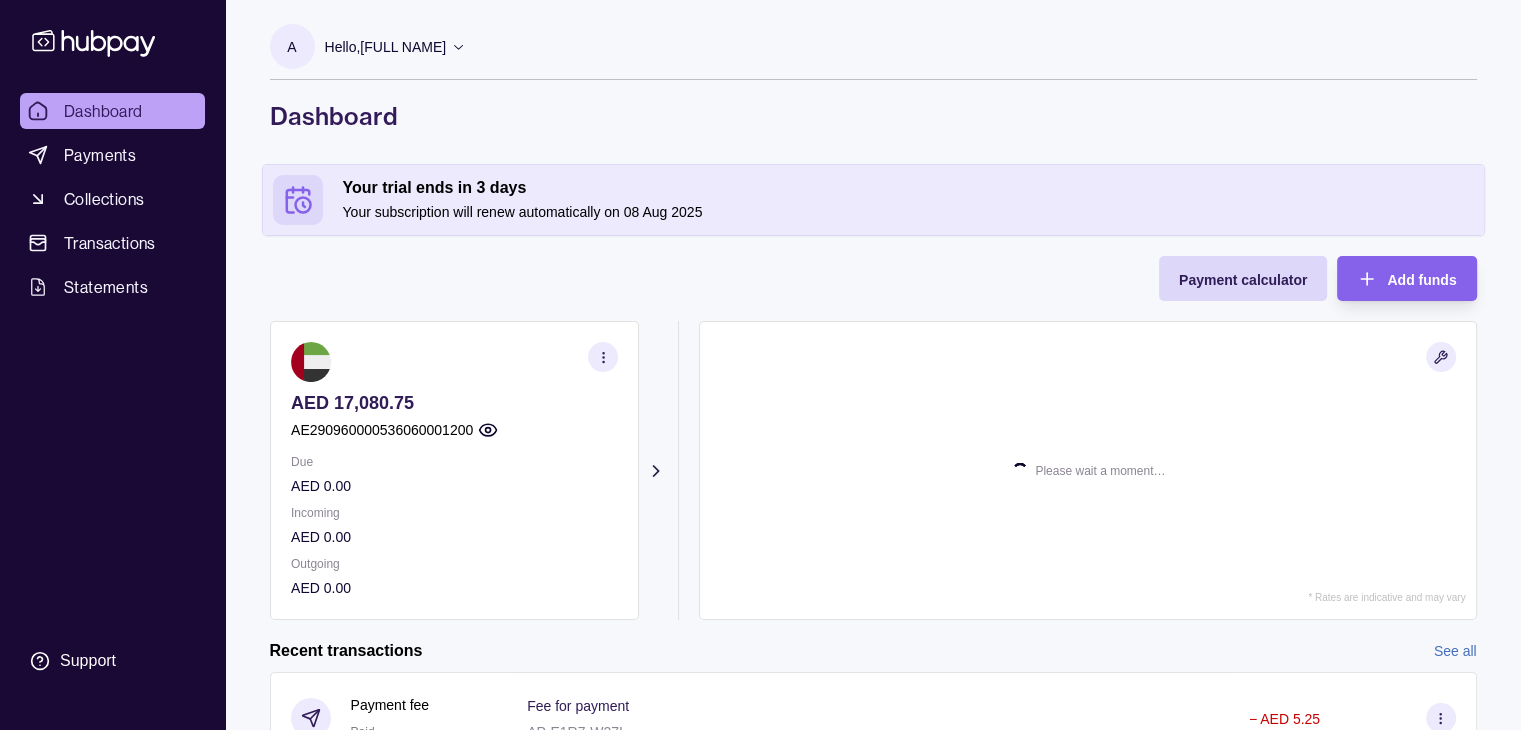 scroll, scrollTop: 373, scrollLeft: 0, axis: vertical 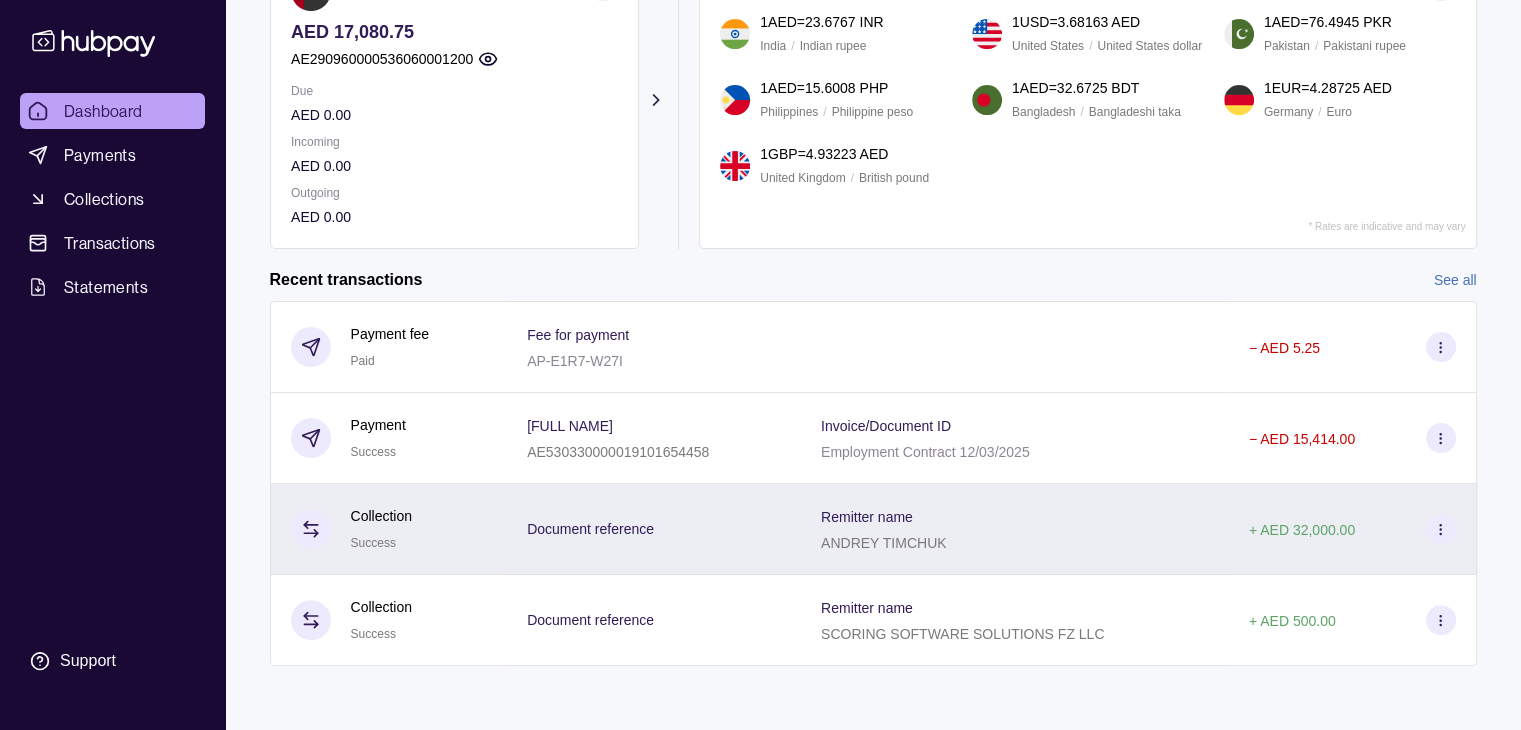 click on "Document reference" at bounding box center (590, 529) 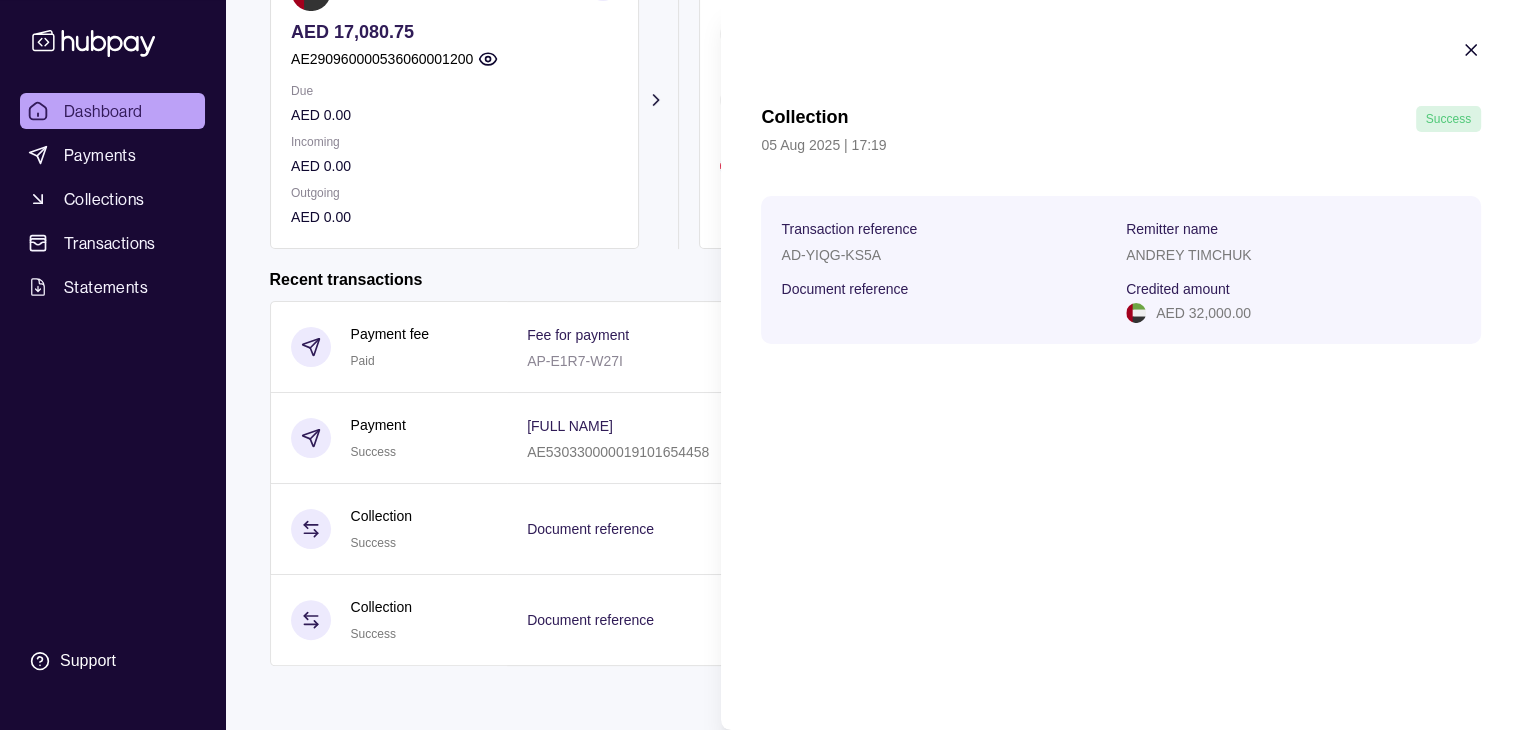 click on "Document reference" at bounding box center [844, 289] 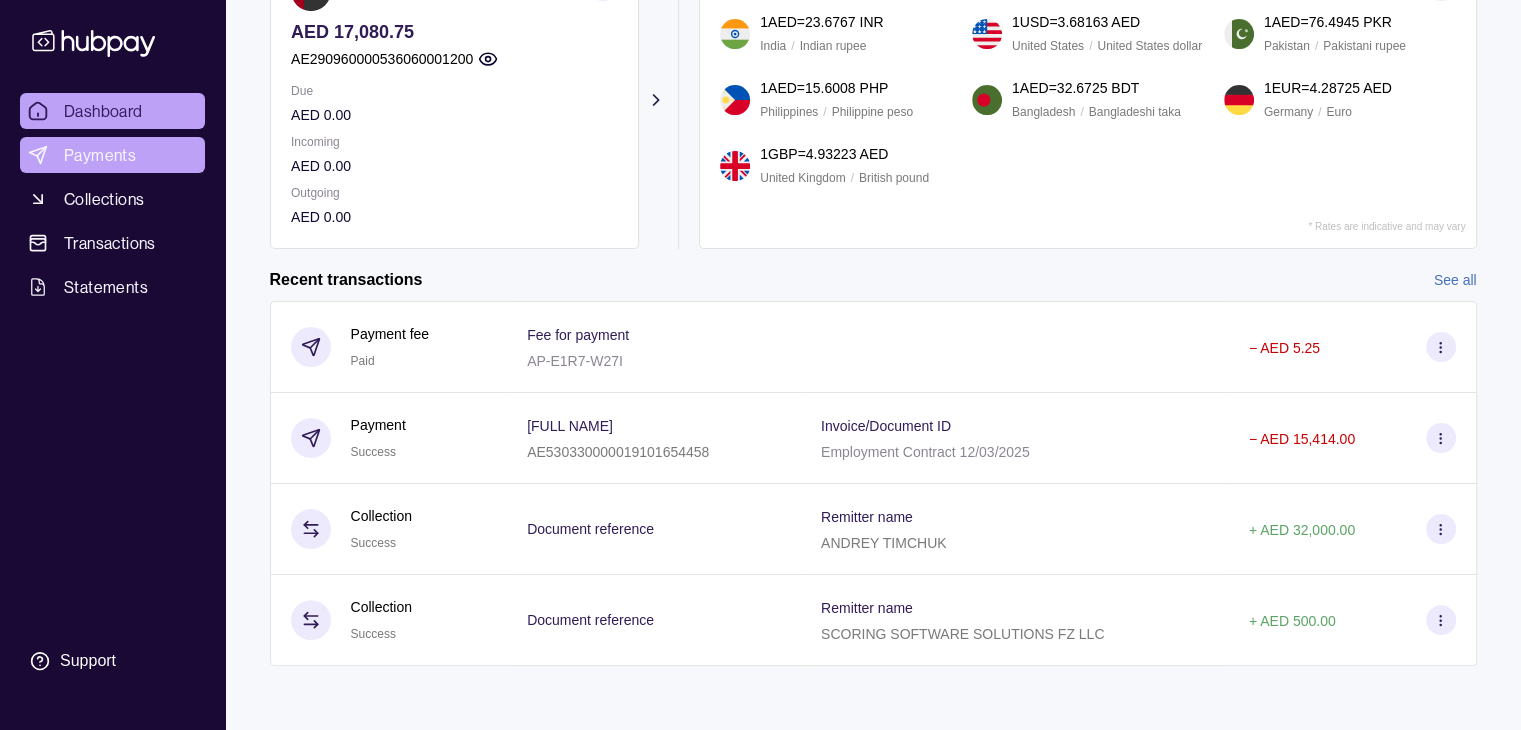 click on "Dashboard Payments Collections Transactions Statements Support A Hello,  [FULL NAME] Cardinals FZ LLC  Account Terms and conditions Privacy policy Sign out Dashboard Your trial ends in 3 days Your subscription will renew automatically on   08 Aug 2025 Payment calculator Add funds AED 17,080.75 AE290960000536060001200 Due AED 0.00 Incoming AED 0.00 Outgoing AED 0.00 Request new currencies 1  AED  =  23.6767   INR India / Indian rupee 1  USD  =  3.68163   AED United States / United States dollar 1  AED  =  76.4945   PKR Pakistan / Pakistani rupee 1  AED  =  15.6008   PHP Philippines / Philippine peso 1  AED  =  32.6725   BDT Bangladesh / Bangladeshi taka 1  EUR  =  4.28725   AED Germany / Euro 1  GBP  =  4.93223   AED United Kingdom / British pound * Rates are indicative and may vary Recent transactions See all Details Amount Payment fee Paid Fee for payment AP-E1R7-W27I −   AED 5.25 Payment Success [FULL NAME] AE530330000019101654458 Invoice/Document ID Employment Contract 12/03/2025 −   AED 15,414.00 +" at bounding box center (760, 179) 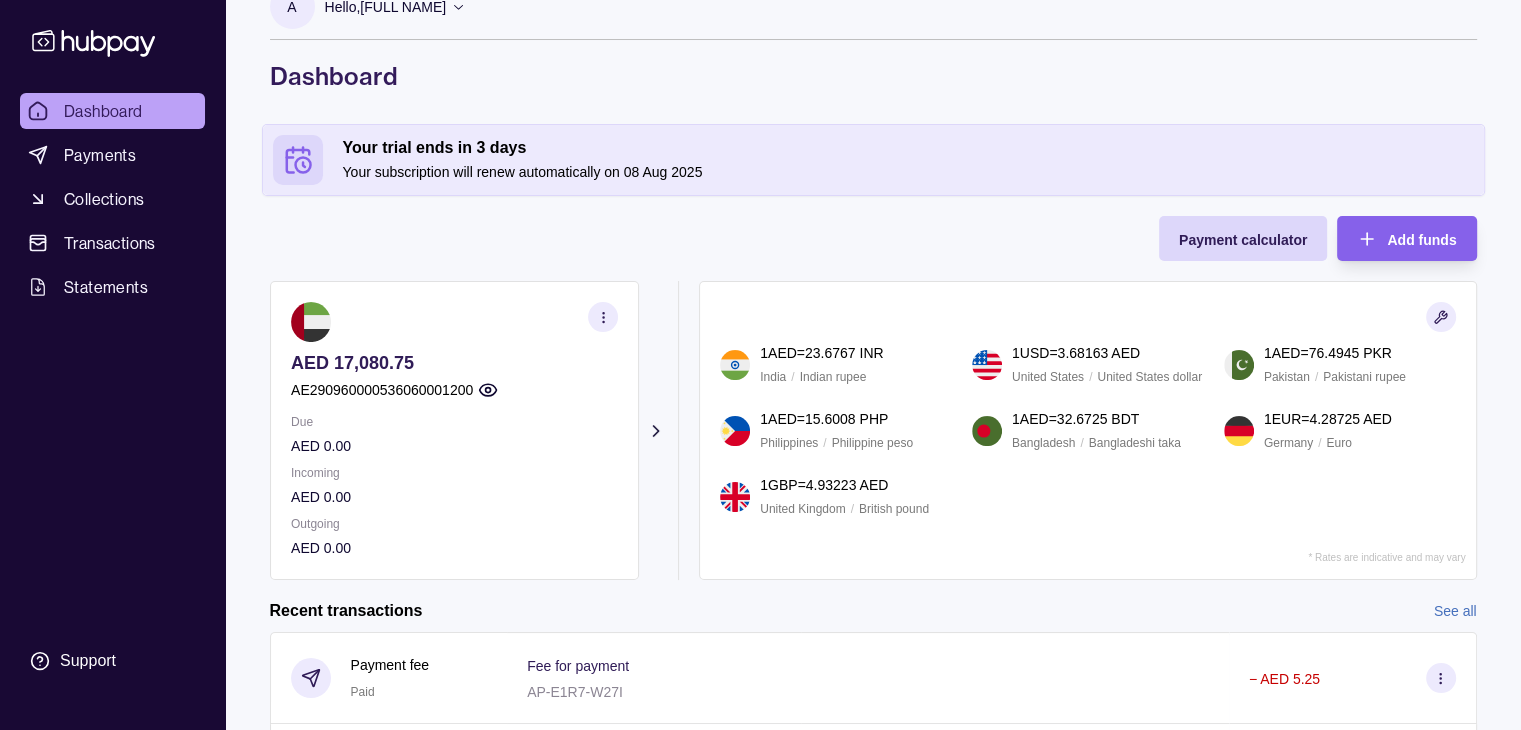 scroll, scrollTop: 373, scrollLeft: 0, axis: vertical 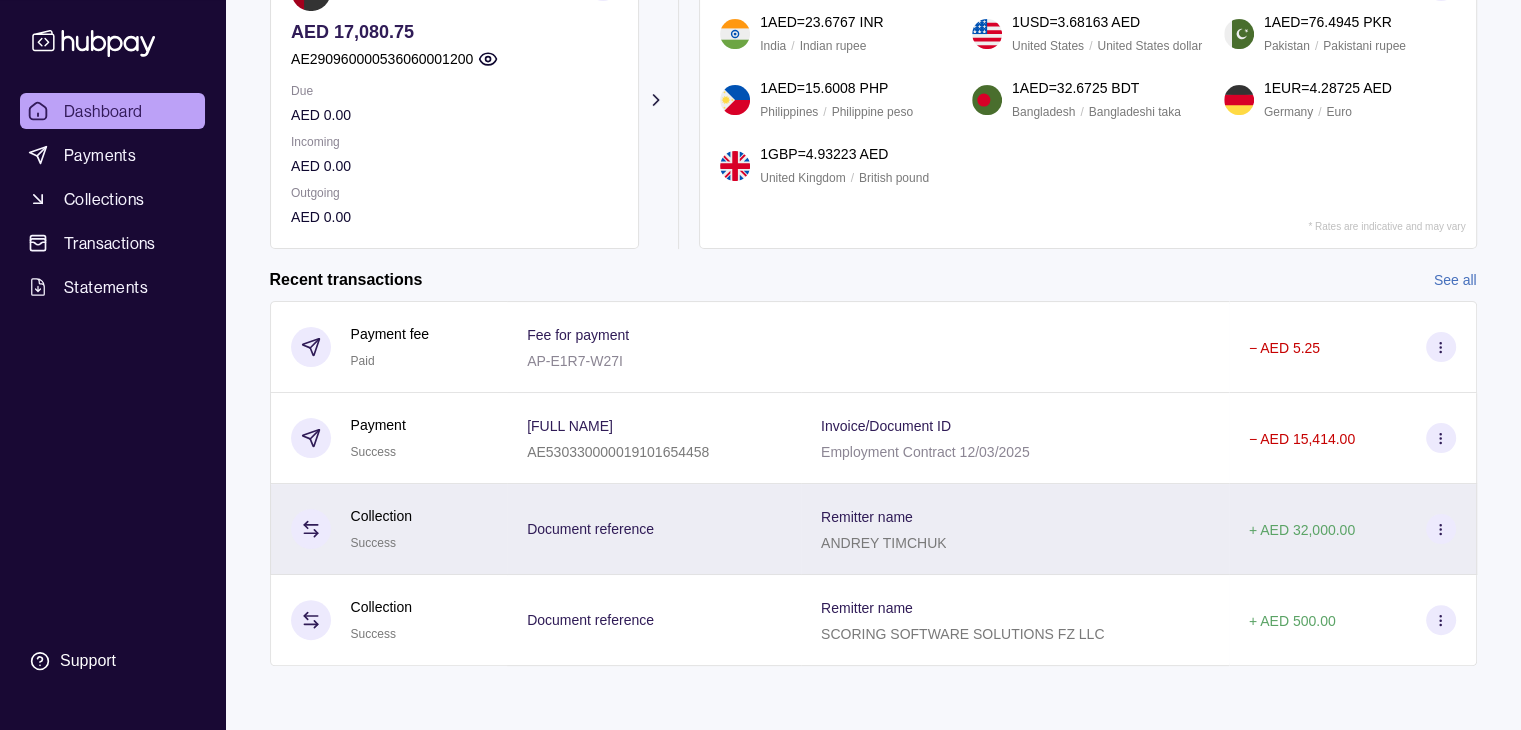 click on "Remitter name ANDREY TIMCHUK" at bounding box center [1015, 529] 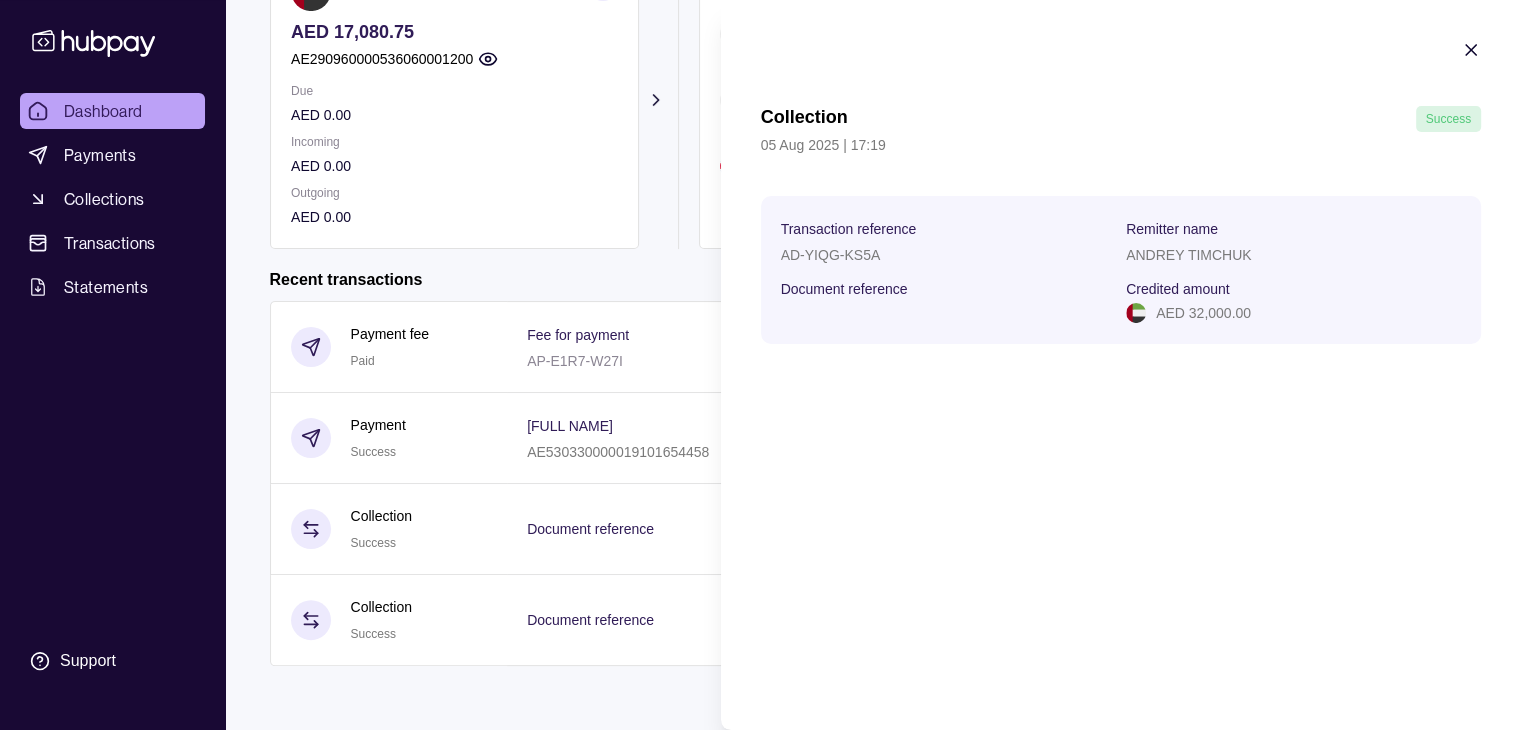 click on "Collection Success 05 Aug 2025 | 17:19 Transaction reference AD-YIQG-KS5A Remitter name ANDREY TIMCHUK Document reference        Credited amount AED 32,000.00" at bounding box center (1121, 192) 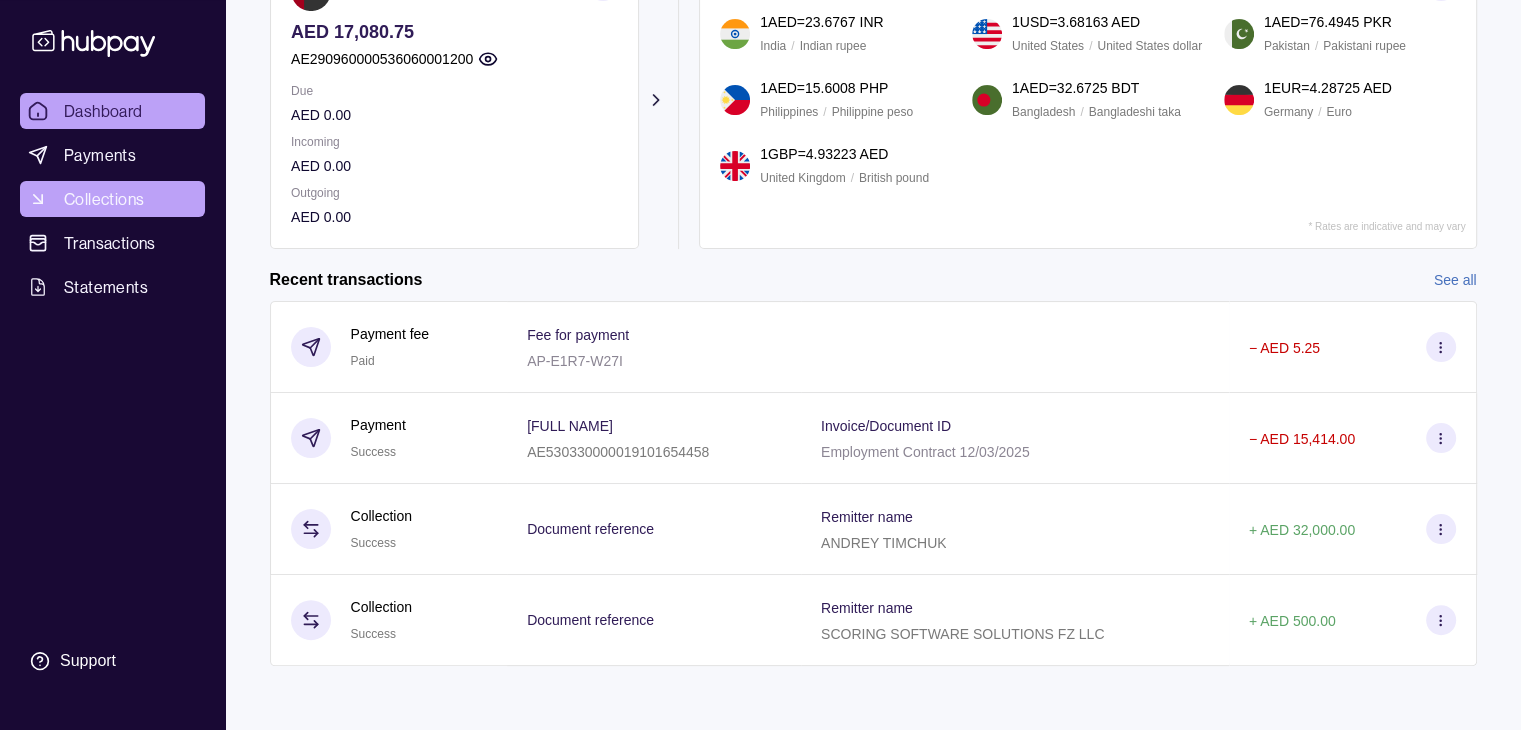 click on "Collections" at bounding box center (104, 199) 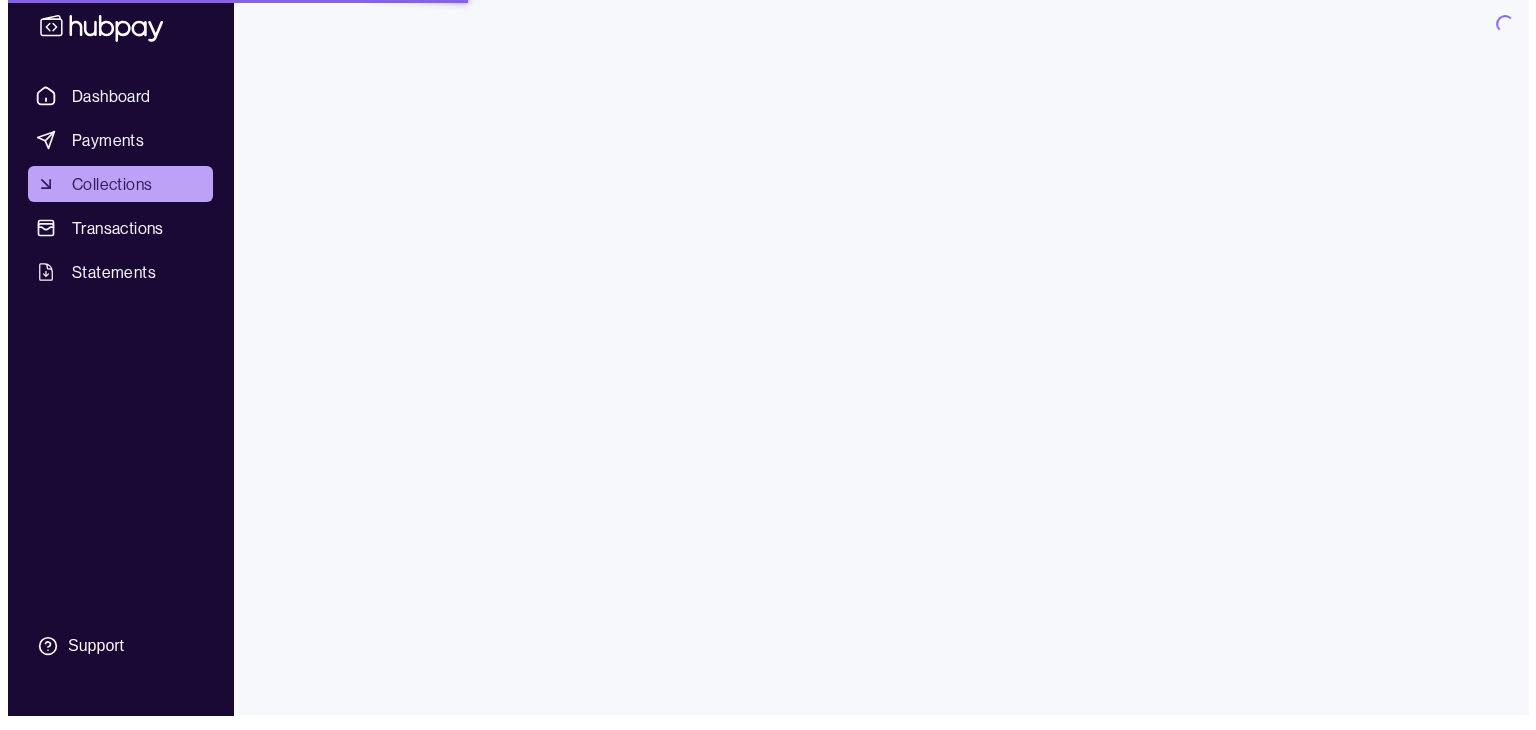 scroll, scrollTop: 0, scrollLeft: 0, axis: both 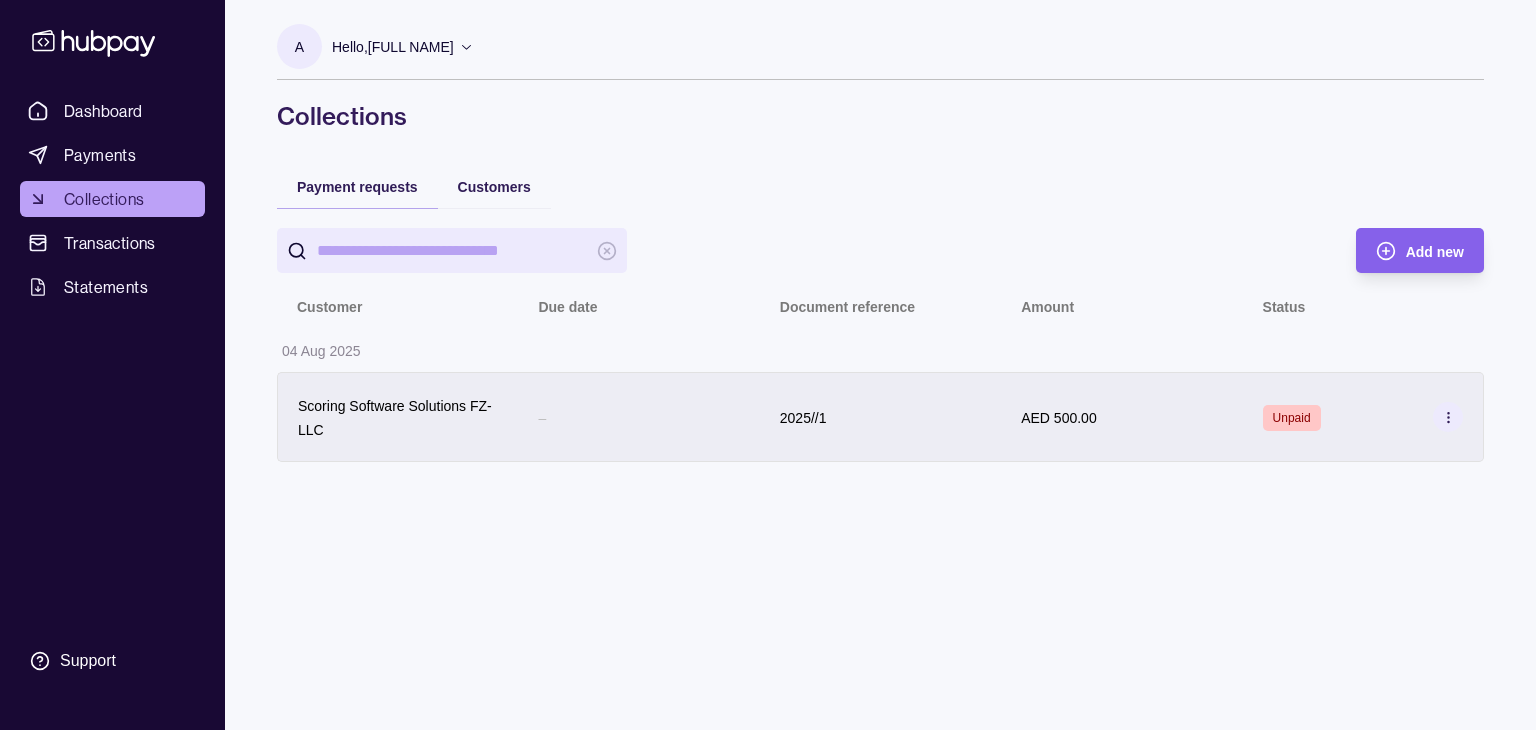 click 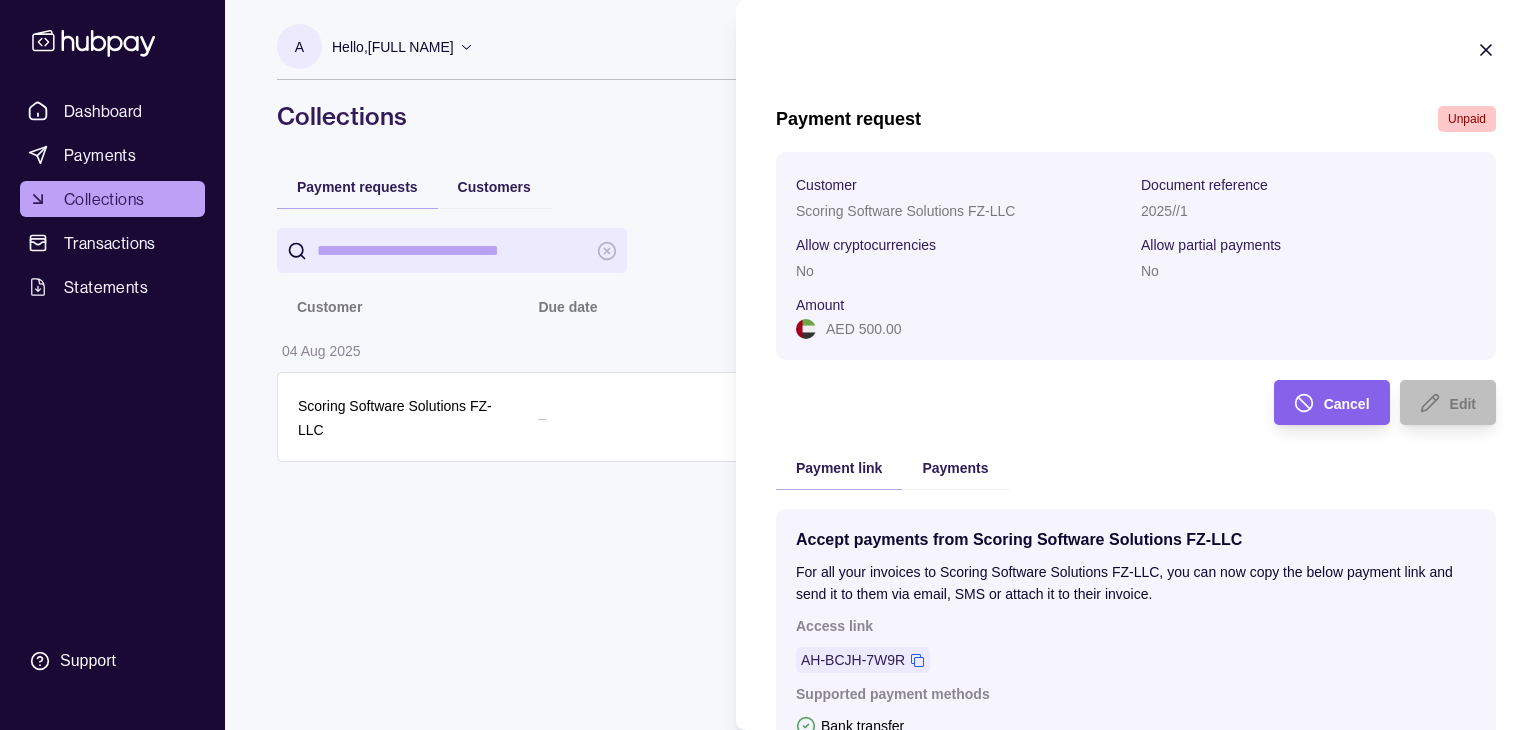 scroll, scrollTop: 281, scrollLeft: 0, axis: vertical 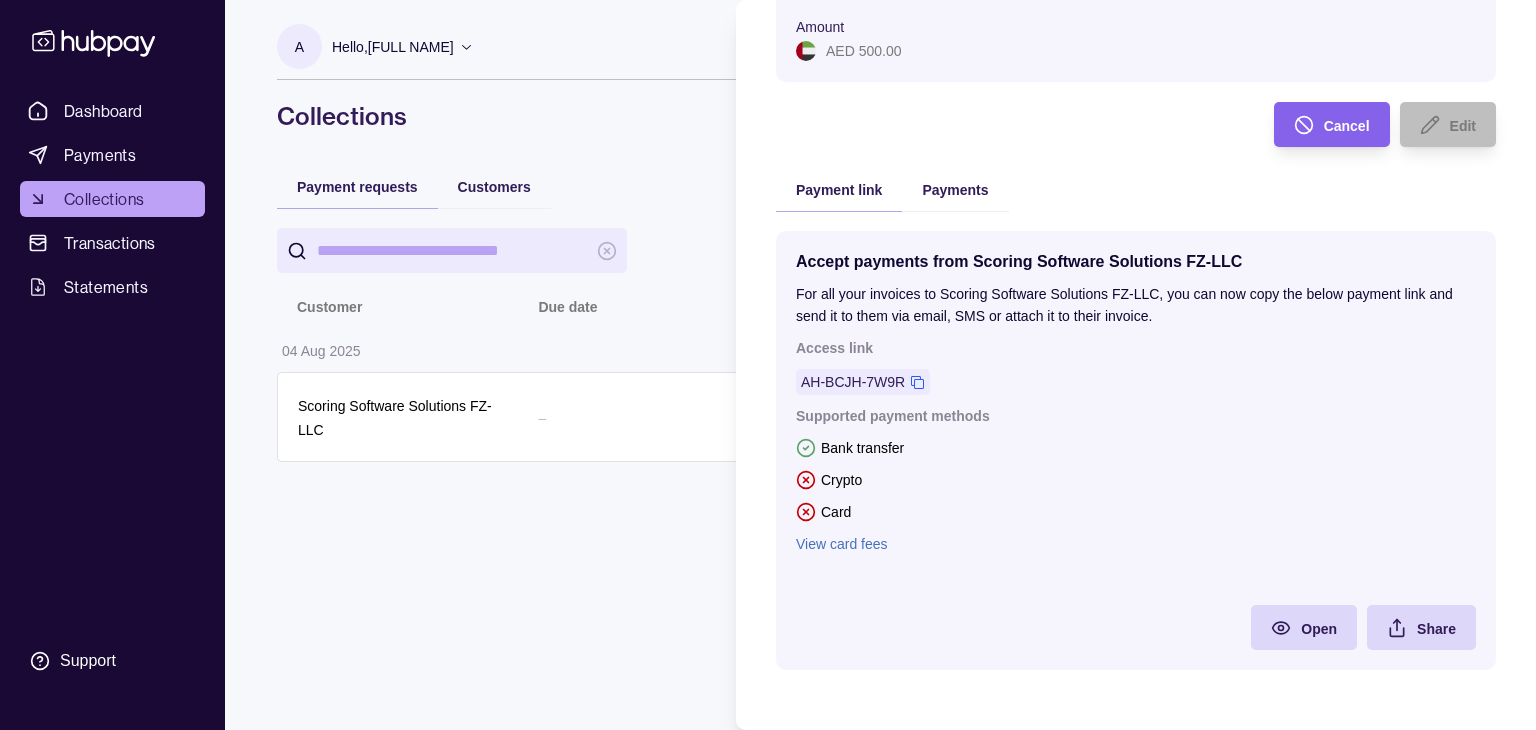 click on "View card fees" at bounding box center (1136, 544) 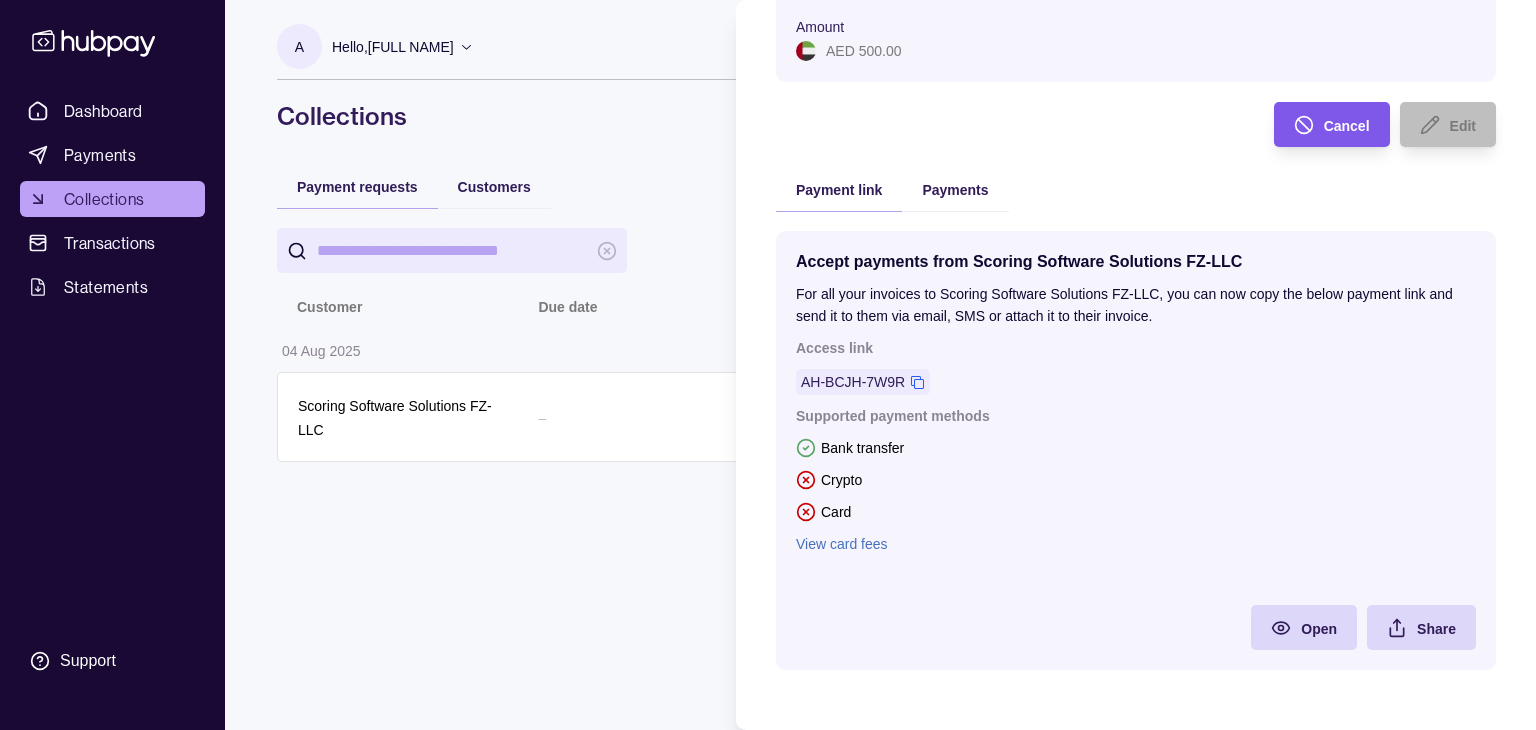 click on "Cancel" at bounding box center (1347, 126) 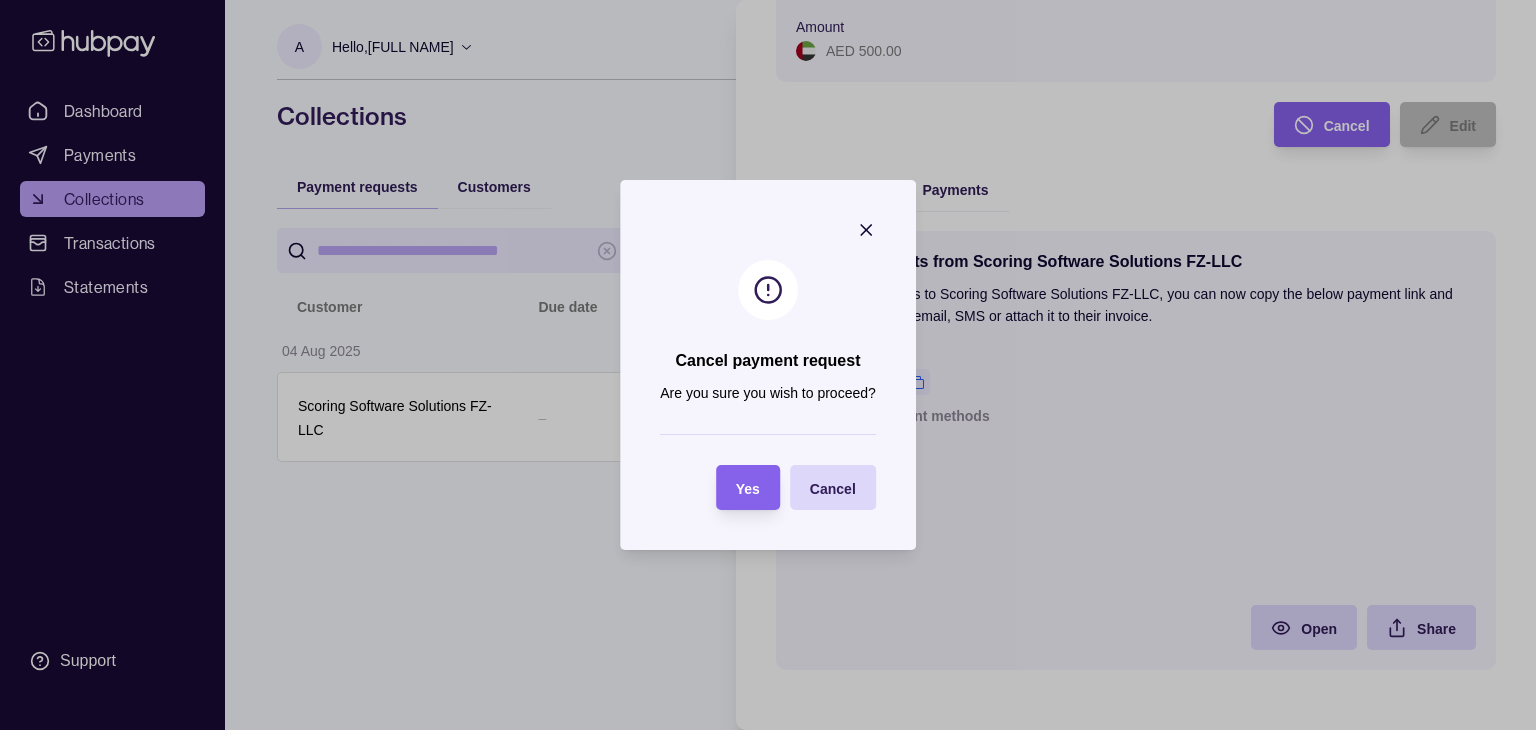 click on "Cancel payment request Are you sure you wish to proceed? Yes Cancel" at bounding box center [768, 365] 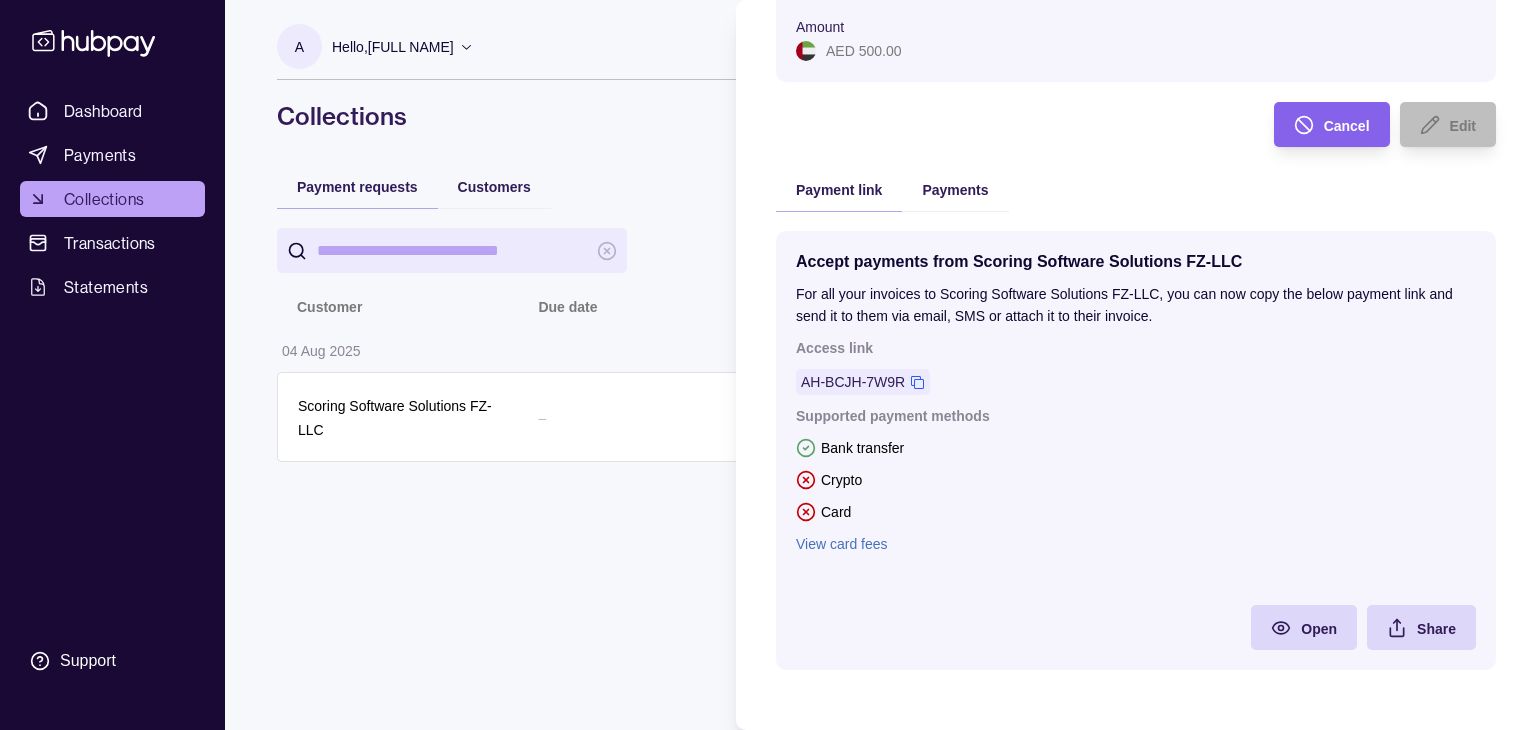 scroll, scrollTop: 0, scrollLeft: 0, axis: both 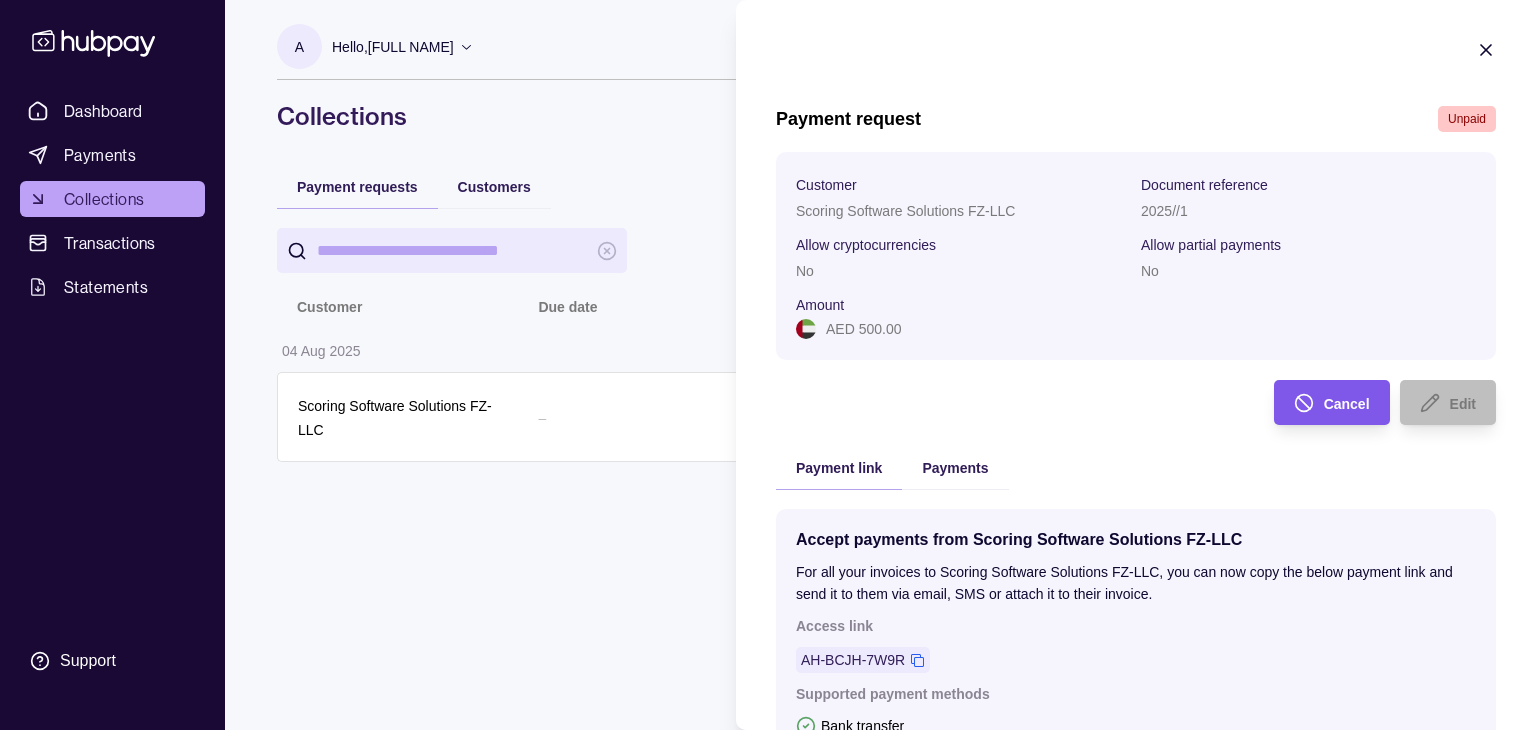 click on "Cancel" at bounding box center (1317, 402) 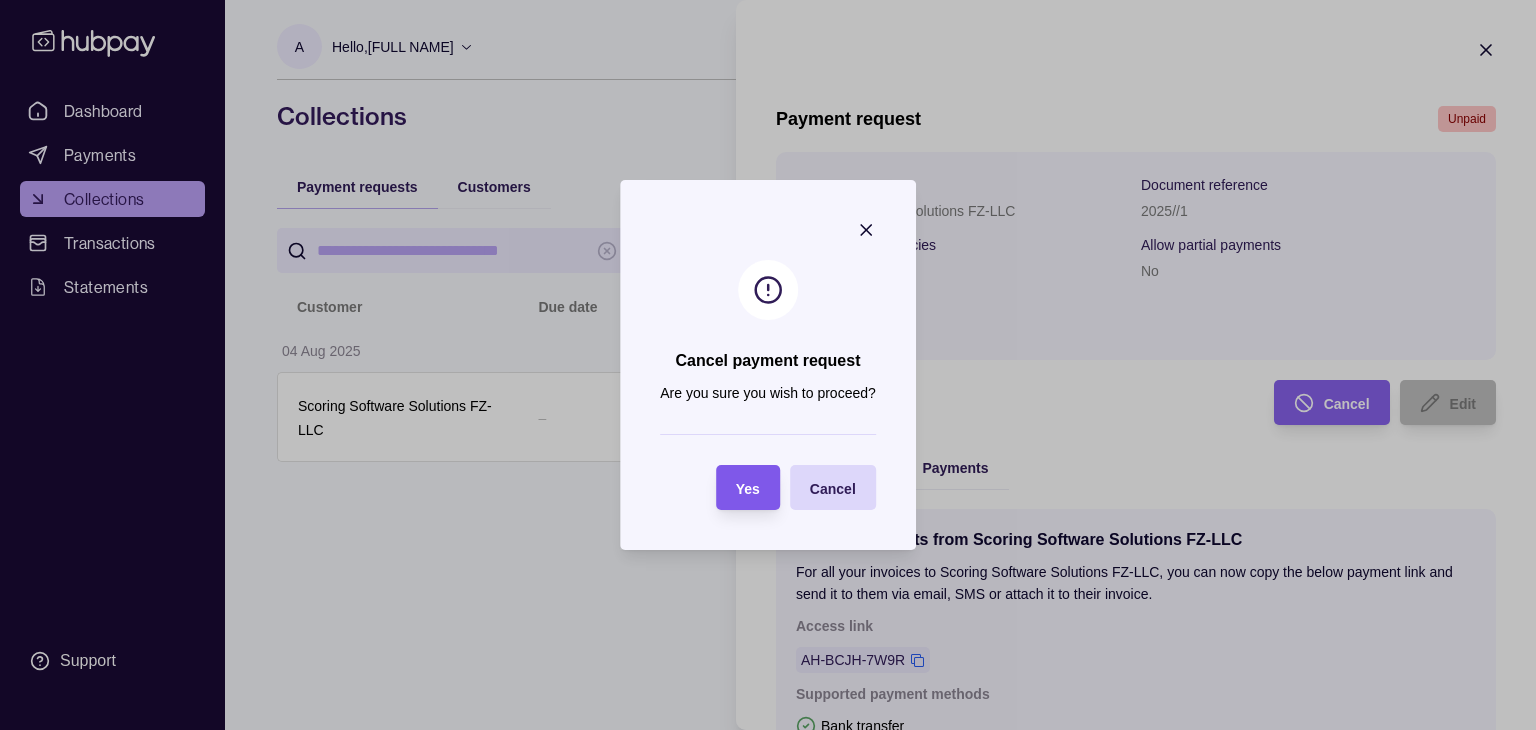 click on "Yes" at bounding box center (748, 489) 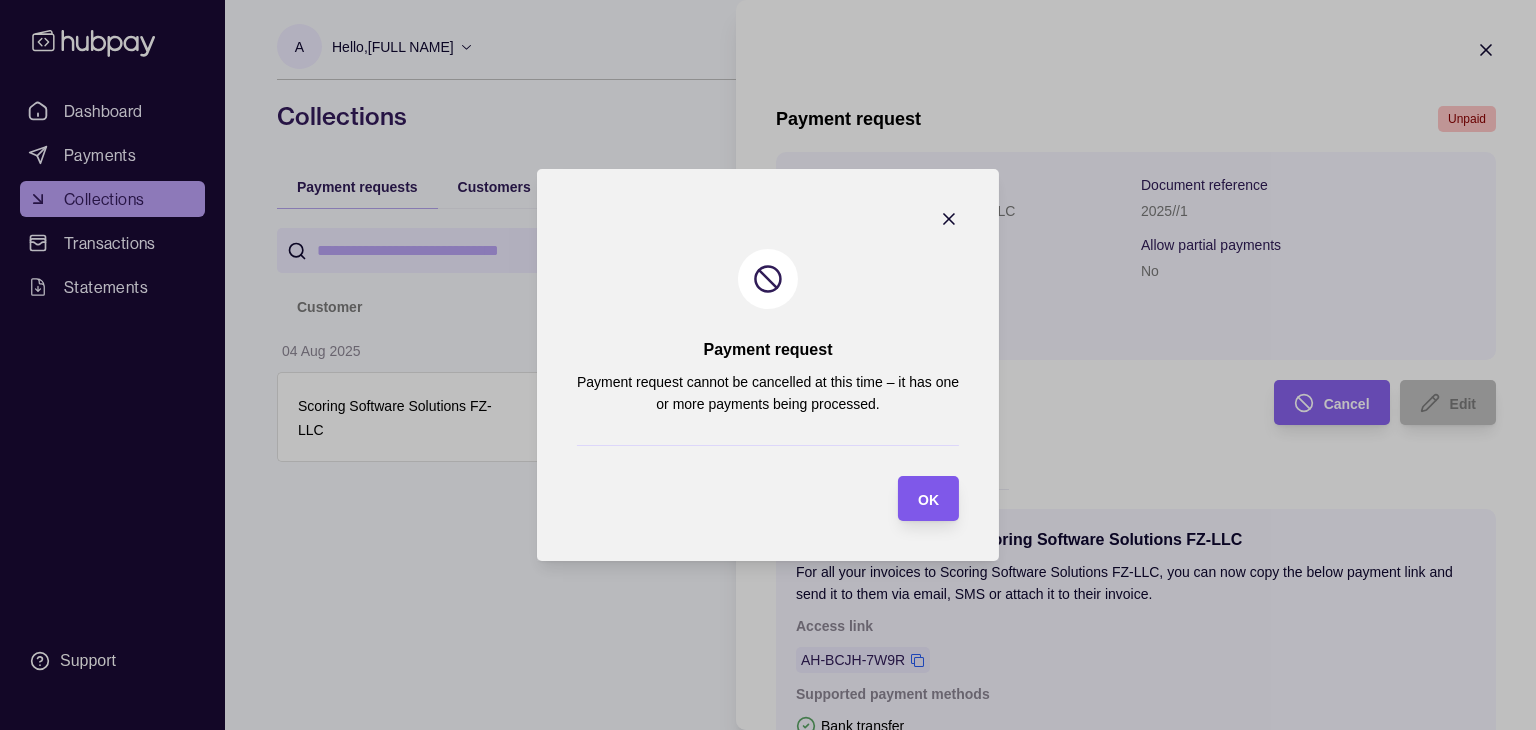 click on "OK" at bounding box center [913, 498] 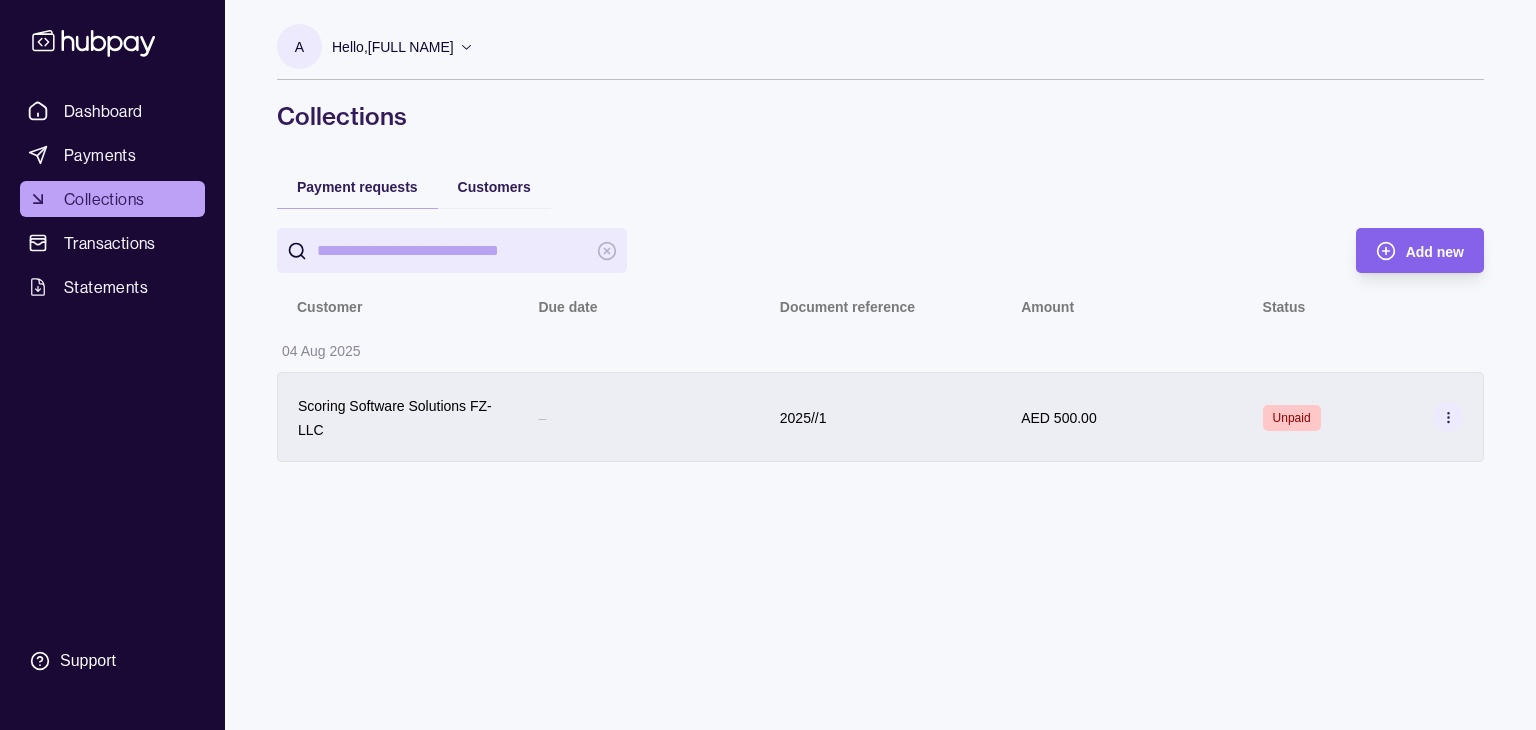 click 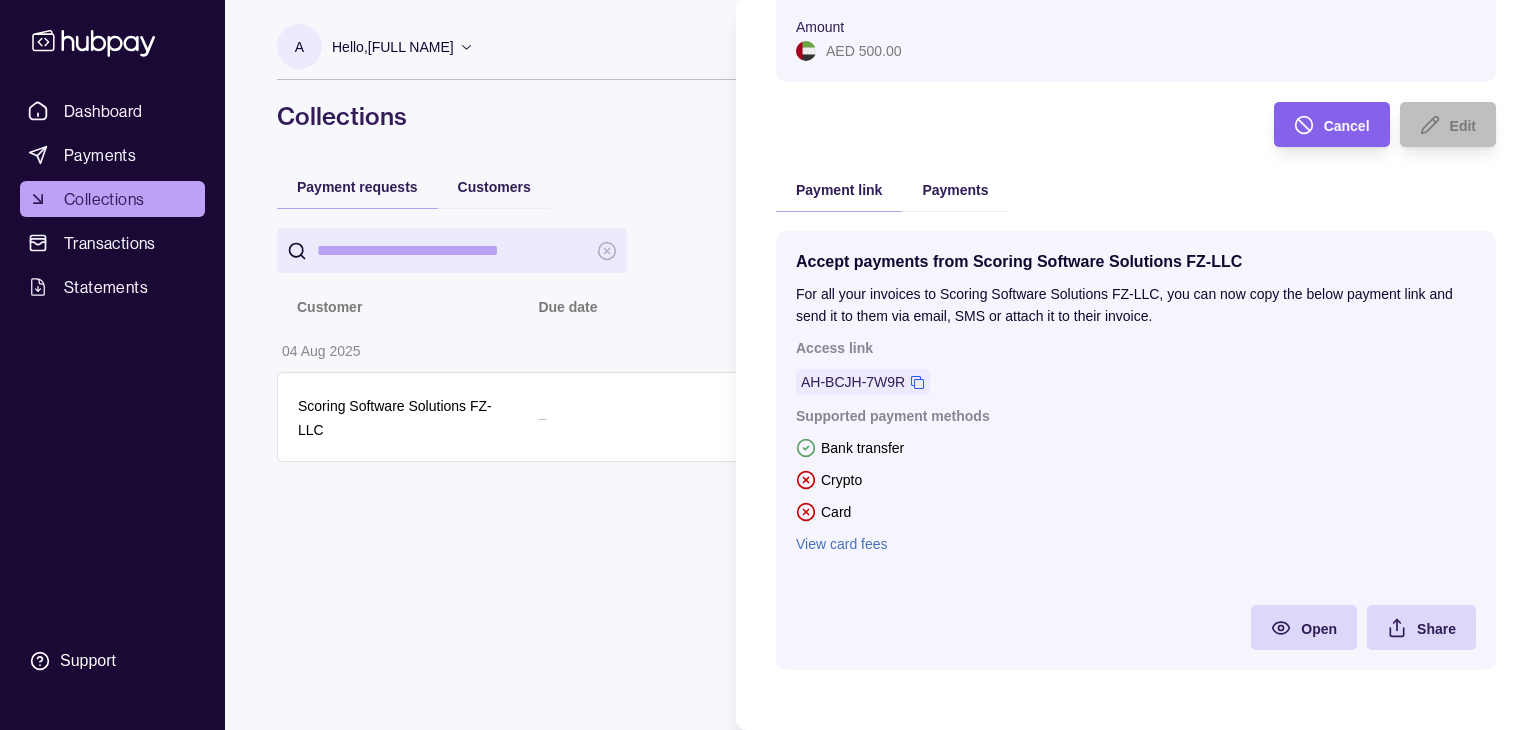 scroll, scrollTop: 0, scrollLeft: 0, axis: both 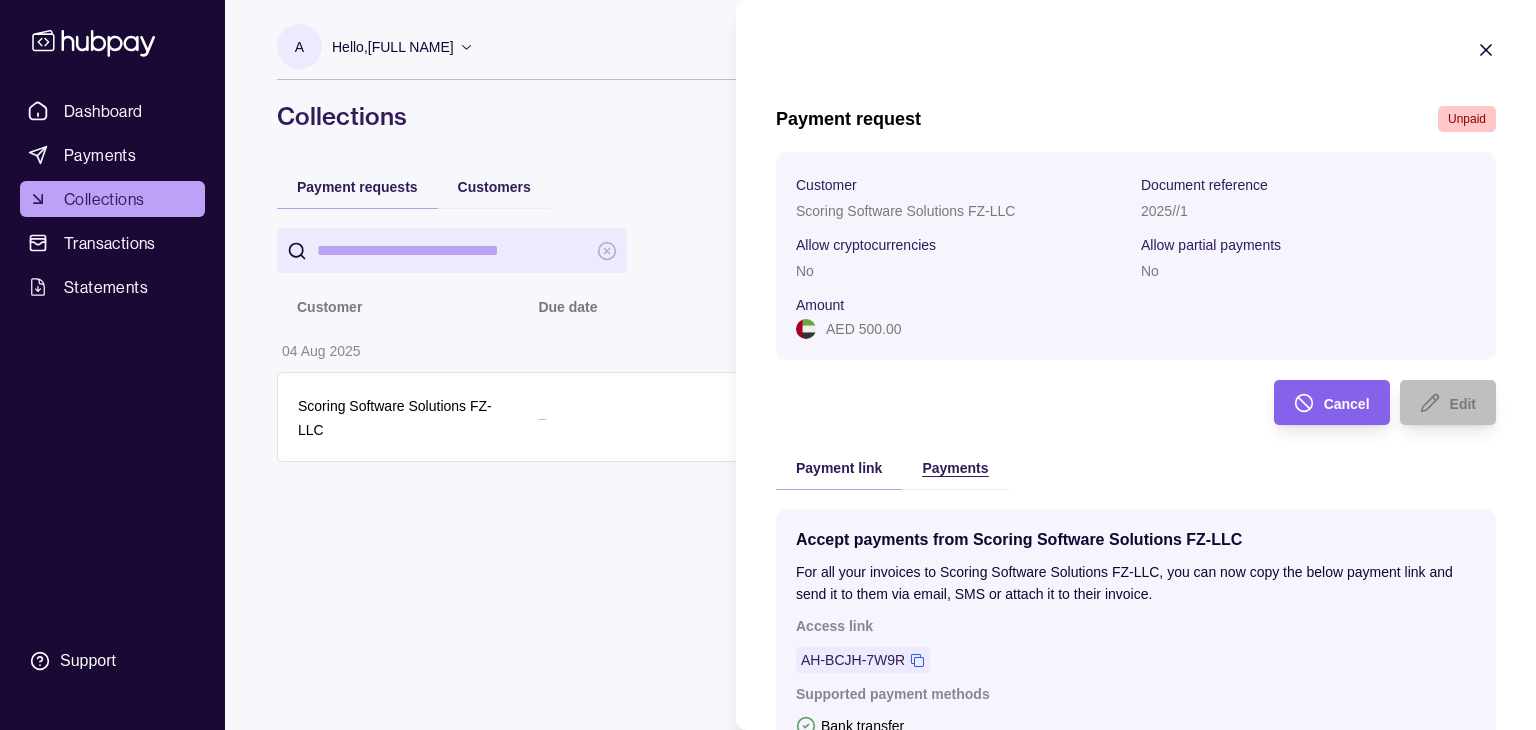 click on "Payments" at bounding box center [955, 467] 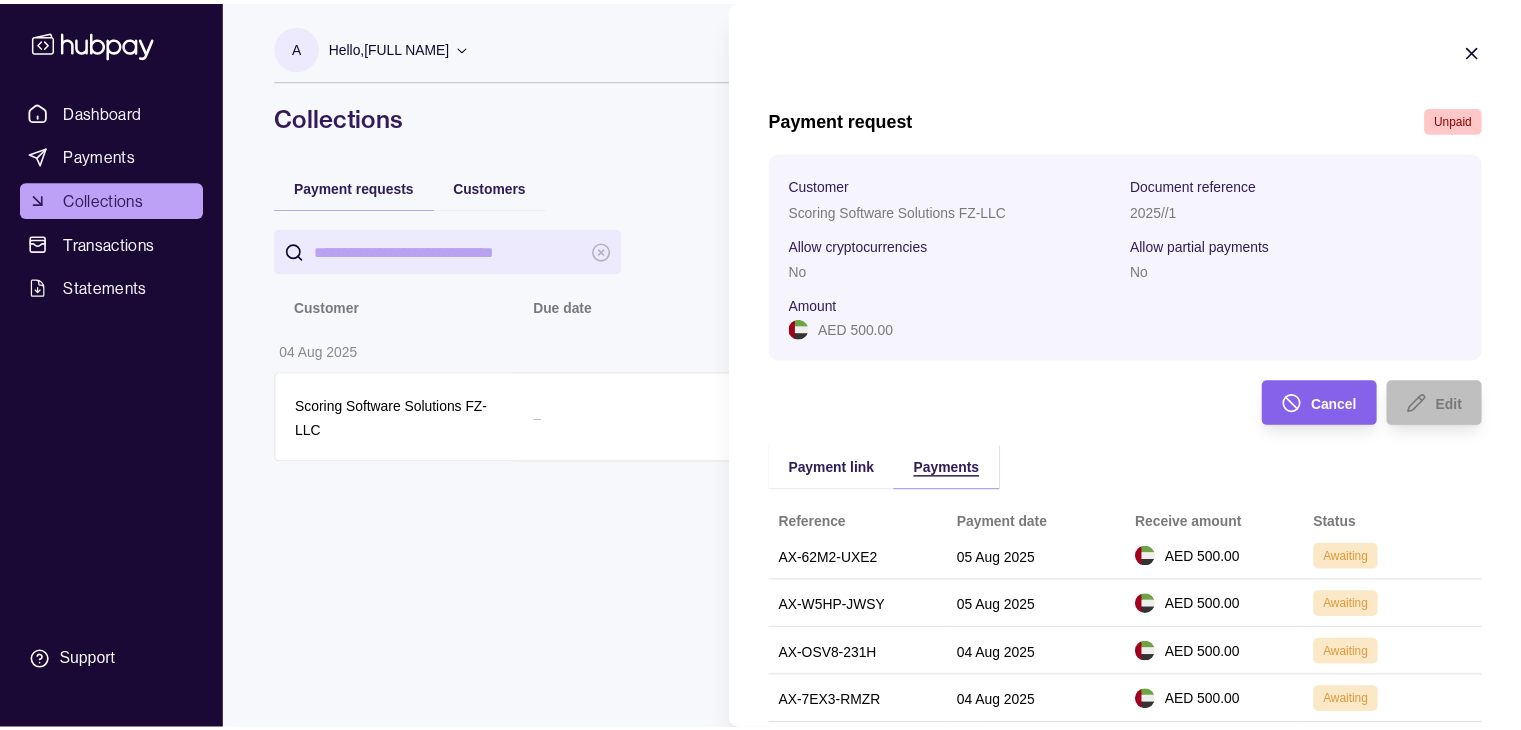 scroll, scrollTop: 101, scrollLeft: 0, axis: vertical 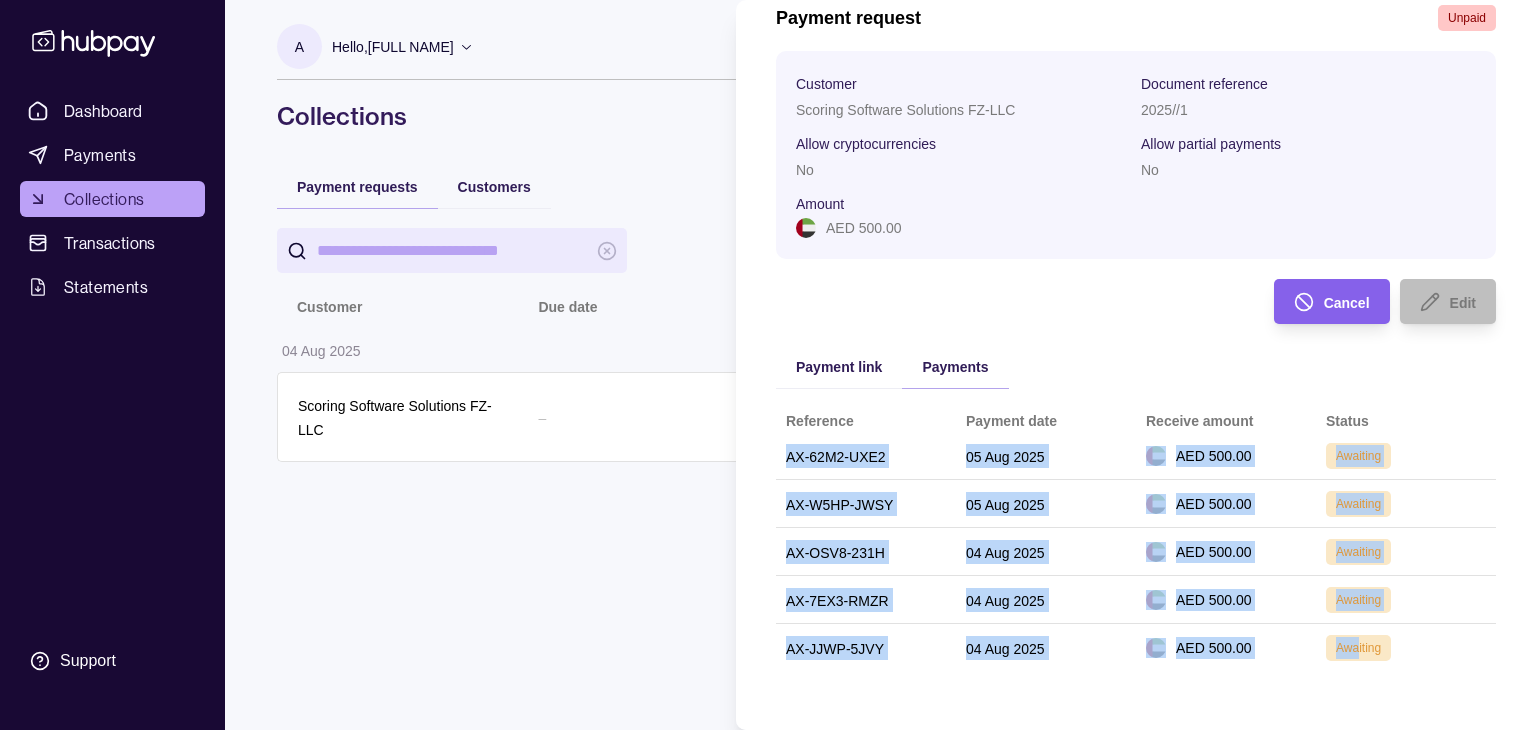 drag, startPoint x: 1348, startPoint y: 646, endPoint x: 788, endPoint y: 476, distance: 585.235 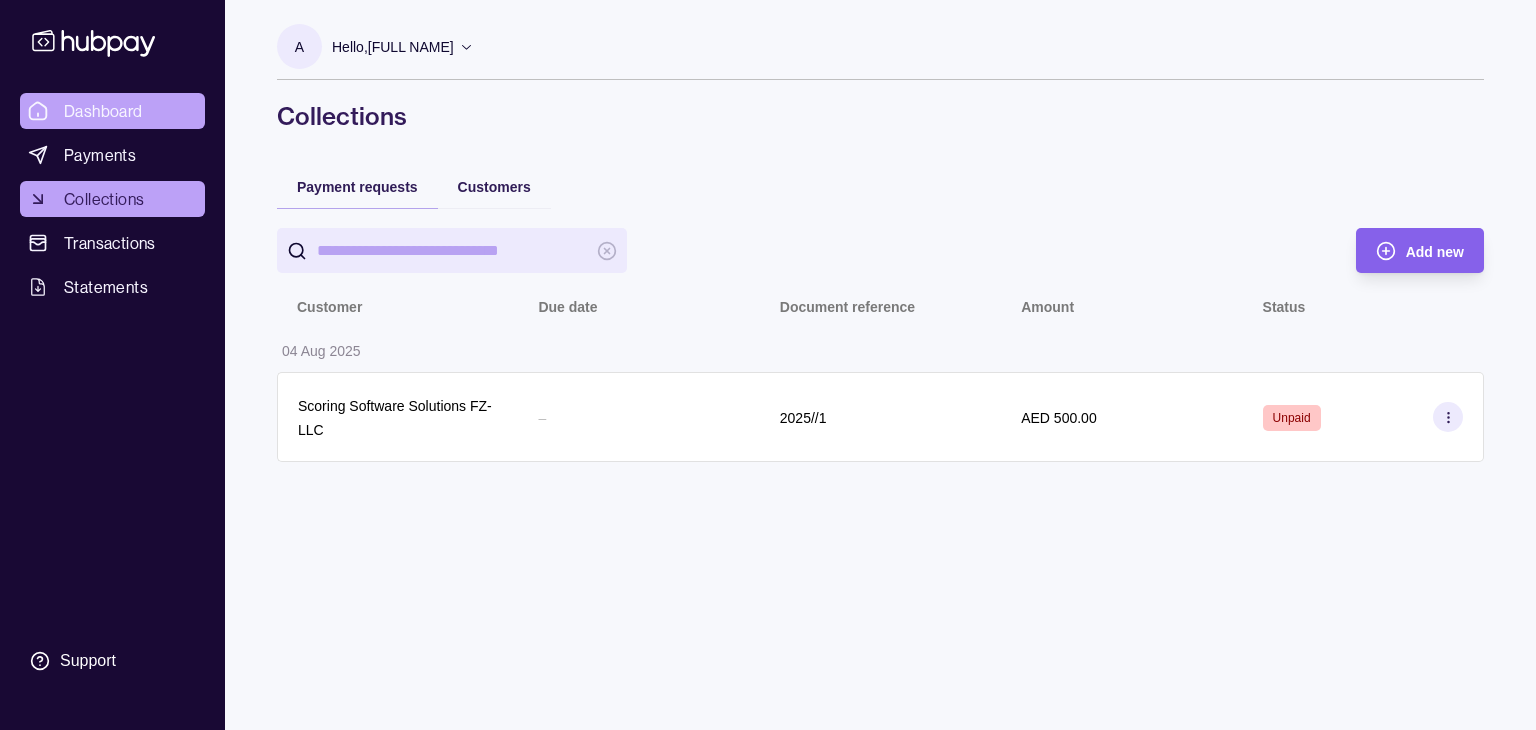 click on "Dashboard Payments Collections Transactions Statements Support A Hello,  [FULL NAME] Cardinals FZ LLC  Account Terms and conditions Privacy policy Sign out Collections Payment requests Customers Add new Customer Due date Document reference Amount Status 04 Aug 2025 Scoring Software Solutions FZ-LLC – 2025//1 AED 500.00 Unpaid Collections | Hubpay" at bounding box center (768, 365) 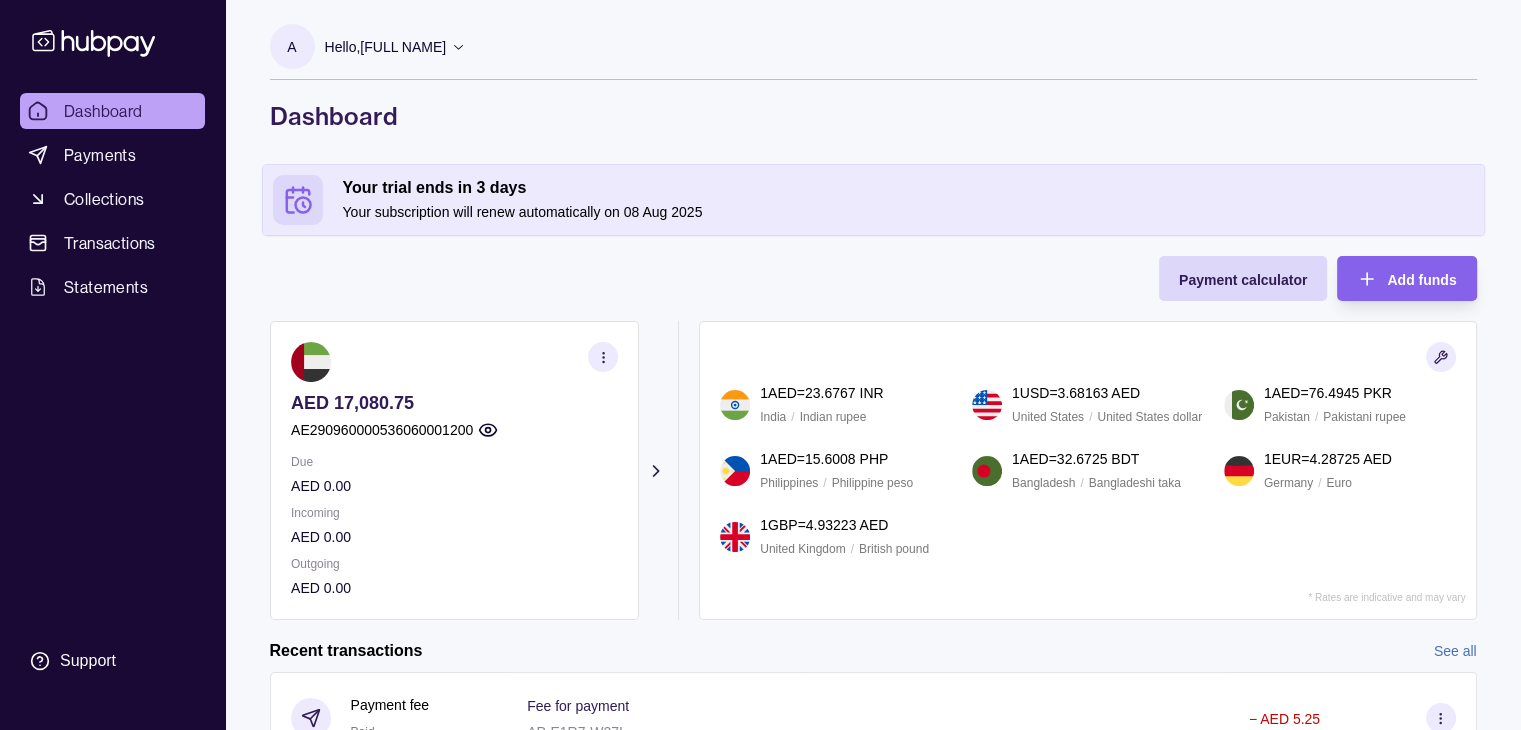 scroll, scrollTop: 333, scrollLeft: 0, axis: vertical 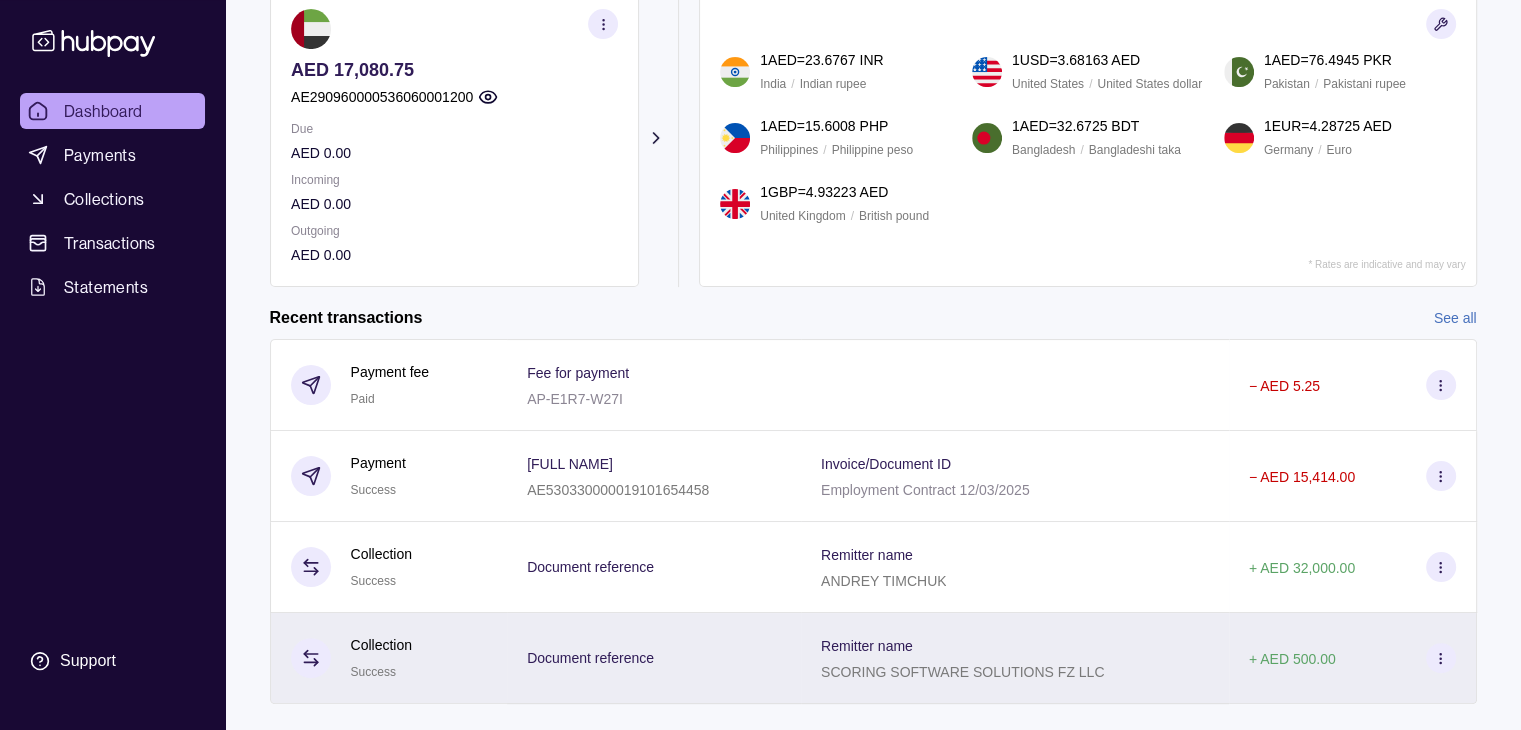 click at bounding box center (1441, 658) 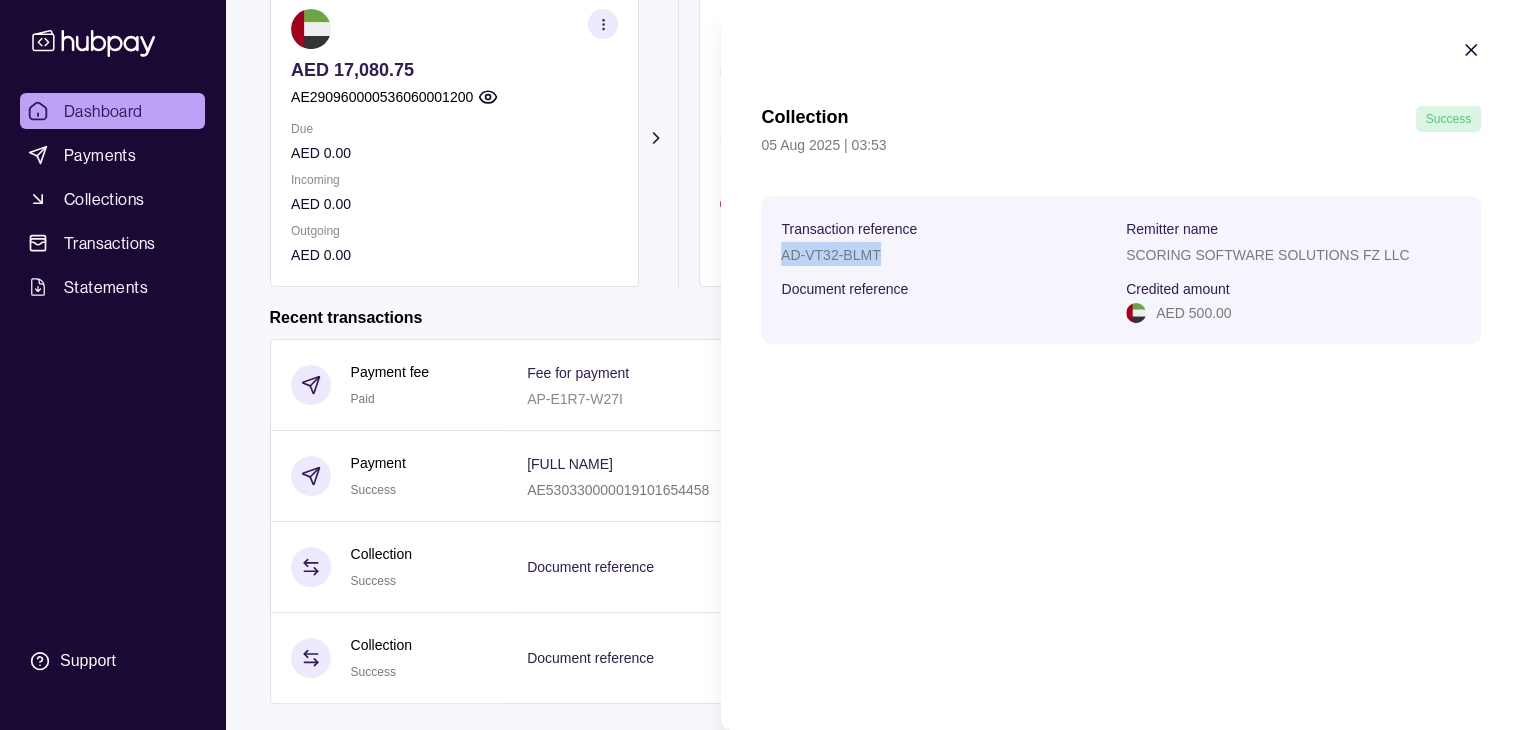 drag, startPoint x: 772, startPoint y: 259, endPoint x: 914, endPoint y: 253, distance: 142.12671 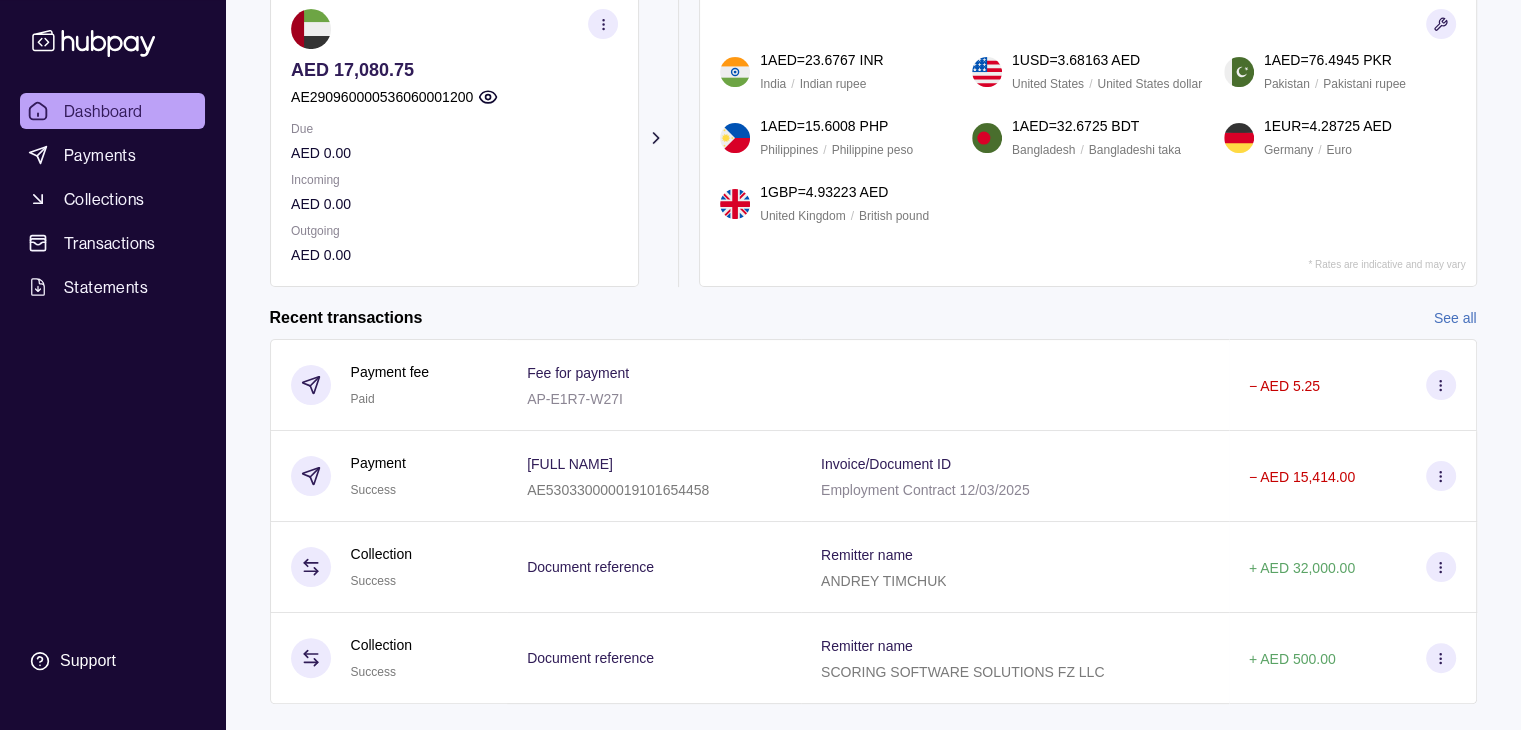 click on "Dashboard Payments Collections Transactions Statements Support A Hello,  [FULL NAME] Cardinals FZ LLC  Account Terms and conditions Privacy policy Sign out Dashboard Your trial ends in 3 days Your subscription will renew automatically on   08 Aug 2025 Payment calculator Add funds AED 17,080.75 AE290960000536060001200 Due AED 0.00 Incoming AED 0.00 Outgoing AED 0.00 Request new currencies 1  AED  =  23.6767   INR India / Indian rupee 1  USD  =  3.68163   AED United States / United States dollar 1  AED  =  76.4945   PKR Pakistan / Pakistani rupee 1  AED  =  15.6008   PHP Philippines / Philippine peso 1  AED  =  32.6725   BDT Bangladesh / Bangladeshi taka 1  EUR  =  4.28725   AED Germany / Euro 1  GBP  =  4.93223   AED United Kingdom / British pound * Rates are indicative and may vary Recent transactions See all Details Amount Payment fee Paid Fee for payment AP-E1R7-W27I −   AED 5.25 Payment Success [FULL NAME] AE530330000019101654458 Invoice/Document ID Employment Contract 12/03/2025 −   AED 15,414.00 +" at bounding box center [760, 217] 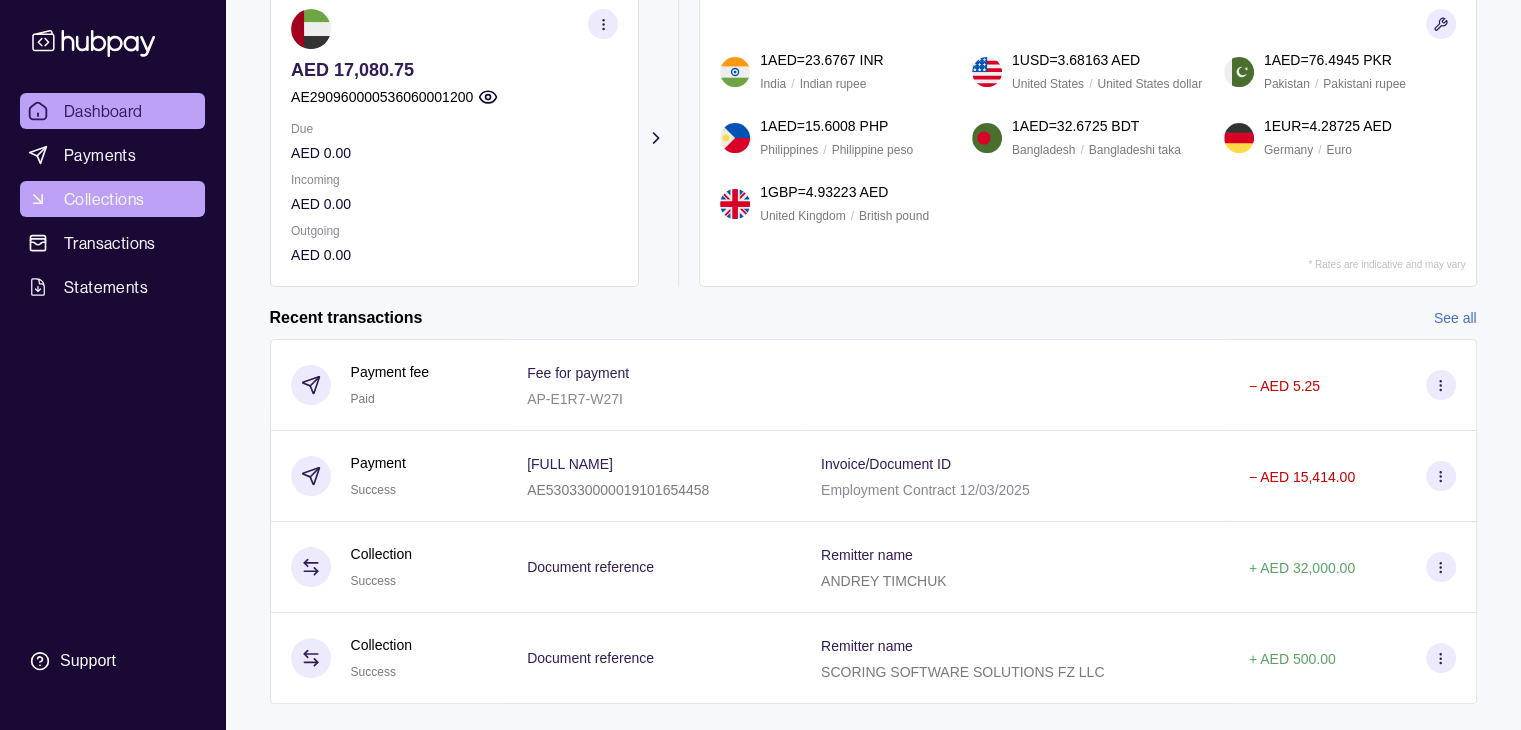 click on "Collections" at bounding box center (104, 199) 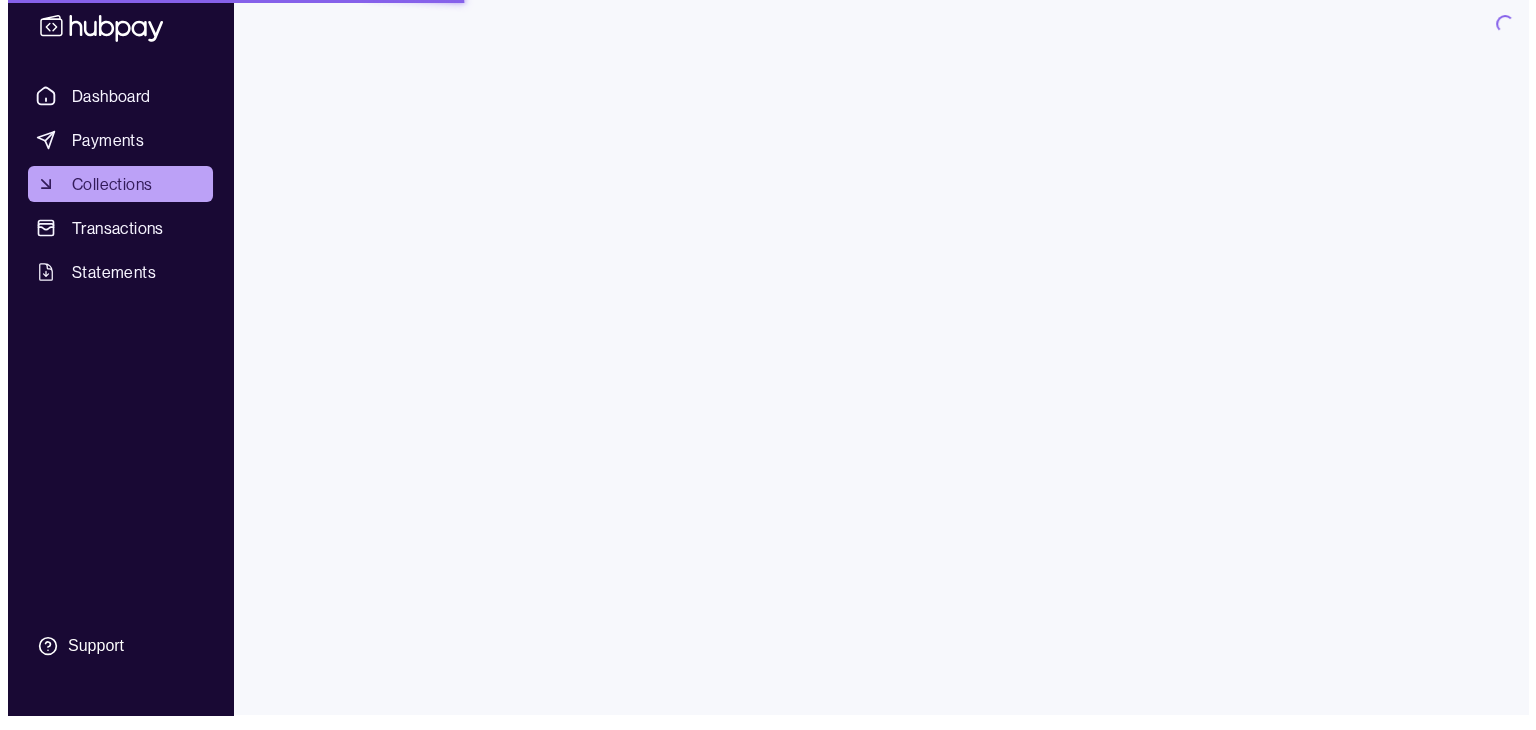 scroll, scrollTop: 0, scrollLeft: 0, axis: both 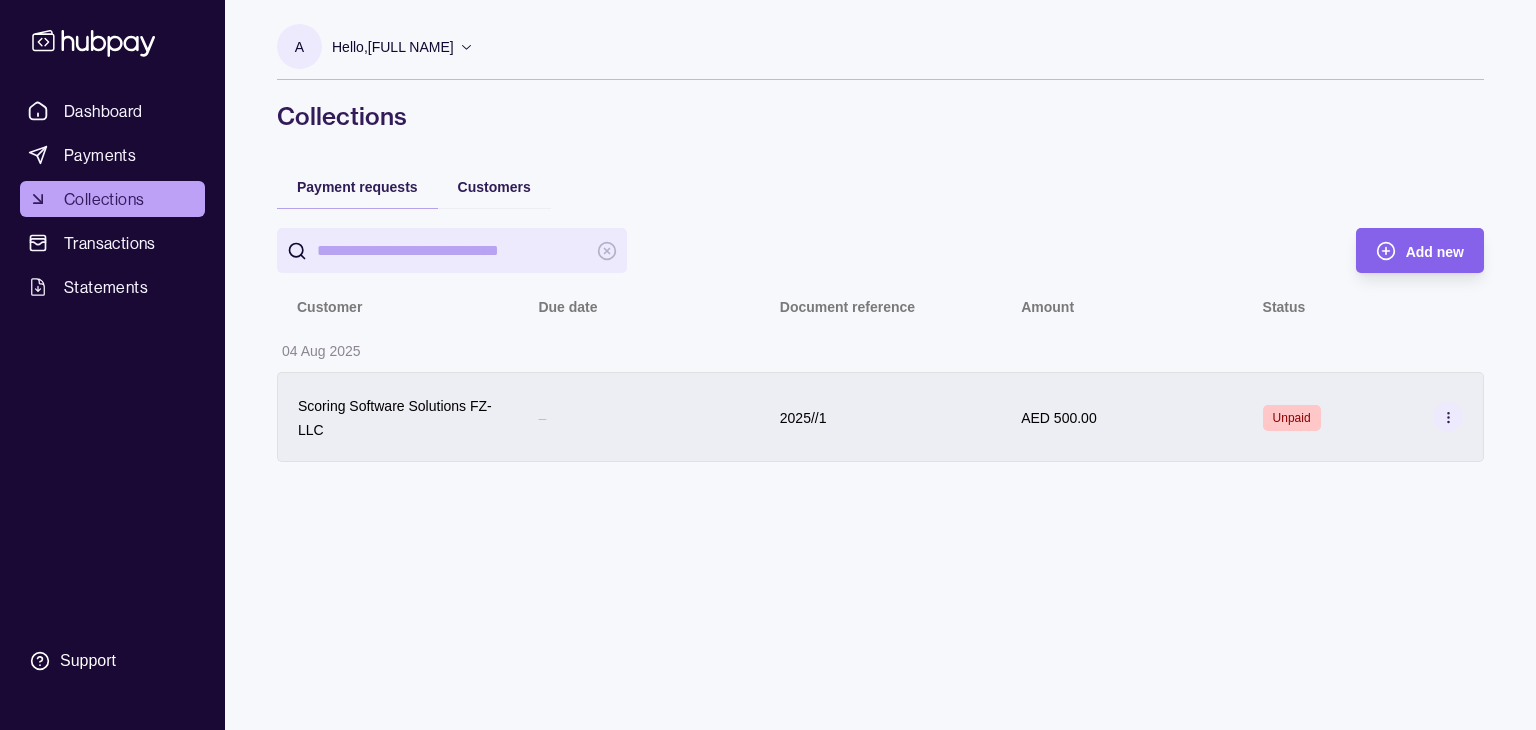 click 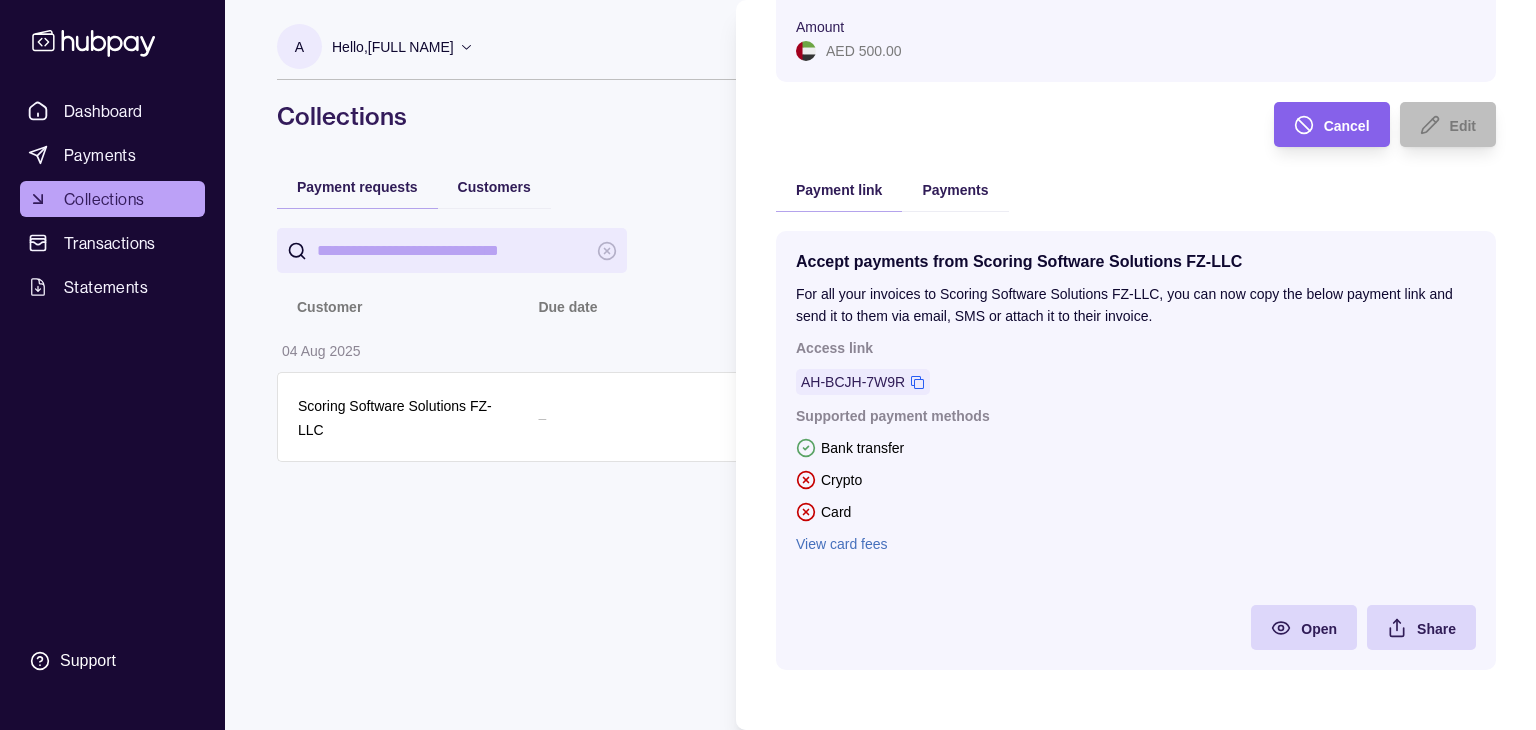 click on "Payment request Unpaid Customer Scoring Software Solutions FZ-LLC Document reference 2025//1 Allow cryptocurrencies No Allow partial payments No Amount AED 500.00 Cancel Edit Payment link Payments Accept payments from Scoring Software Solutions FZ-LLC For all your invoices to Scoring Software Solutions FZ-LLC, you can now copy the below payment link and send it to them via email, SMS or attach it to their invoice.   Access link AH-BCJH-7W9R Supported payment methods Bank transfer Crypto Card View card fees Open Share" at bounding box center (1136, 259) 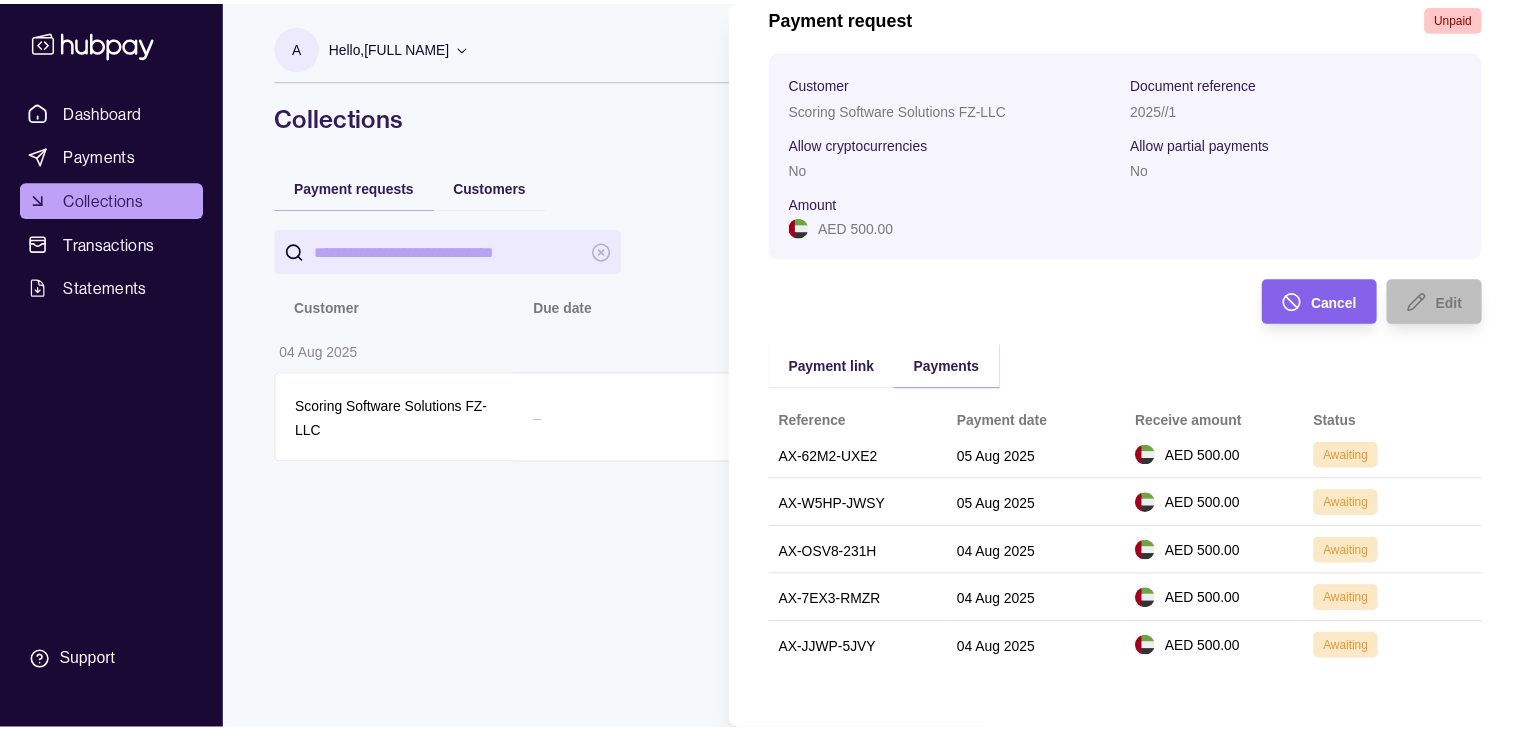 scroll, scrollTop: 101, scrollLeft: 0, axis: vertical 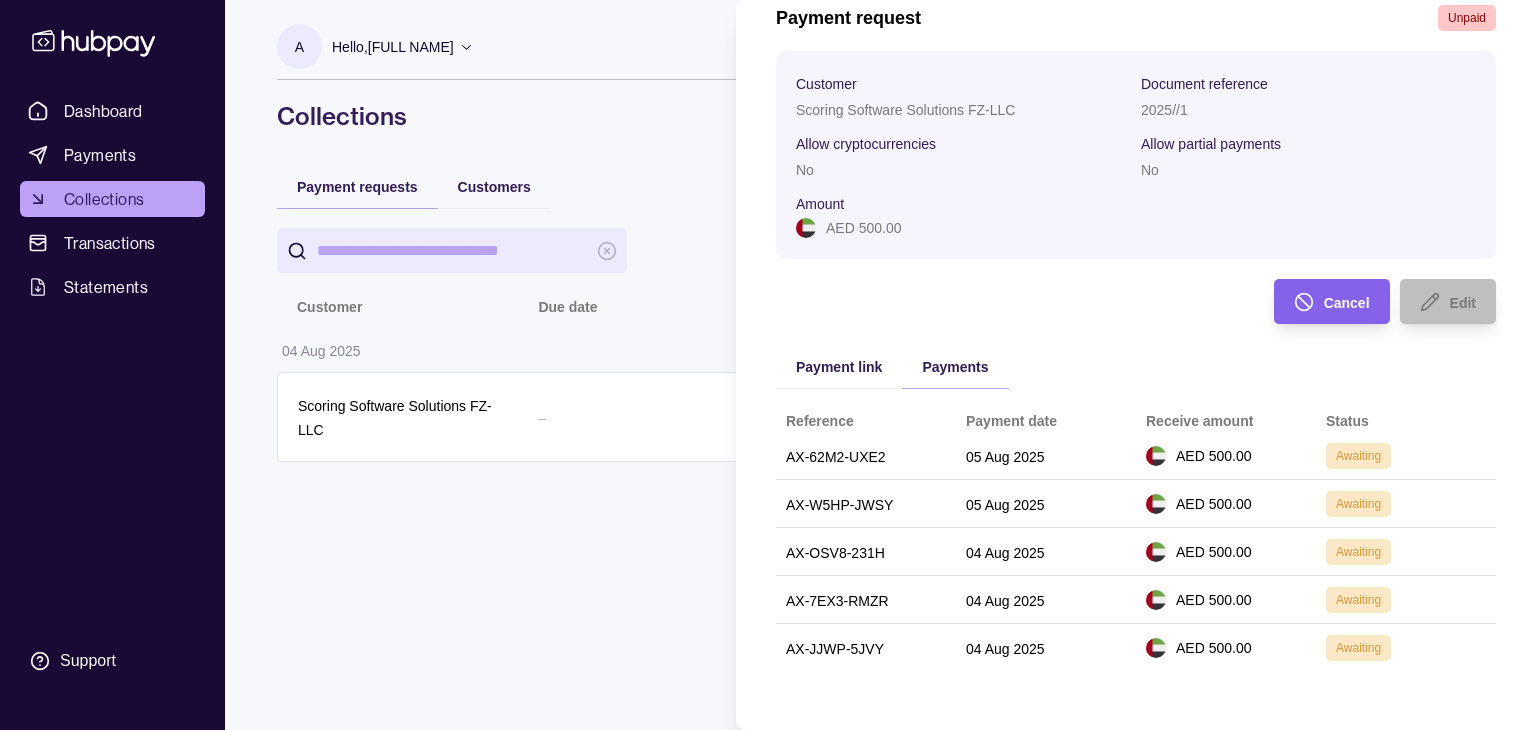 type 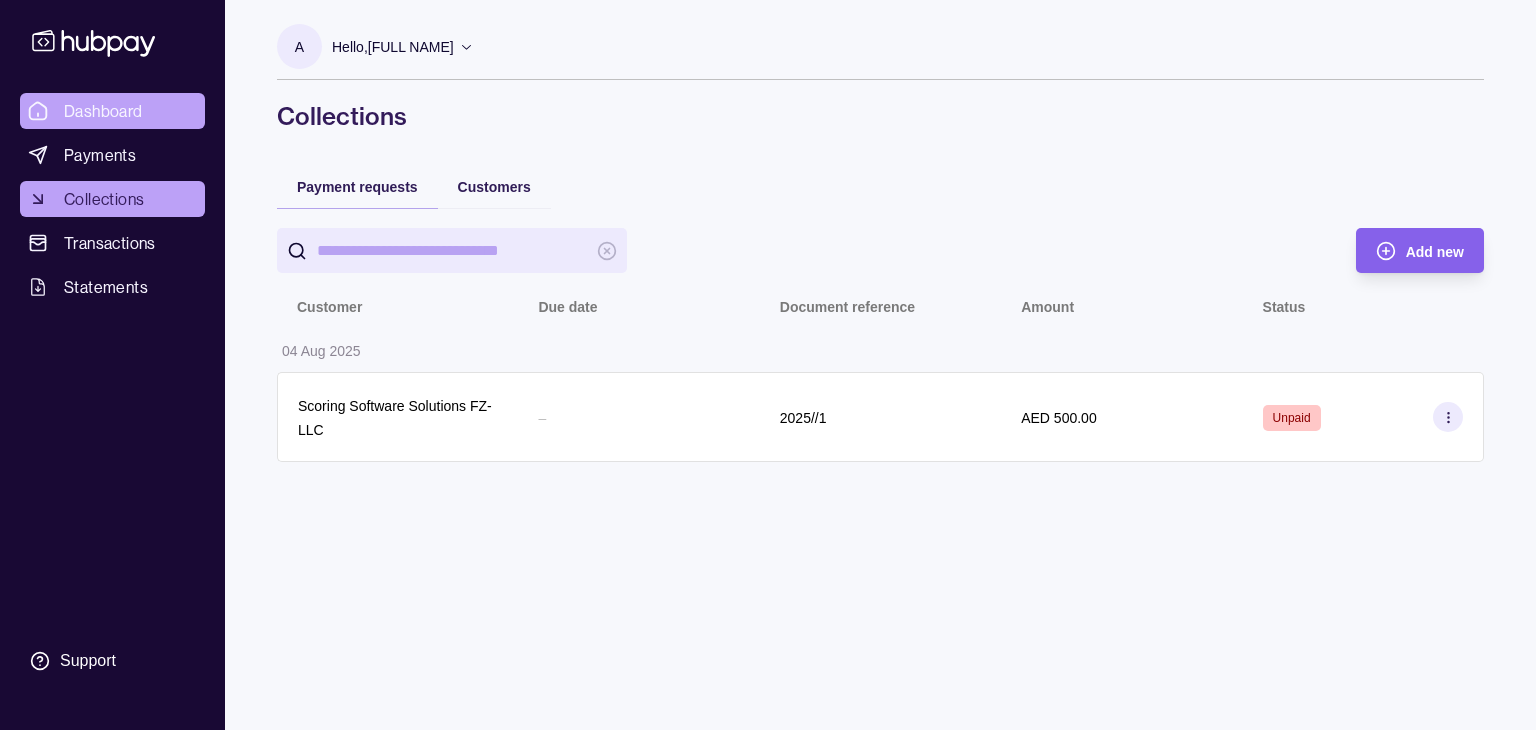 click on "Dashboard Payments Collections Transactions Statements Support A Hello,  [FULL NAME] Cardinals FZ LLC  Account Terms and conditions Privacy policy Sign out Collections Payment requests Customers Add new Customer Due date Document reference Amount Status 04 Aug 2025 Scoring Software Solutions FZ-LLC – 2025//1 AED 500.00 Unpaid Collections | Hubpay" at bounding box center (768, 365) 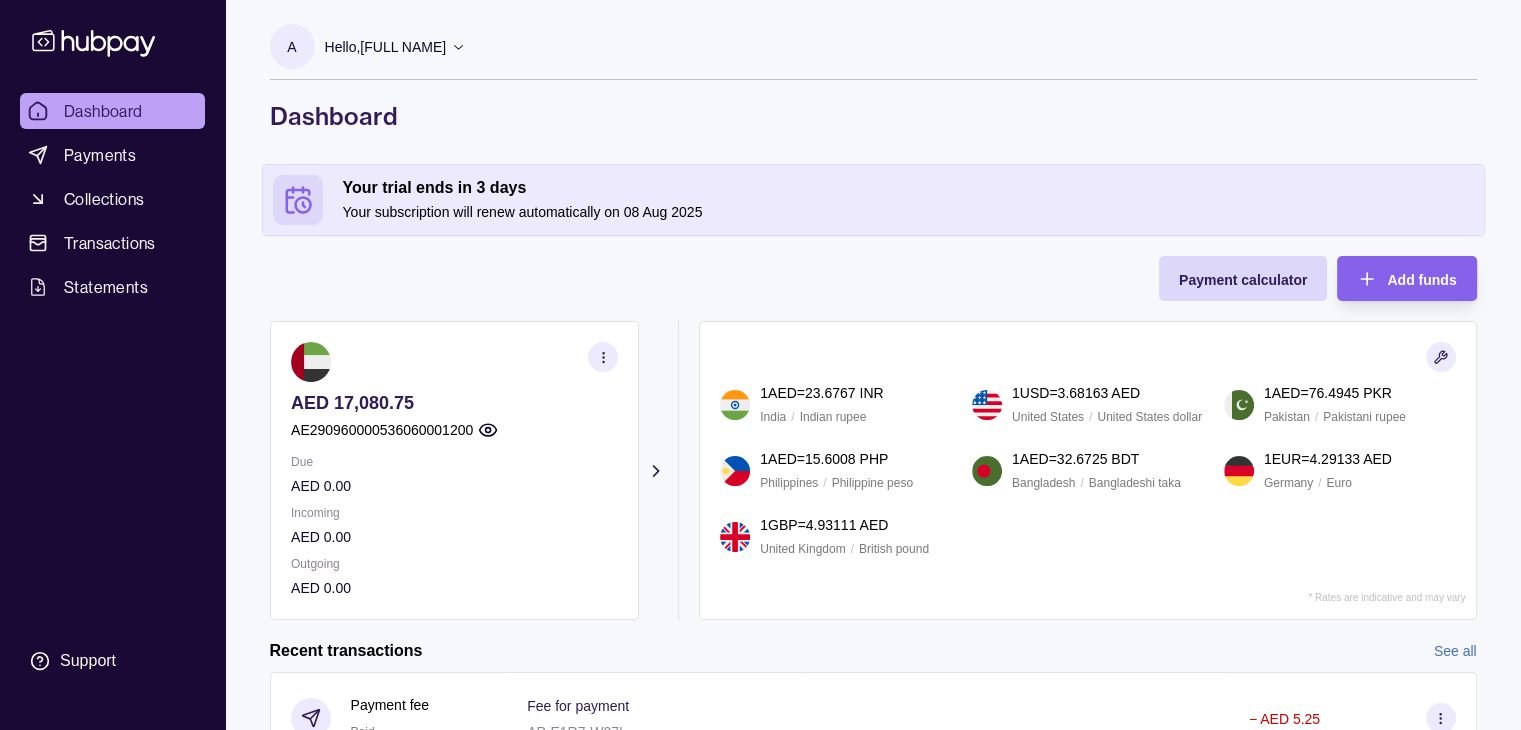 scroll, scrollTop: 373, scrollLeft: 0, axis: vertical 